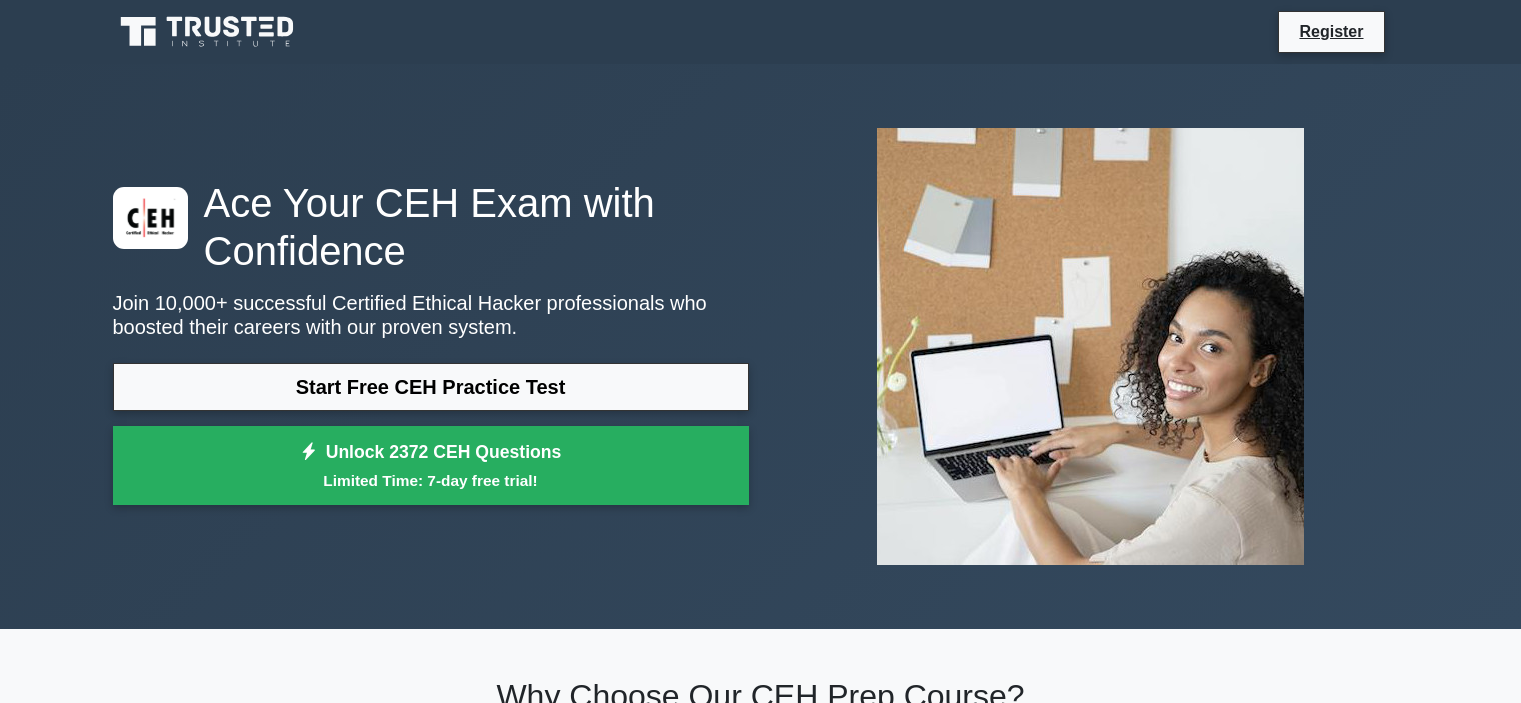 scroll, scrollTop: 412, scrollLeft: 0, axis: vertical 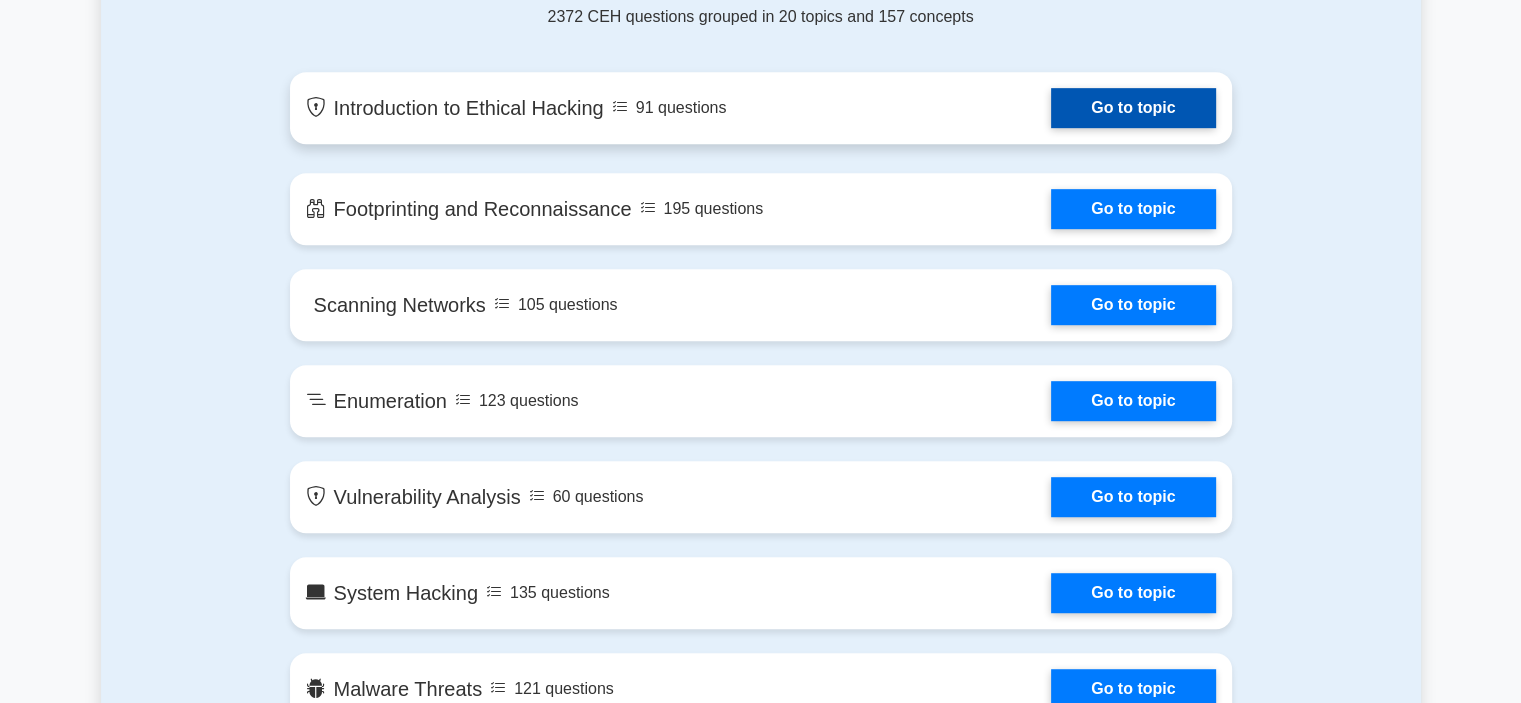 click on "Go to topic" at bounding box center [1133, 108] 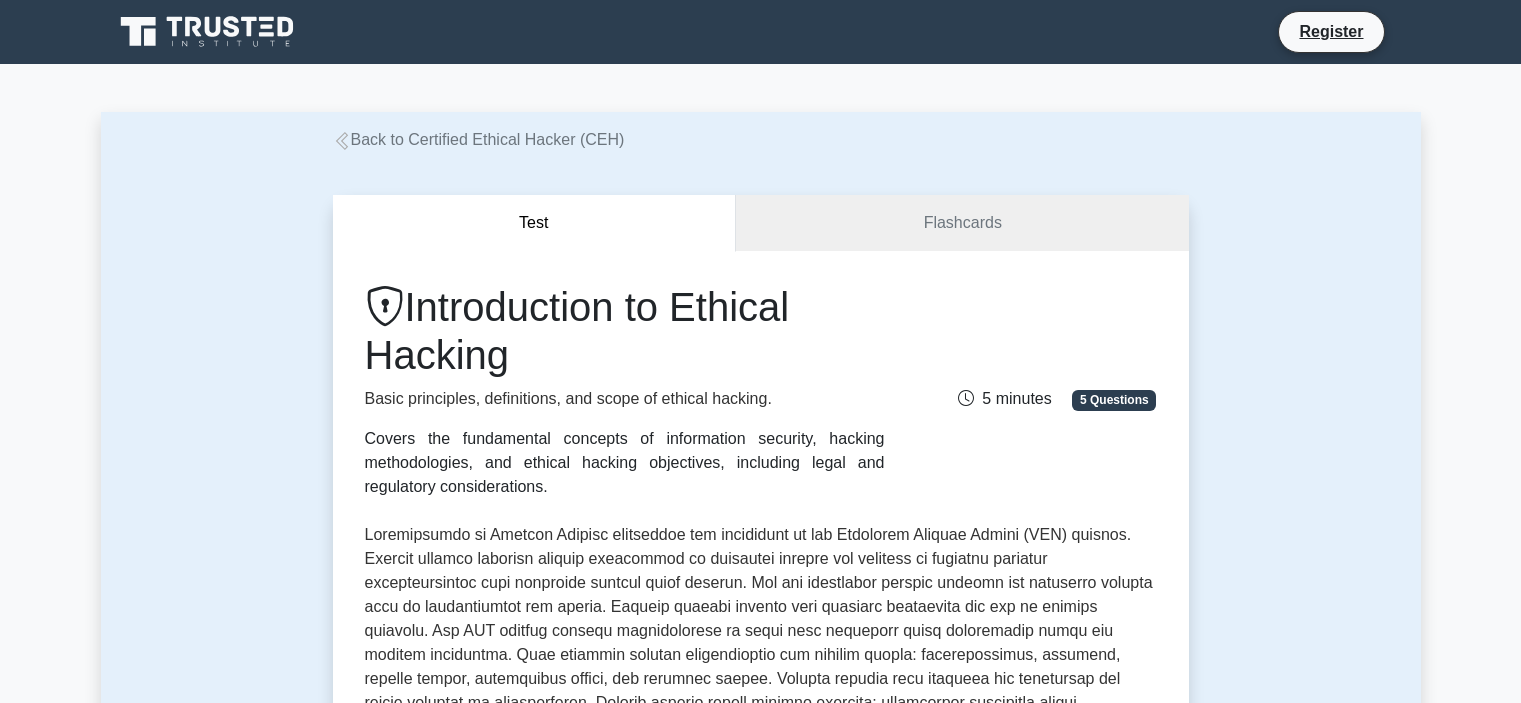 scroll, scrollTop: 0, scrollLeft: 0, axis: both 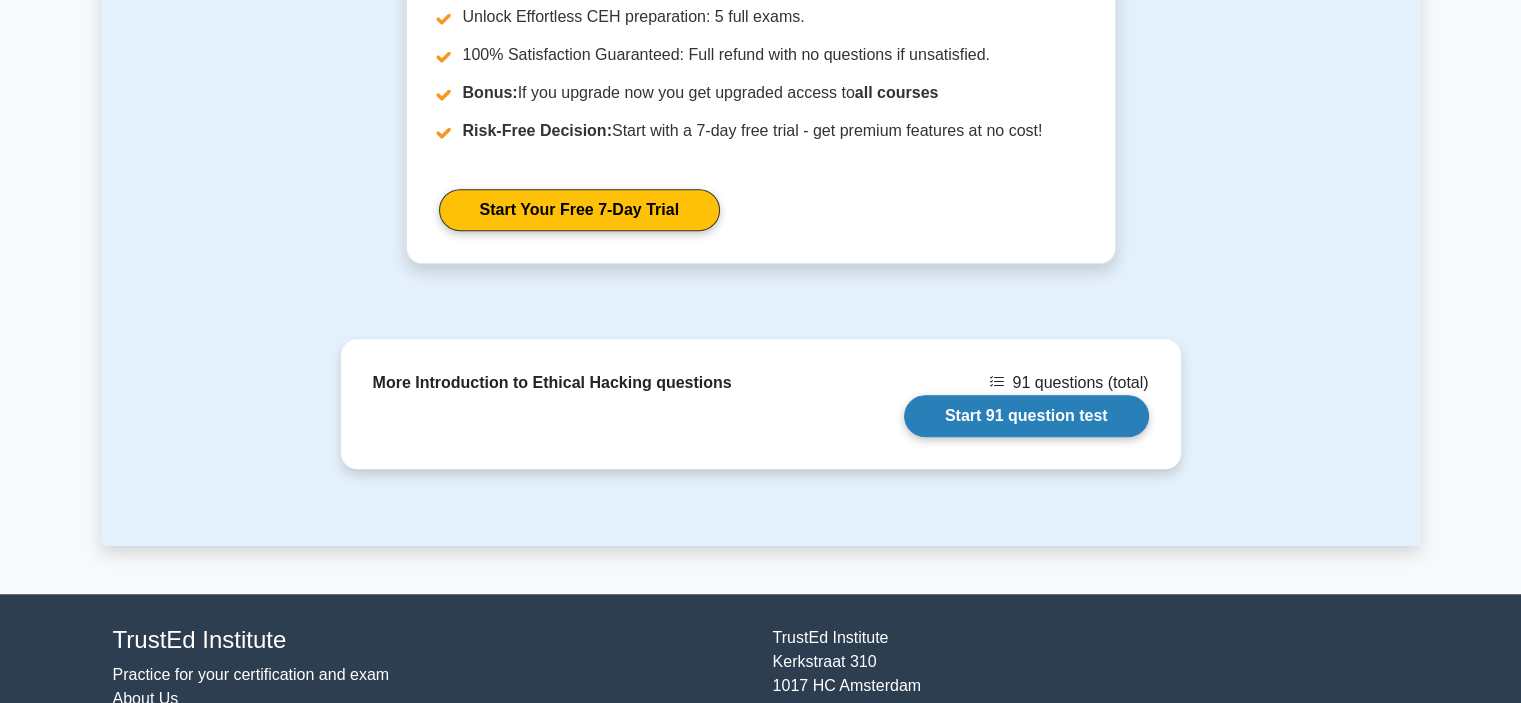 click on "Start 91 question test" at bounding box center [1026, 416] 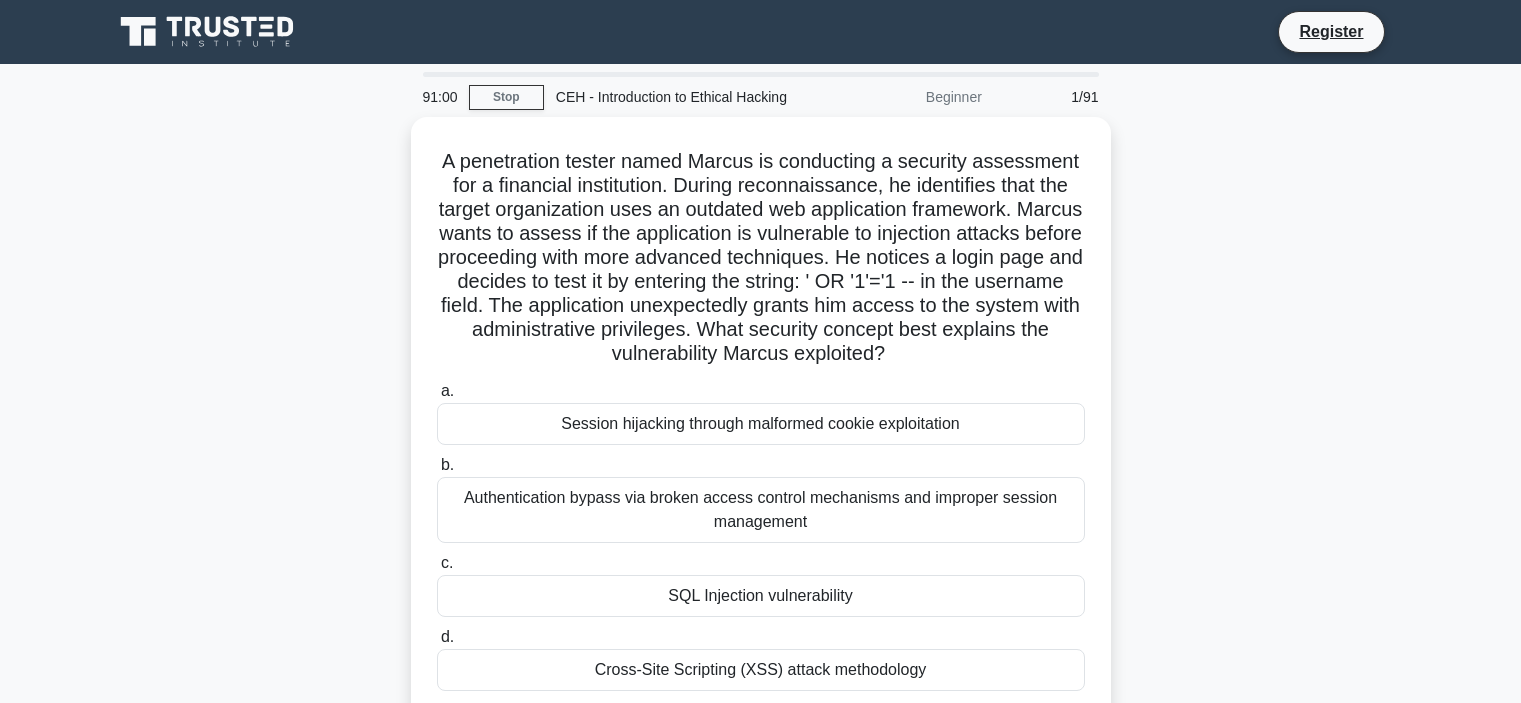 scroll, scrollTop: 0, scrollLeft: 0, axis: both 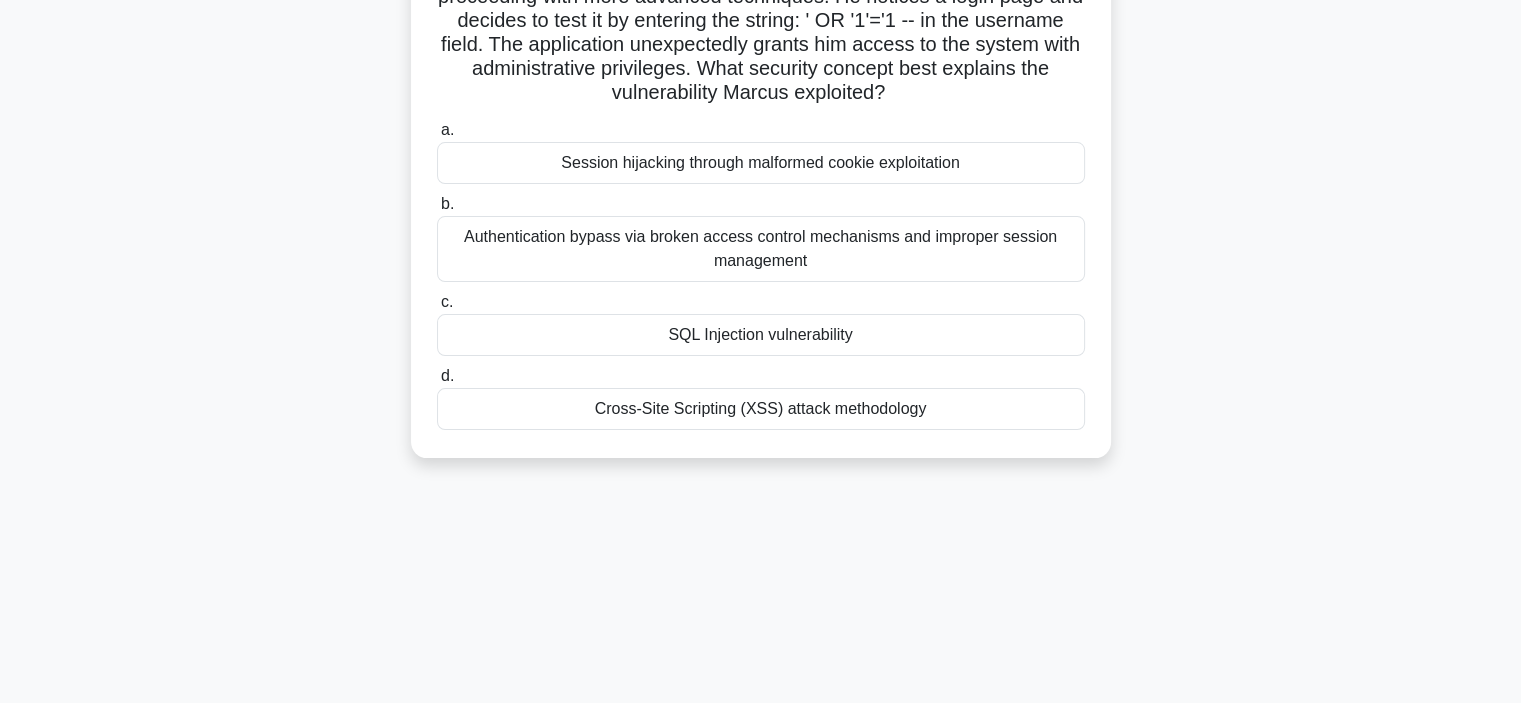 click on "Session hijacking through malformed cookie exploitation" at bounding box center [761, 163] 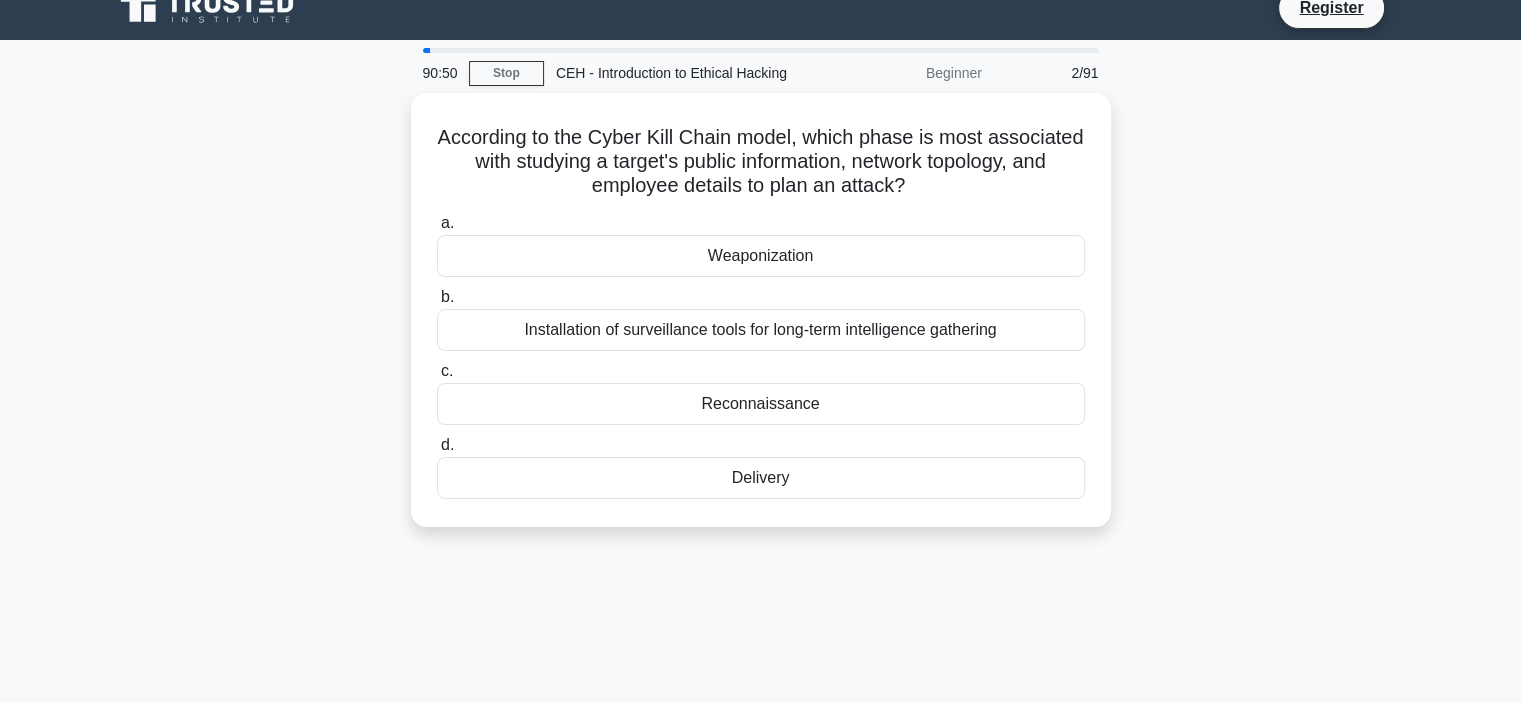 scroll, scrollTop: 0, scrollLeft: 0, axis: both 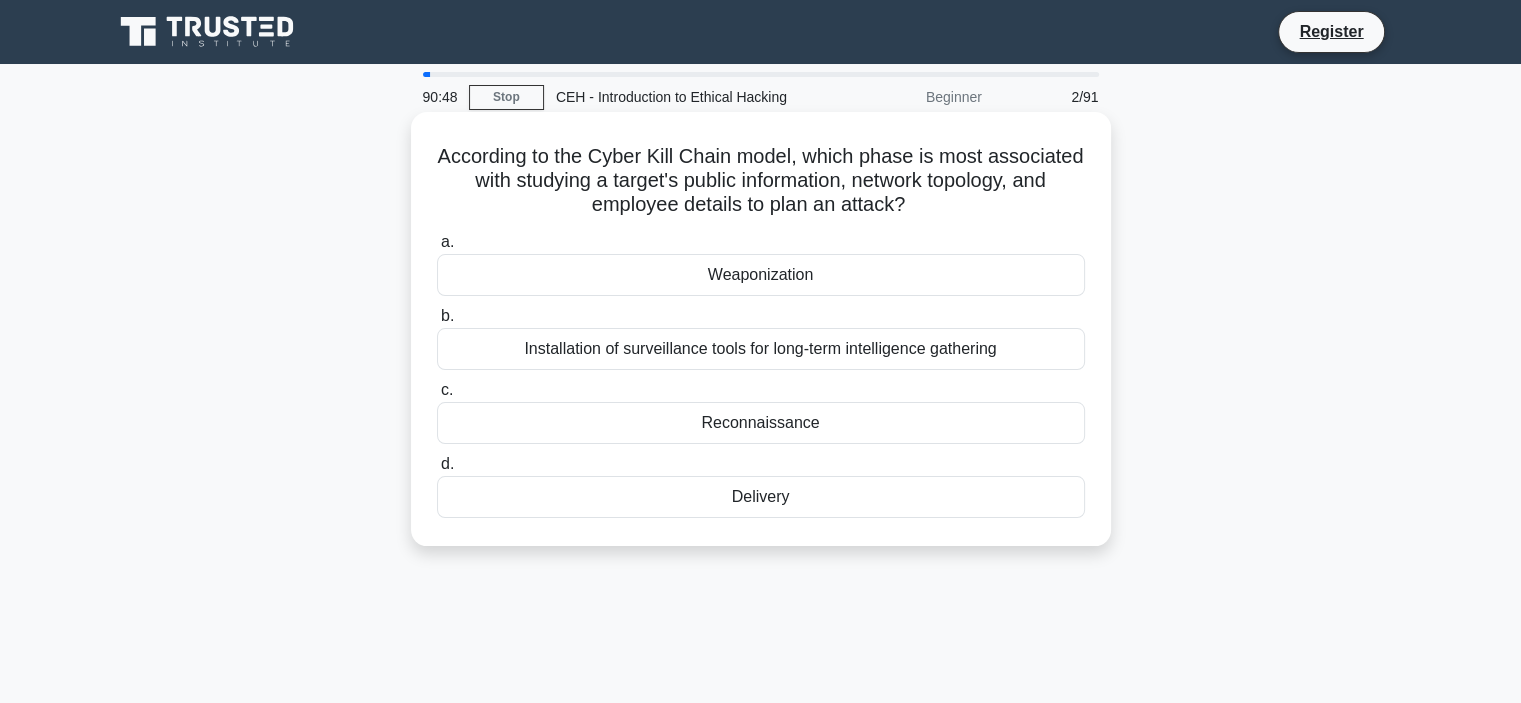 click on "Installation of surveillance tools for long-term intelligence gathering" at bounding box center [761, 349] 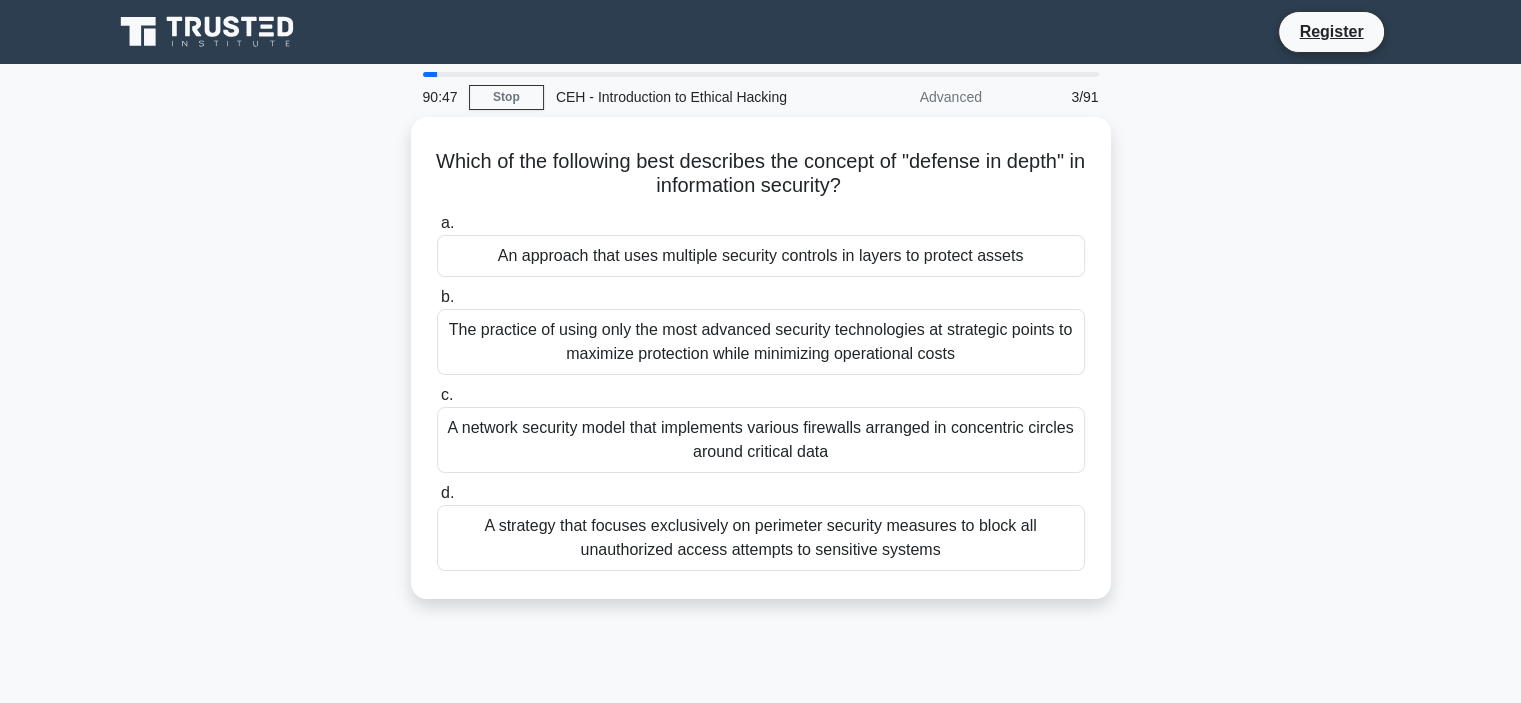click on "The practice of using only the most advanced security technologies at strategic points to maximize protection while minimizing operational costs" at bounding box center (761, 342) 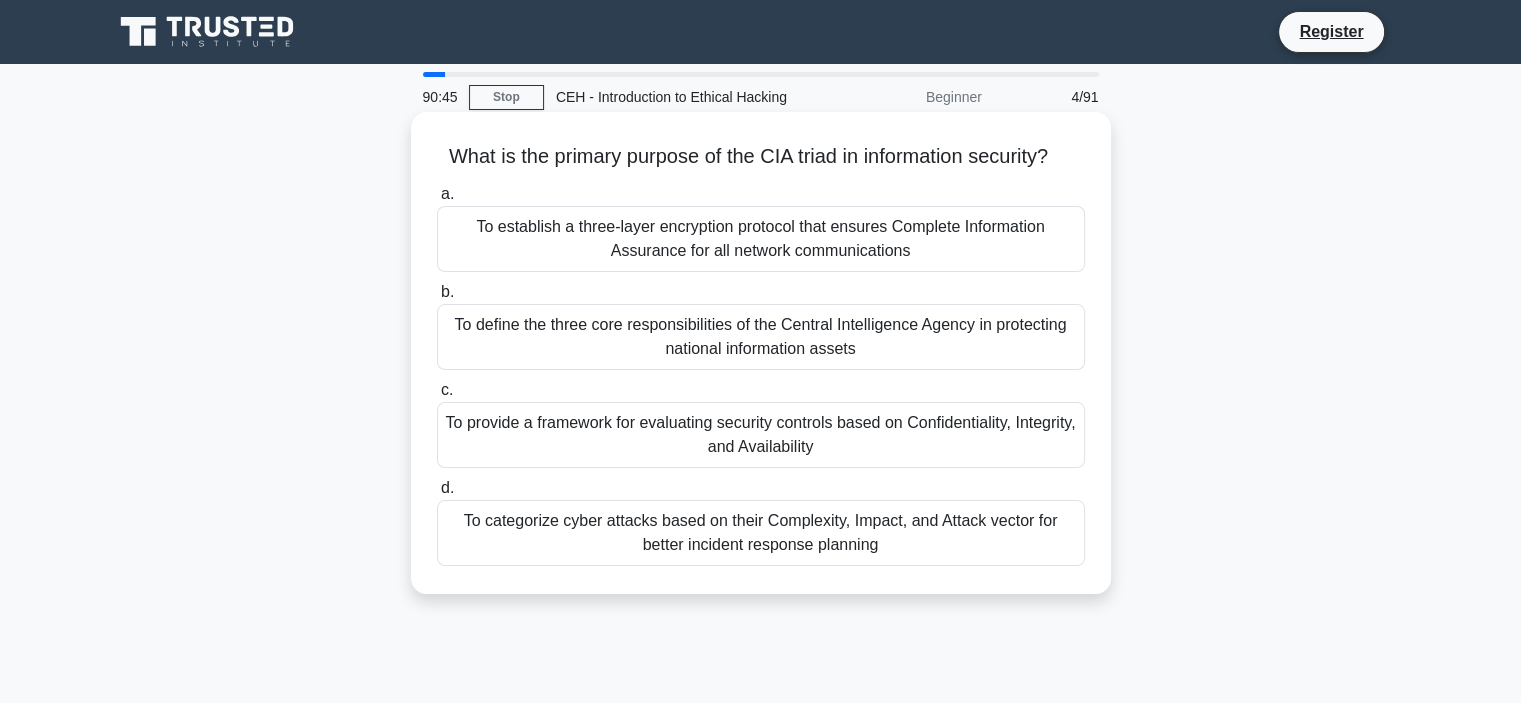 click on "To provide a framework for evaluating security controls based on Confidentiality, Integrity, and Availability" at bounding box center (761, 435) 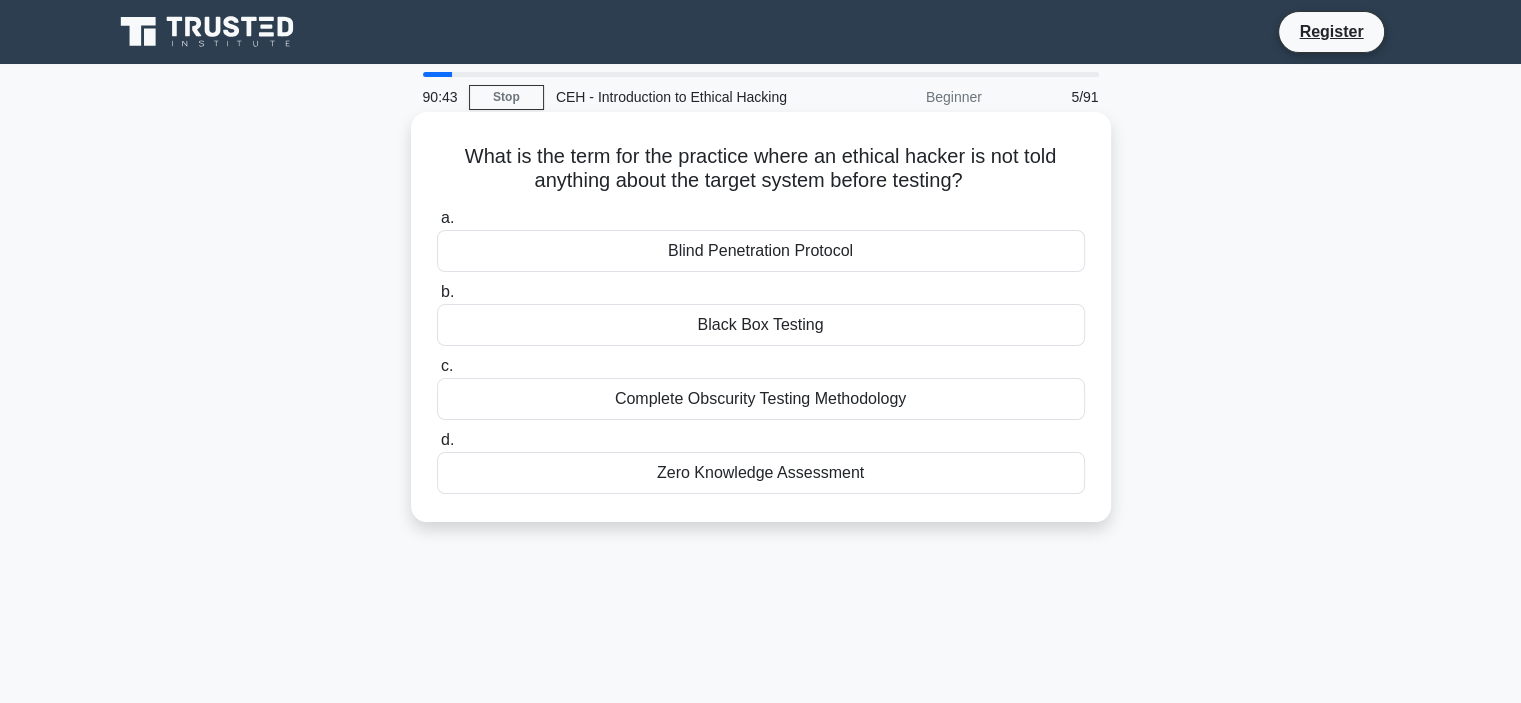 click on "Blind Penetration Protocol" at bounding box center [761, 251] 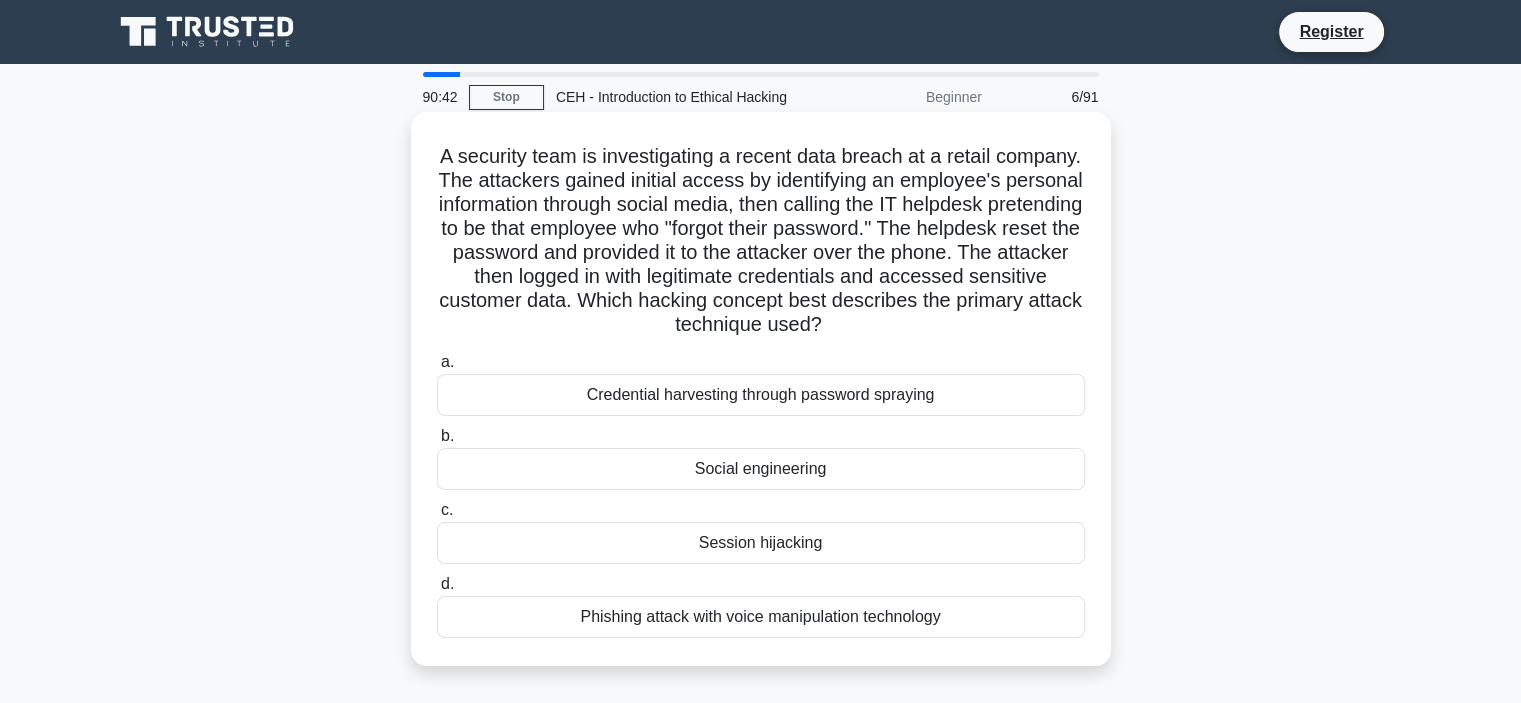 click on "Session hijacking" at bounding box center (761, 543) 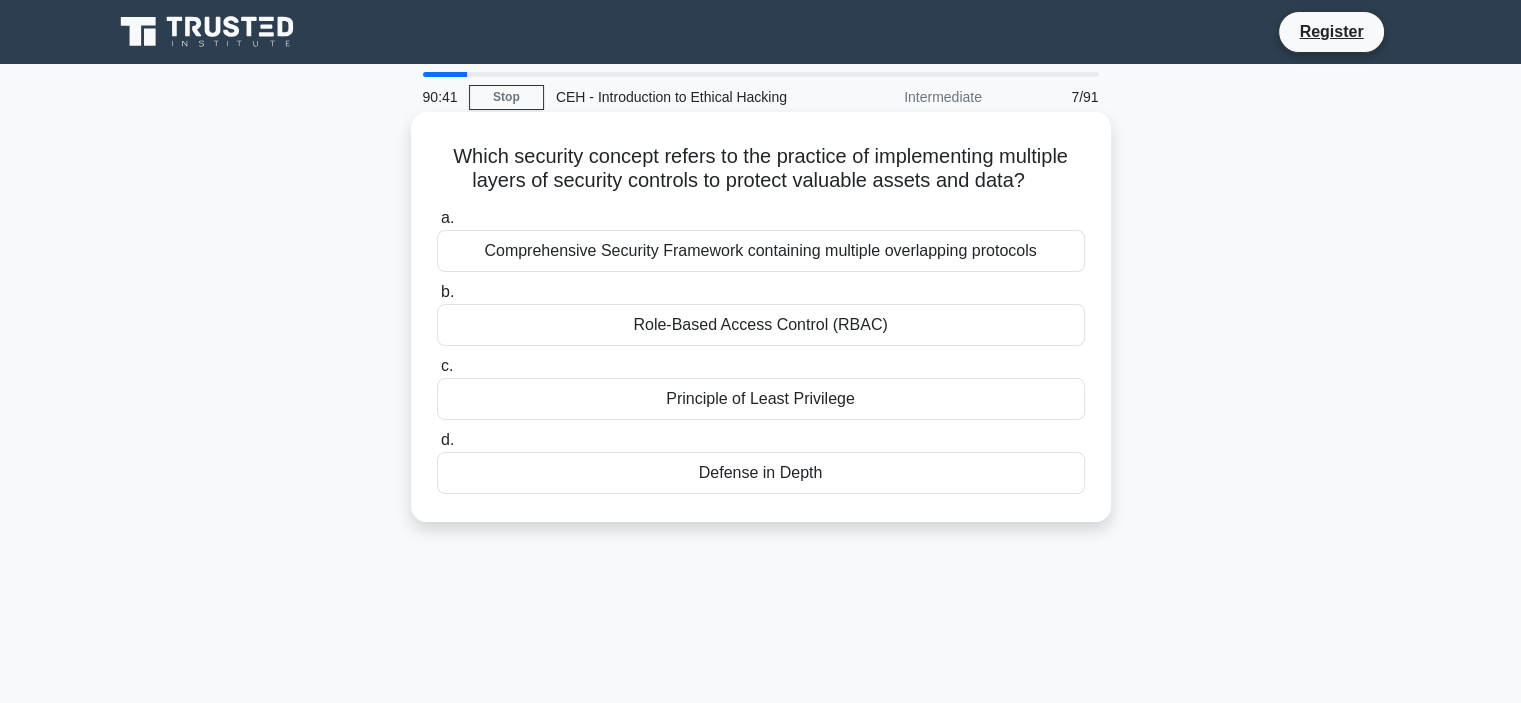 click on "Principle of Least Privilege" at bounding box center [761, 399] 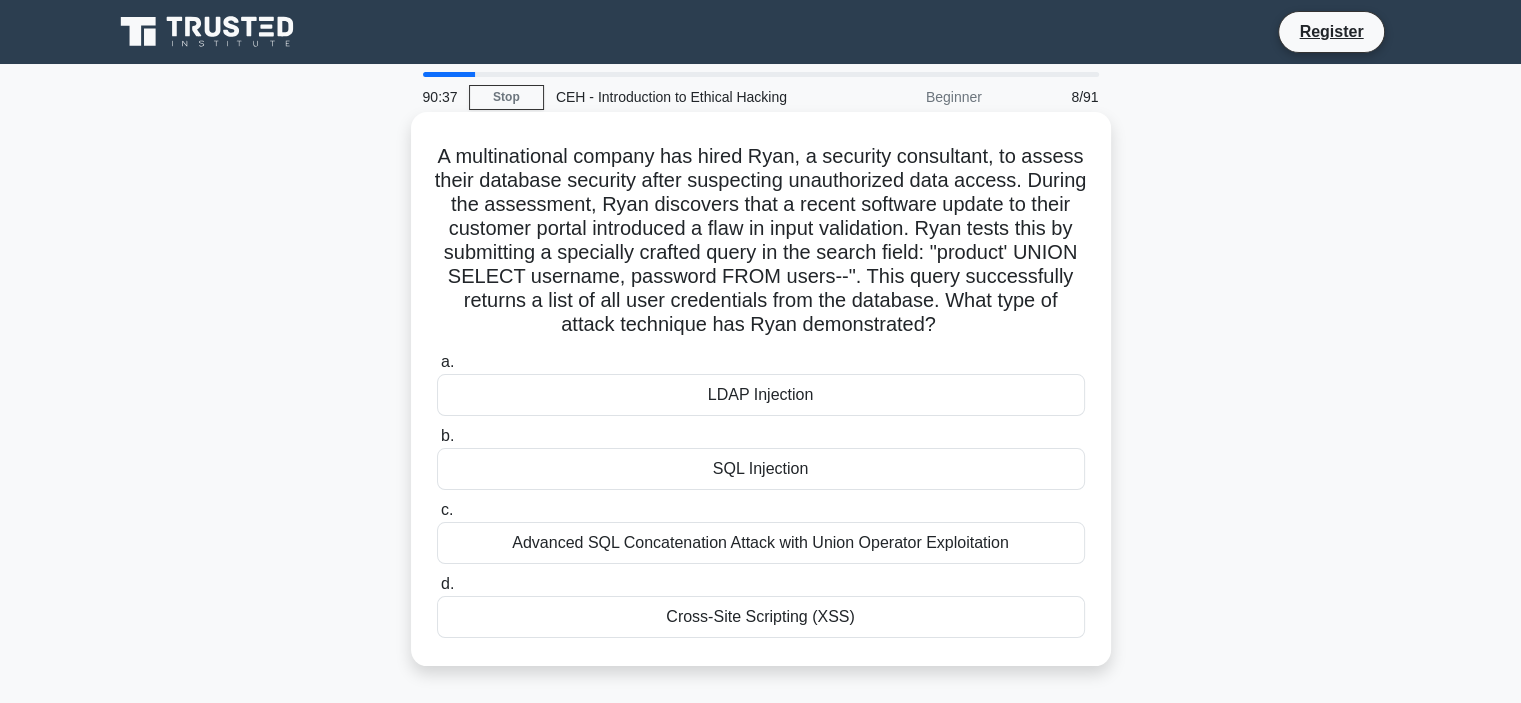 click on "Advanced SQL Concatenation Attack with Union Operator Exploitation" at bounding box center (761, 543) 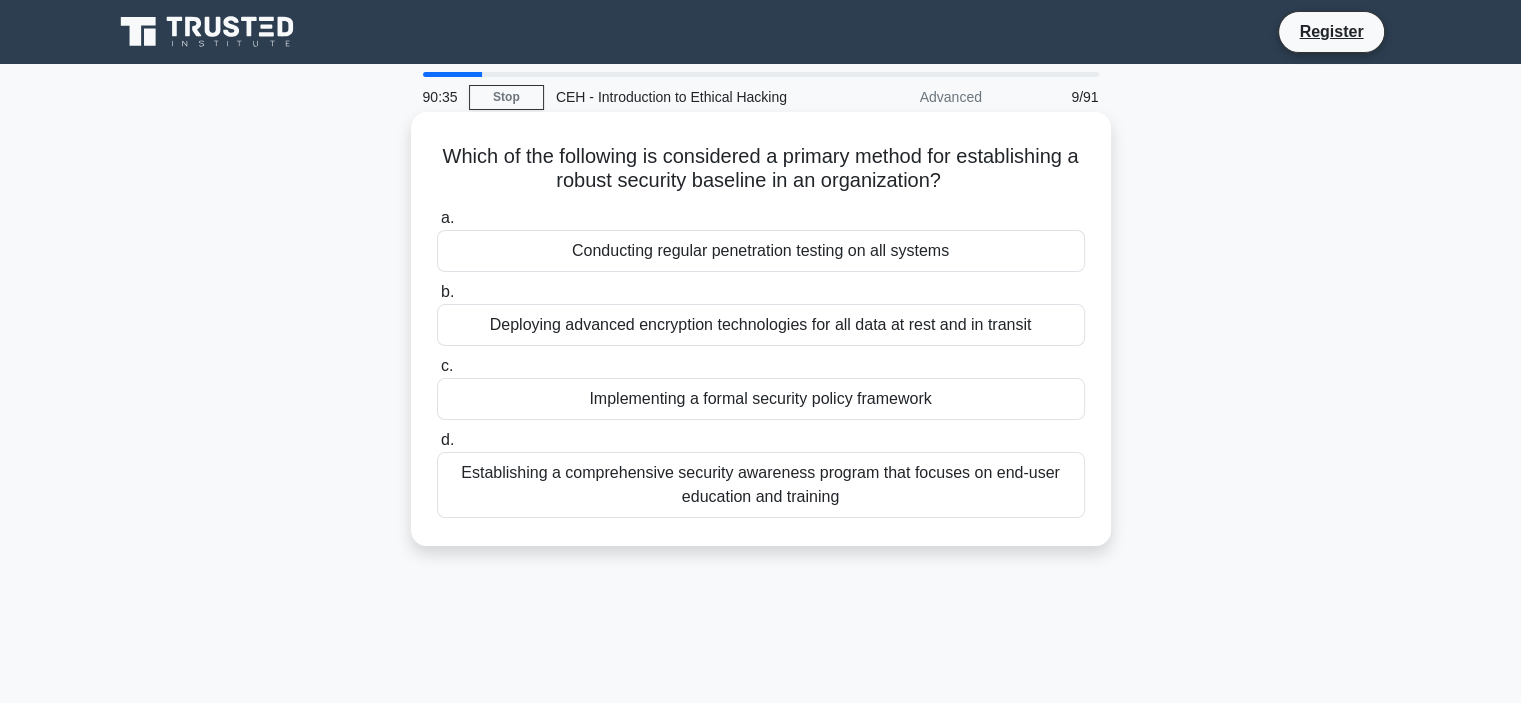 click on "Implementing a formal security policy framework" at bounding box center (761, 399) 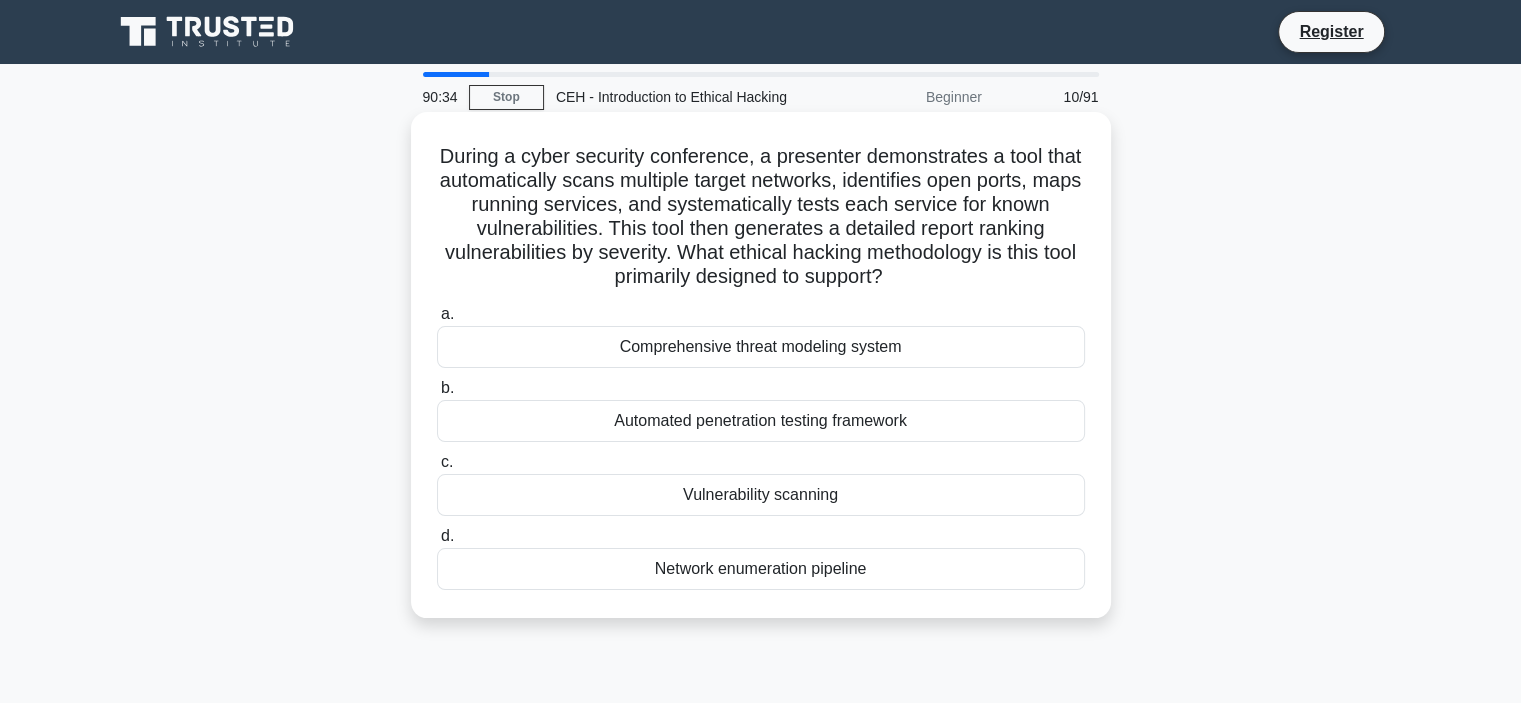 click on "Comprehensive threat modeling system" at bounding box center [761, 347] 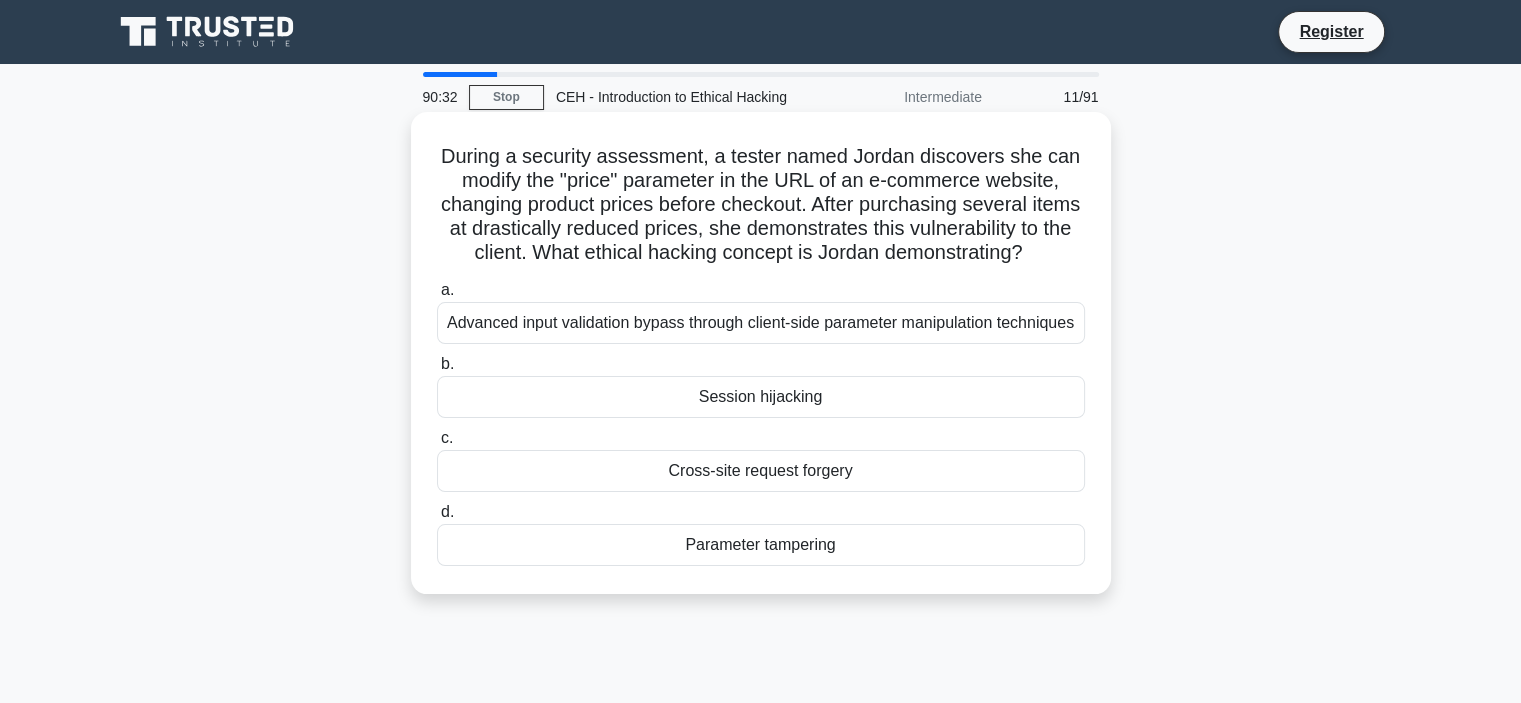 click on "Session hijacking" at bounding box center (761, 397) 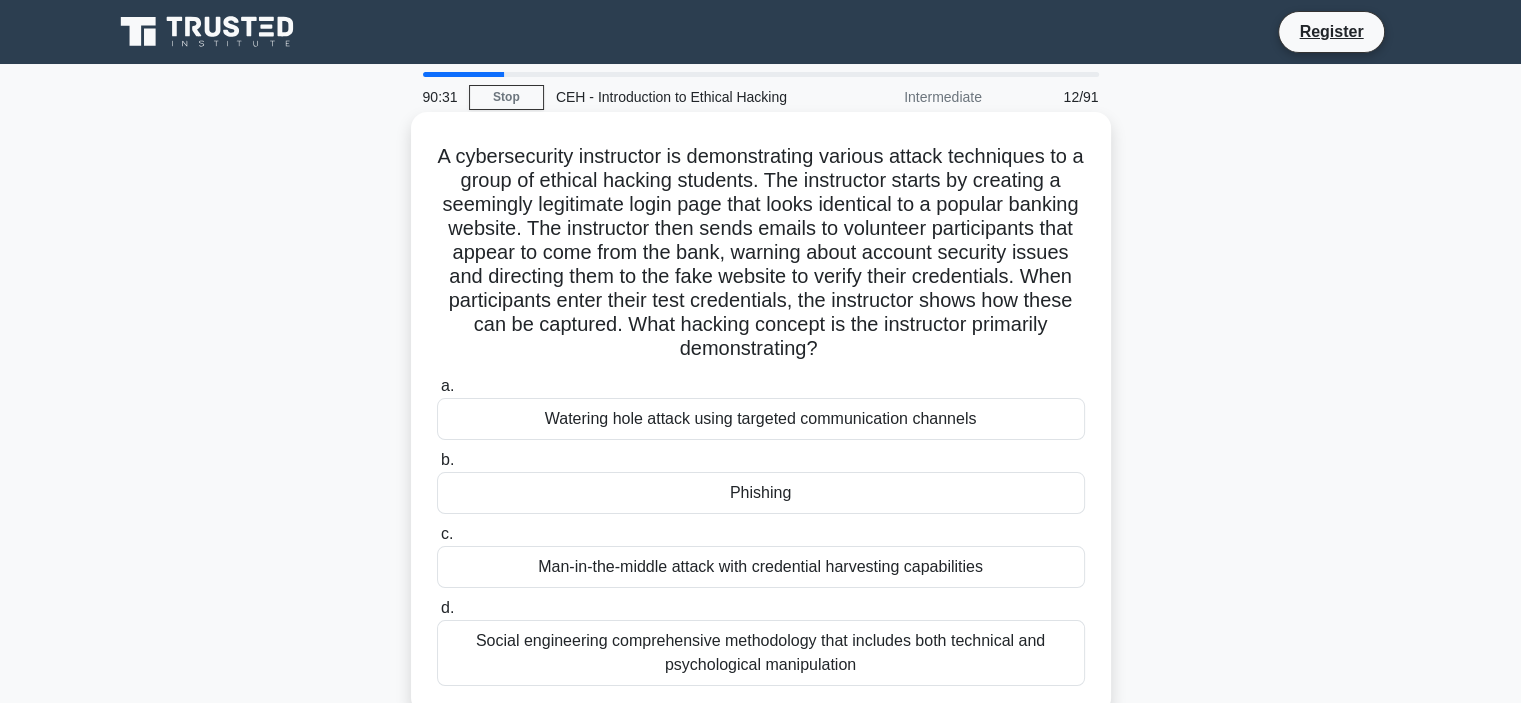 click on "Phishing" at bounding box center [761, 493] 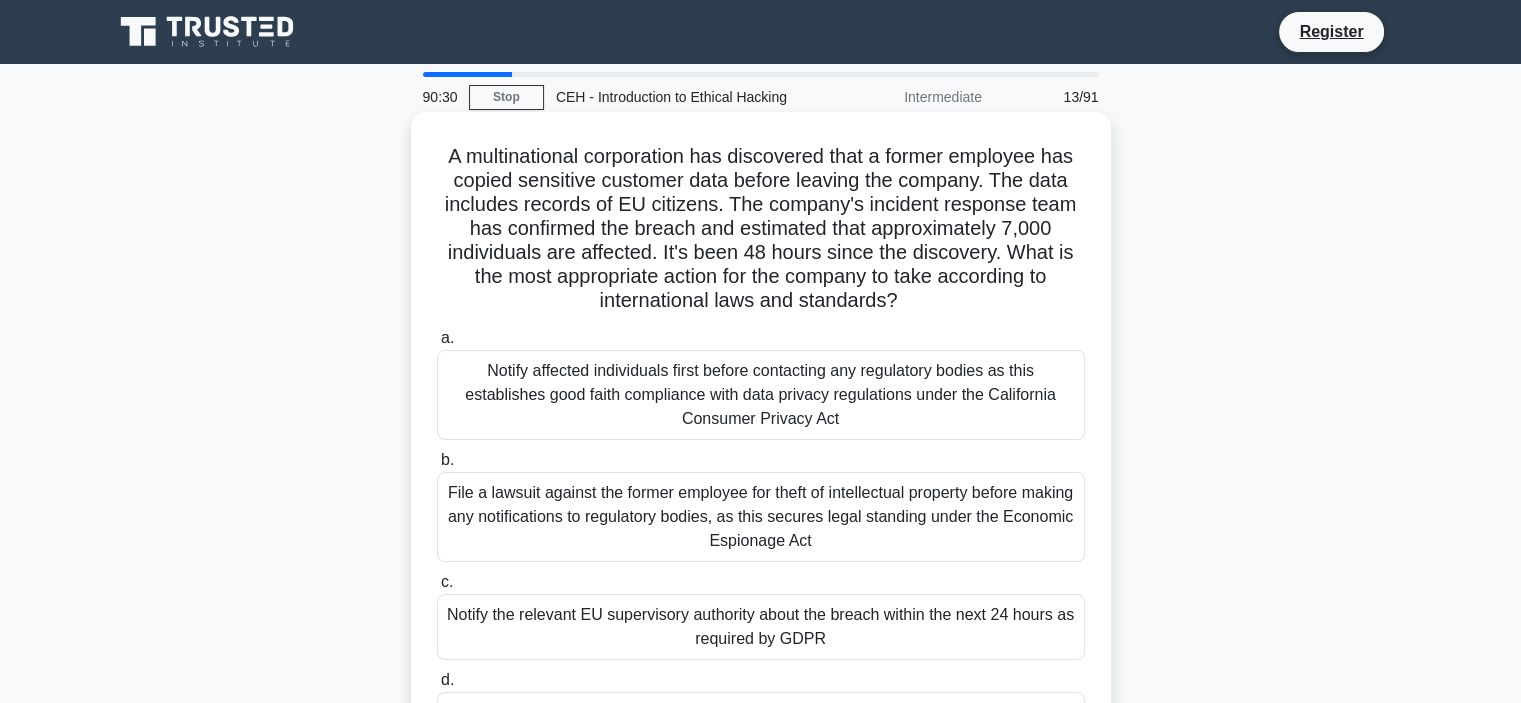 click on "Notify affected individuals first before contacting any regulatory bodies as this establishes good faith compliance with data privacy regulations under the California Consumer Privacy Act" at bounding box center (761, 395) 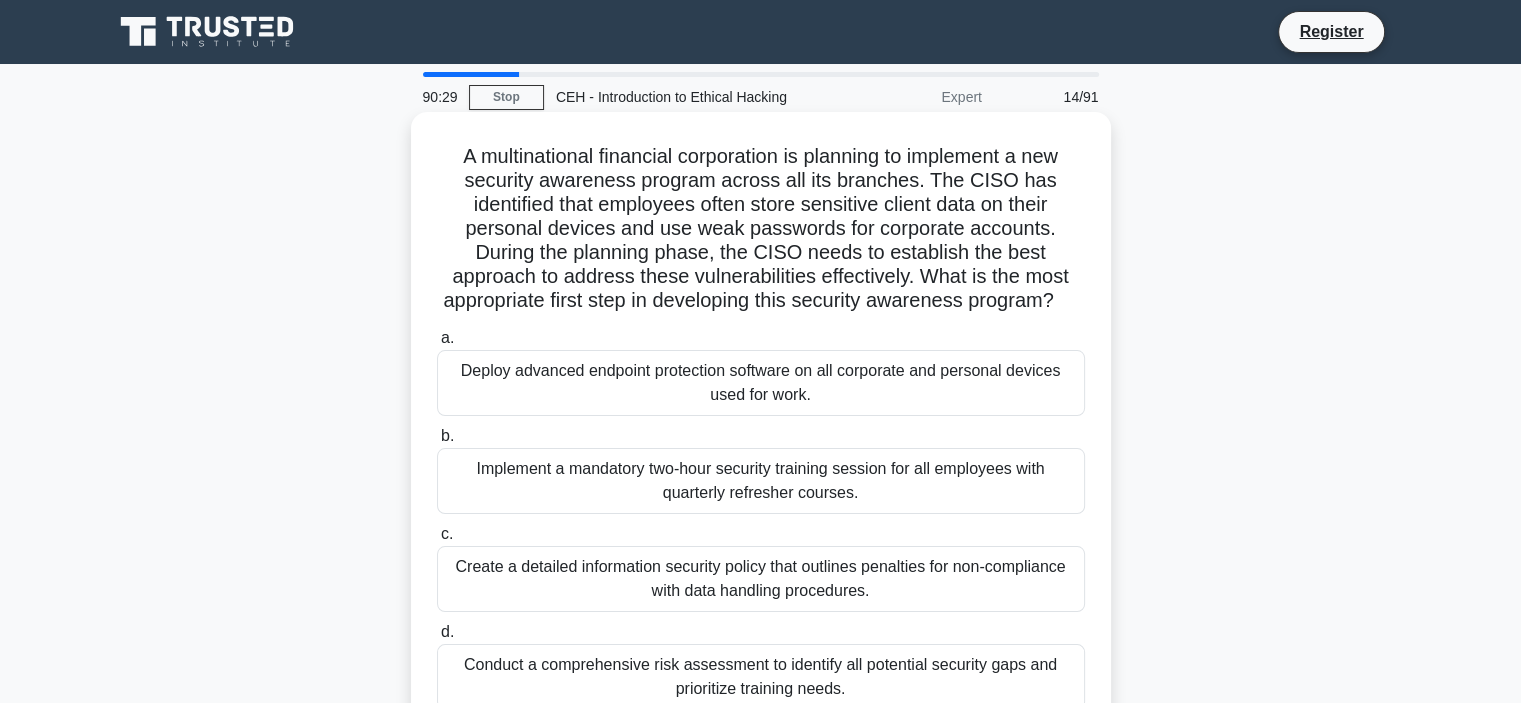 click on "Implement a mandatory two-hour security training session for all employees with quarterly refresher courses." at bounding box center (761, 481) 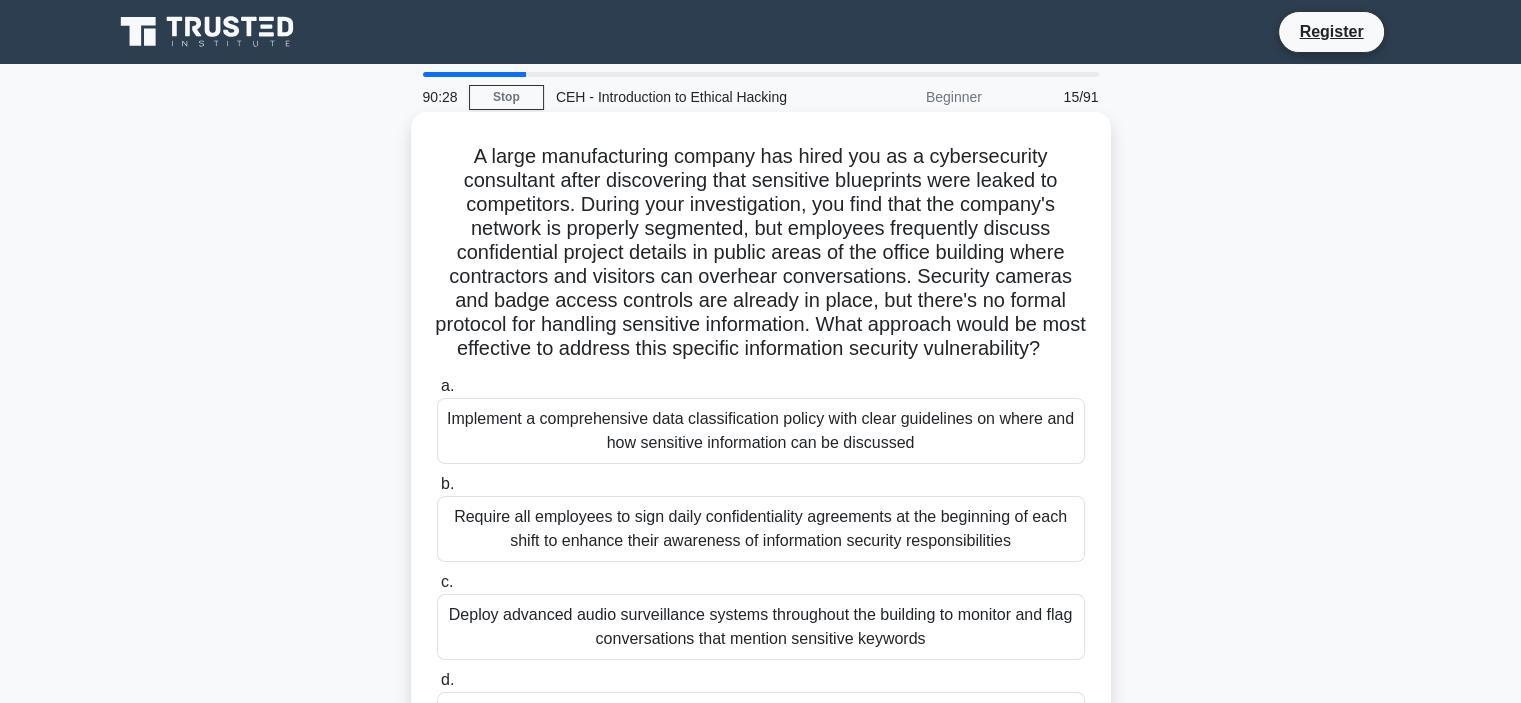 click on "Require all employees to sign daily confidentiality agreements at the beginning of each shift to enhance their awareness of information security responsibilities" at bounding box center [761, 529] 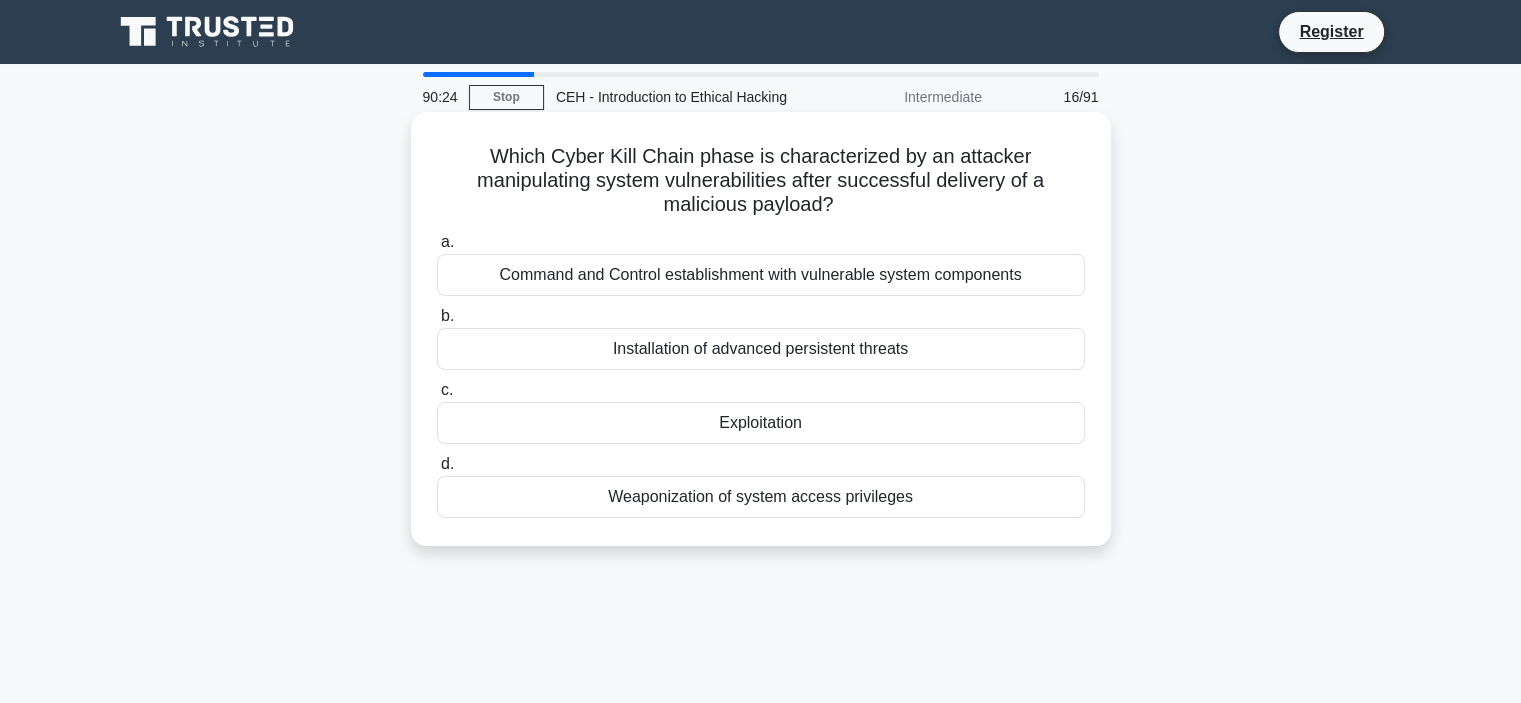 click on "Weaponization of system access privileges" at bounding box center (761, 497) 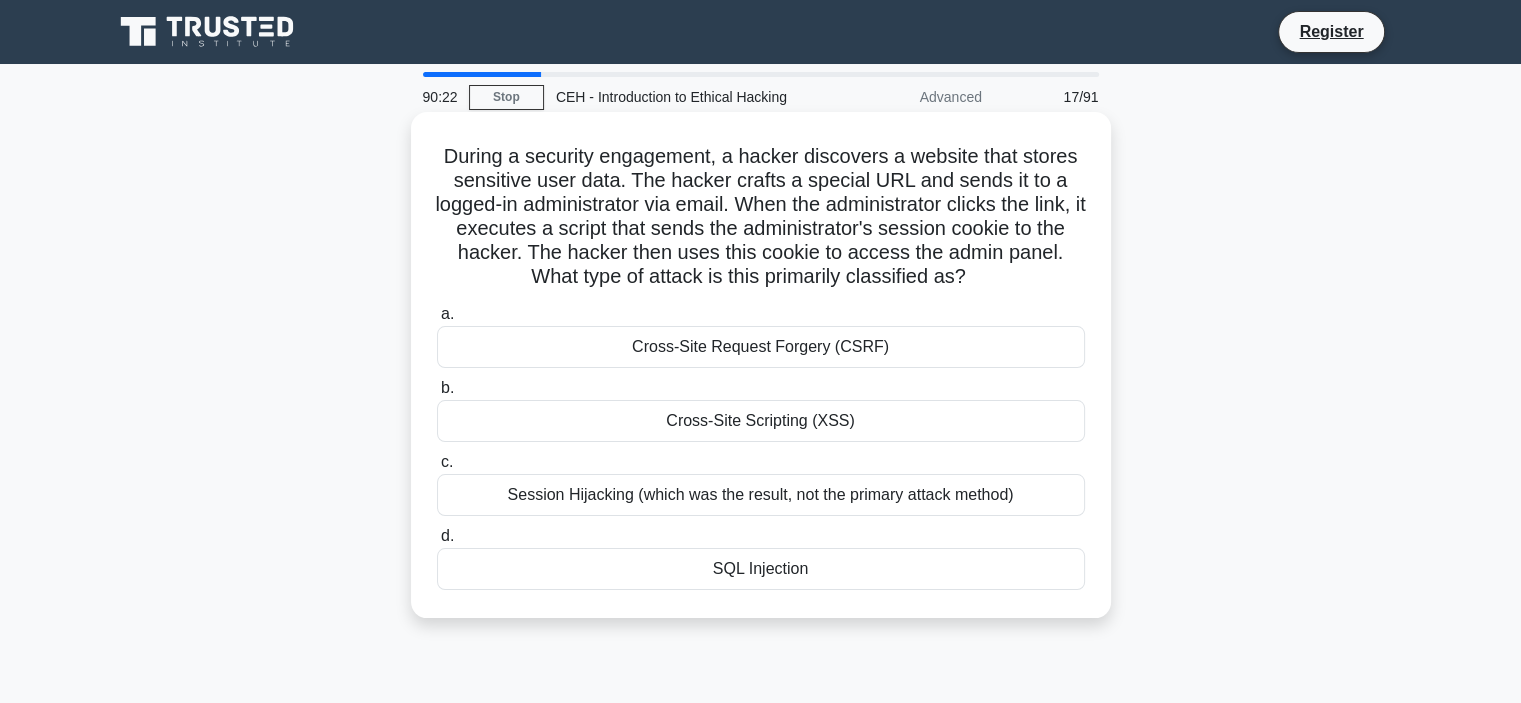 click on "Cross-Site Request Forgery (CSRF)" at bounding box center (761, 347) 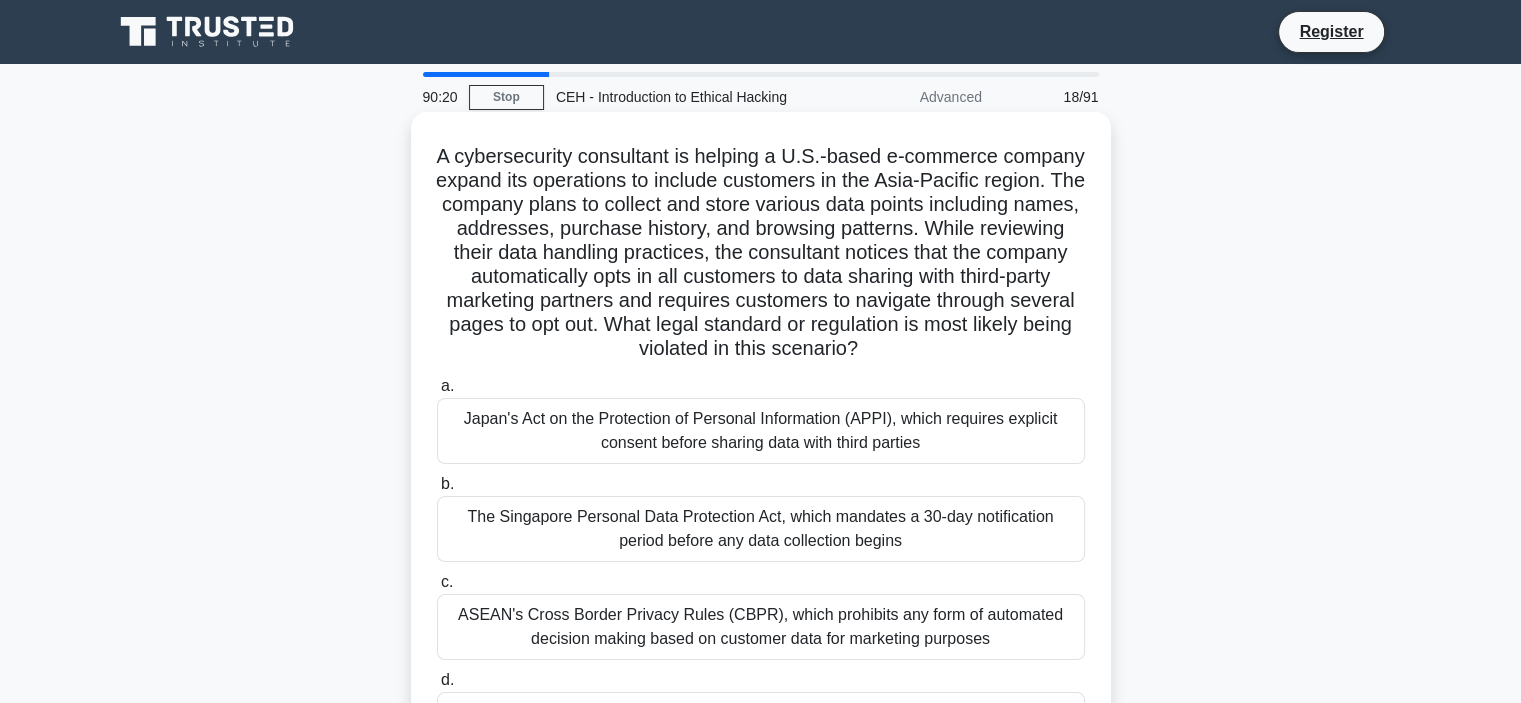 click on "The Singapore Personal Data Protection Act, which mandates a 30-day notification period before any data collection begins" at bounding box center (761, 529) 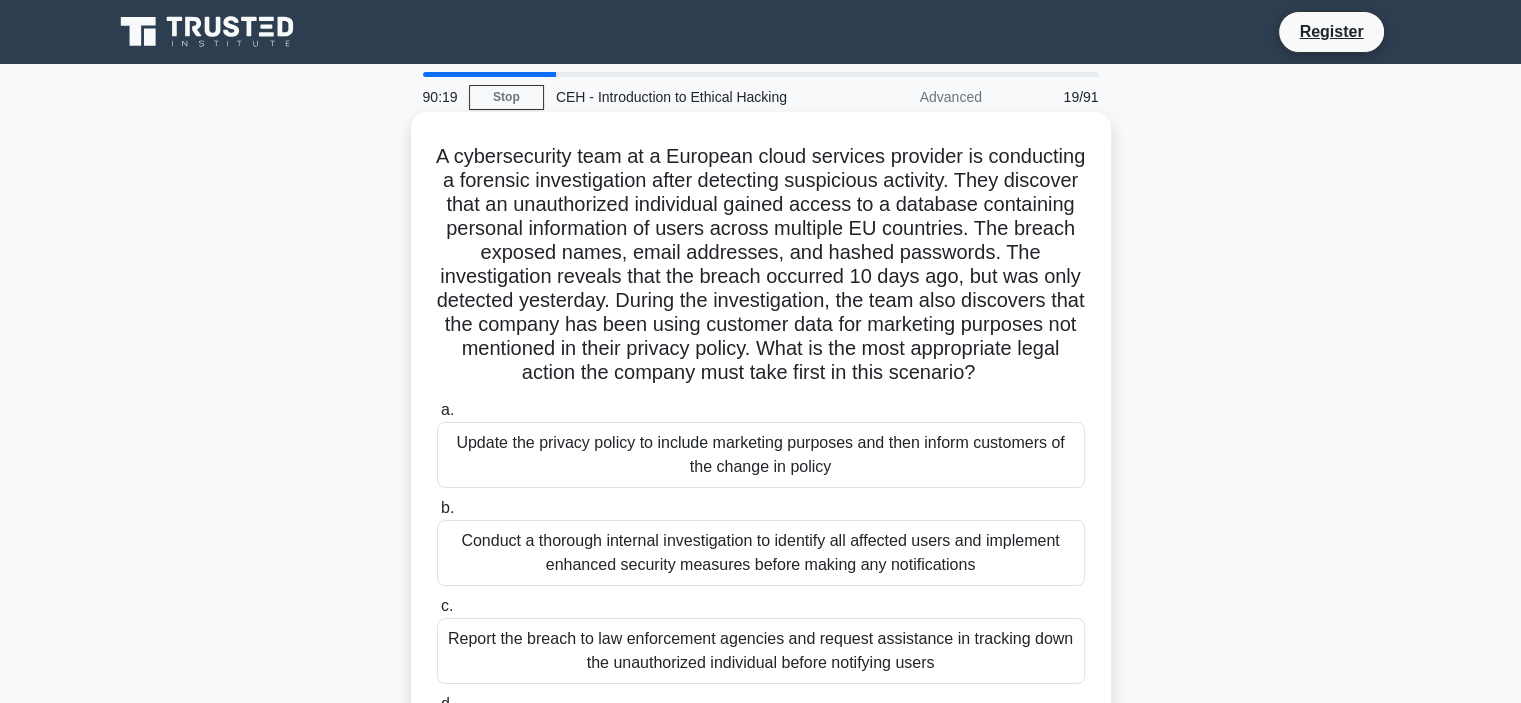 click on "Conduct a thorough internal investigation to identify all affected users and implement enhanced security measures before making any notifications" at bounding box center (761, 553) 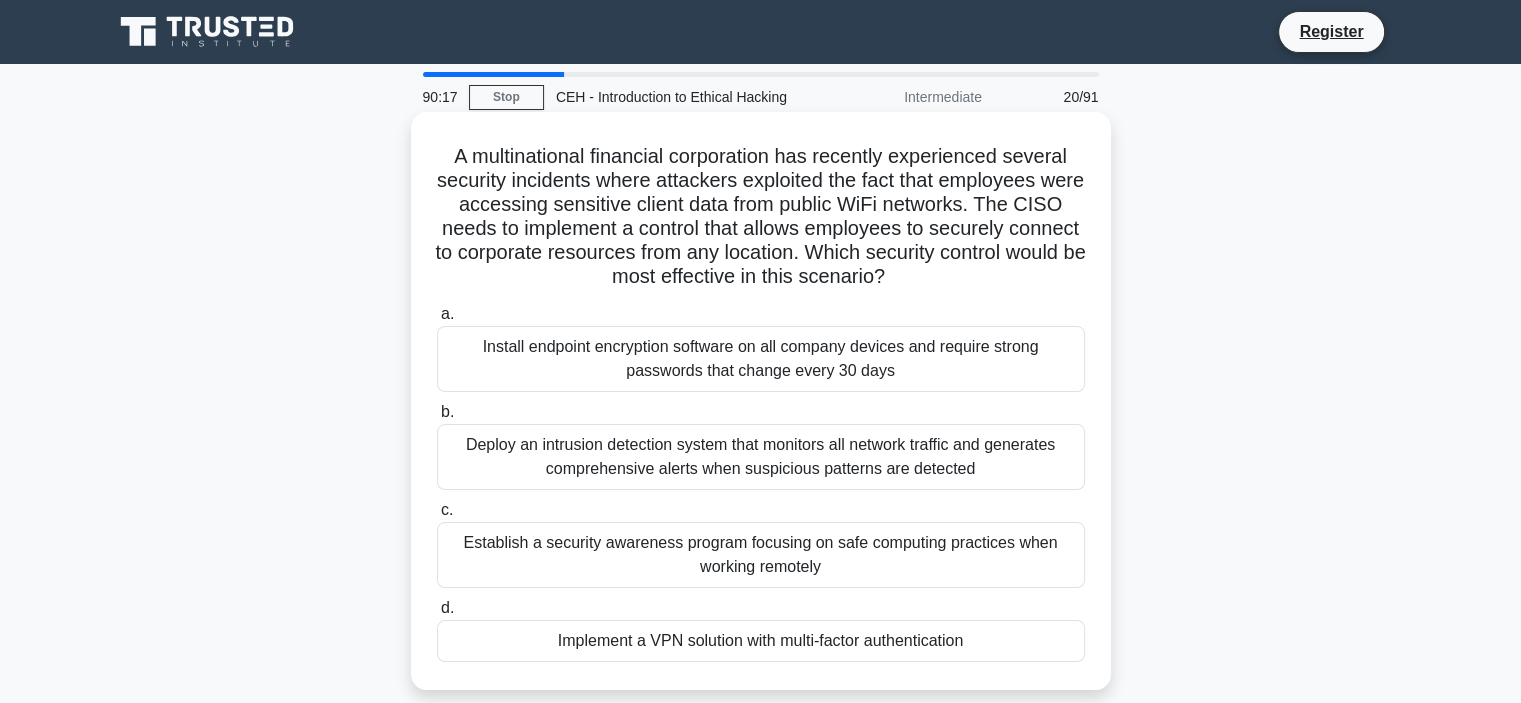 click on "Deploy an intrusion detection system that monitors all network traffic and generates comprehensive alerts when suspicious patterns are detected" at bounding box center (761, 457) 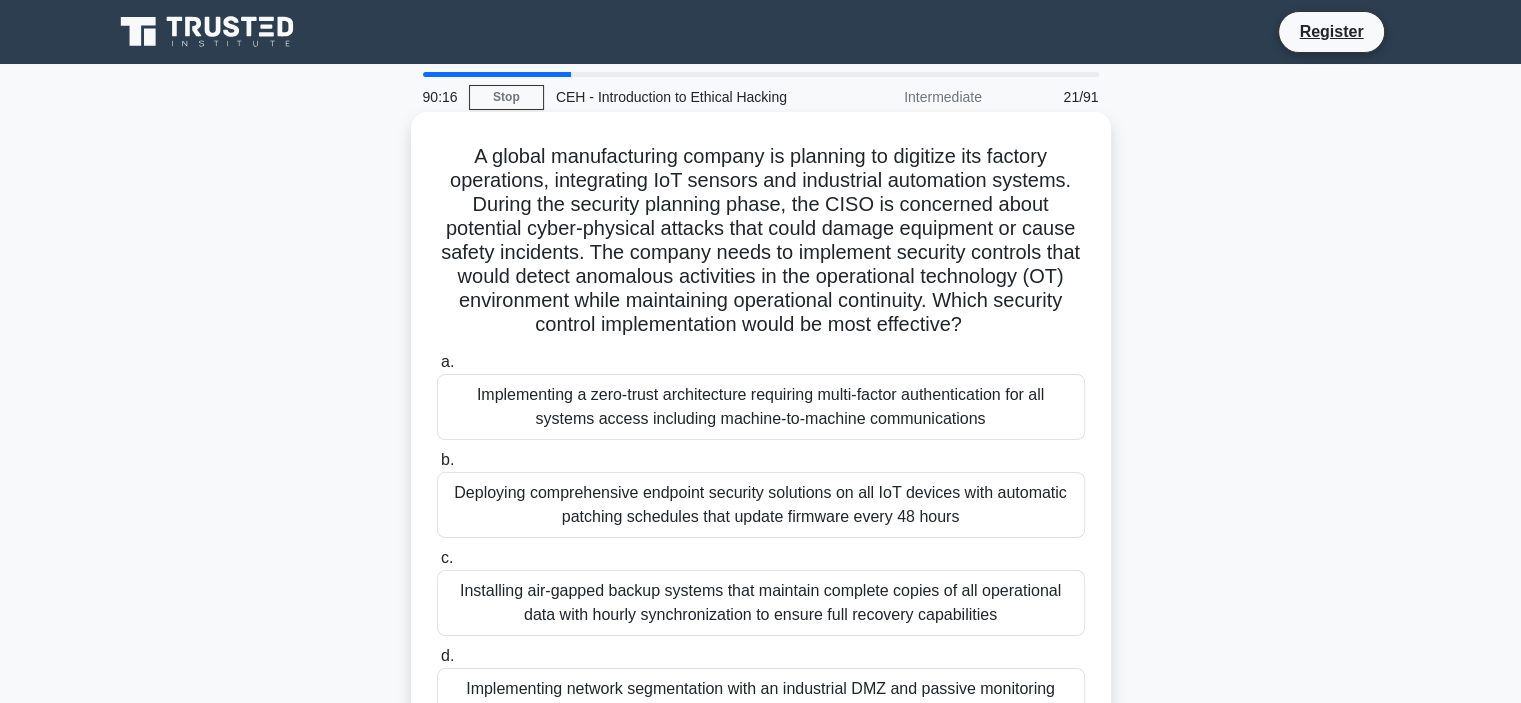 click on "Deploying comprehensive endpoint security solutions on all IoT devices with automatic patching schedules that update firmware every 48 hours" at bounding box center [761, 505] 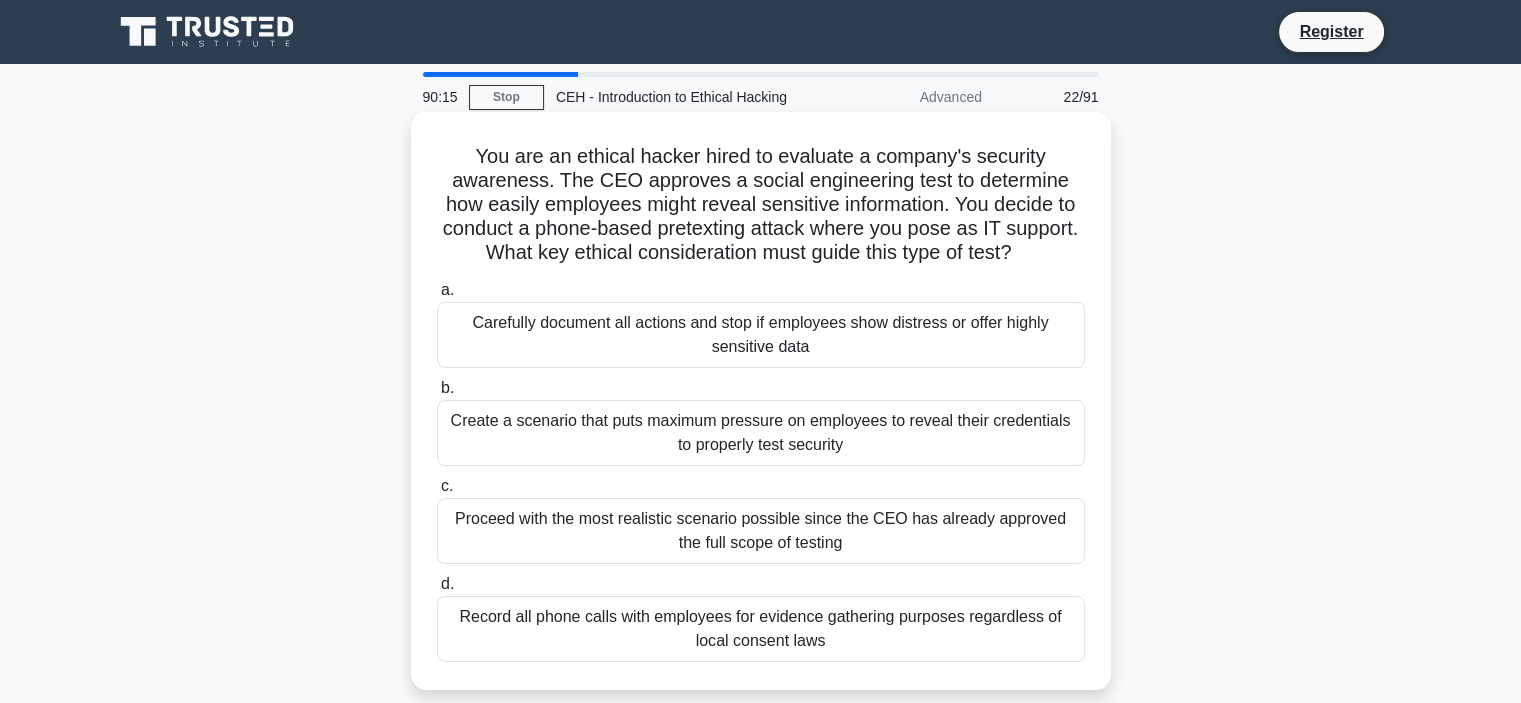 click on "Record all phone calls with employees for evidence gathering purposes regardless of local consent laws" at bounding box center (761, 629) 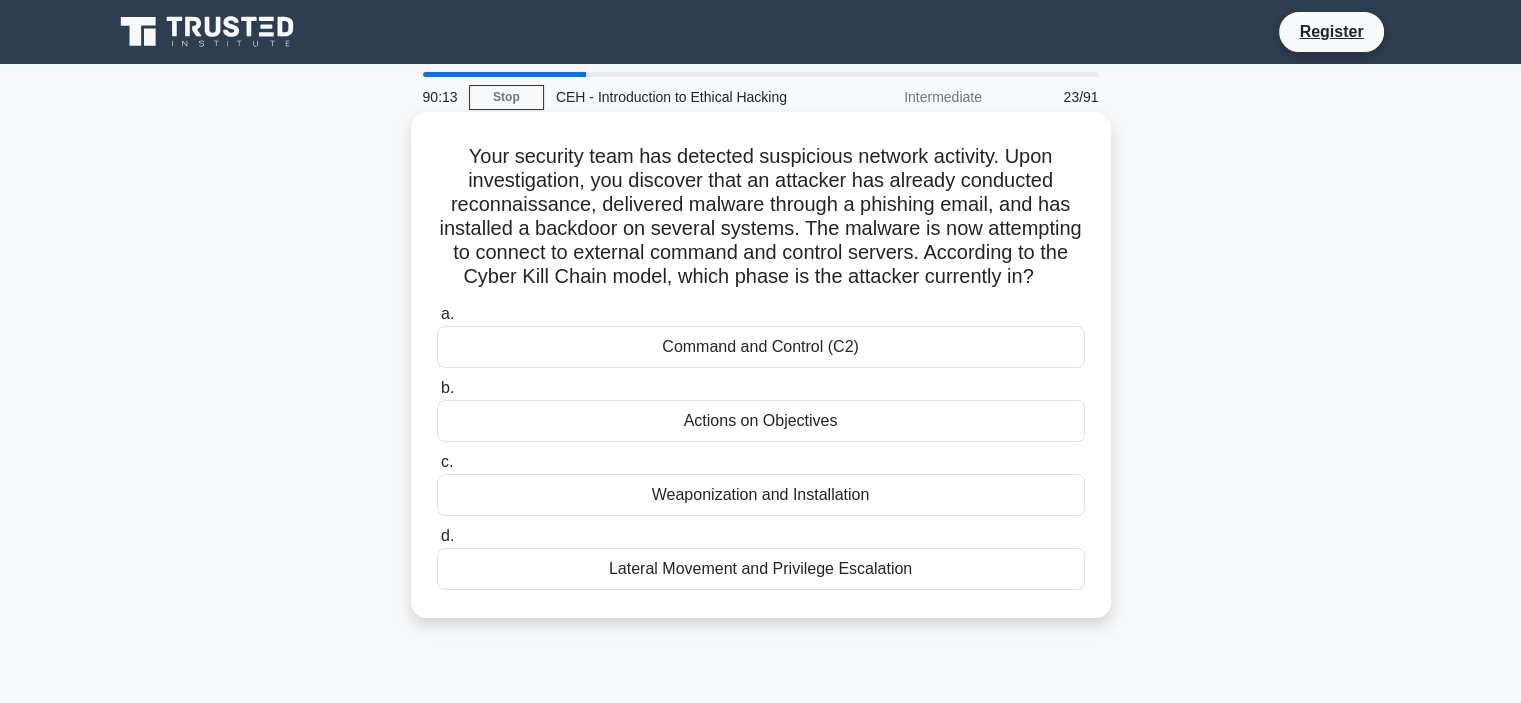 click on "Command and Control (C2)" at bounding box center [761, 347] 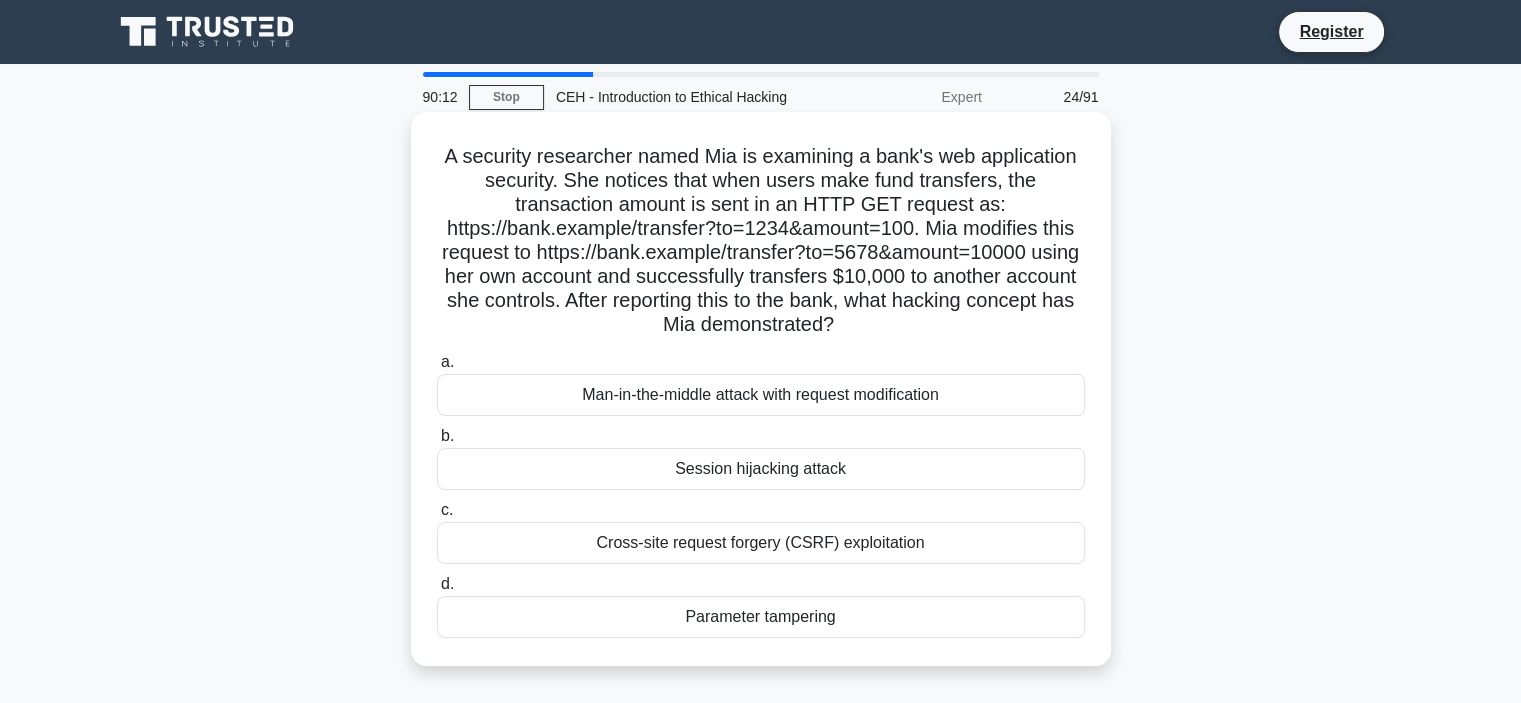 click on "Session hijacking attack" at bounding box center (761, 469) 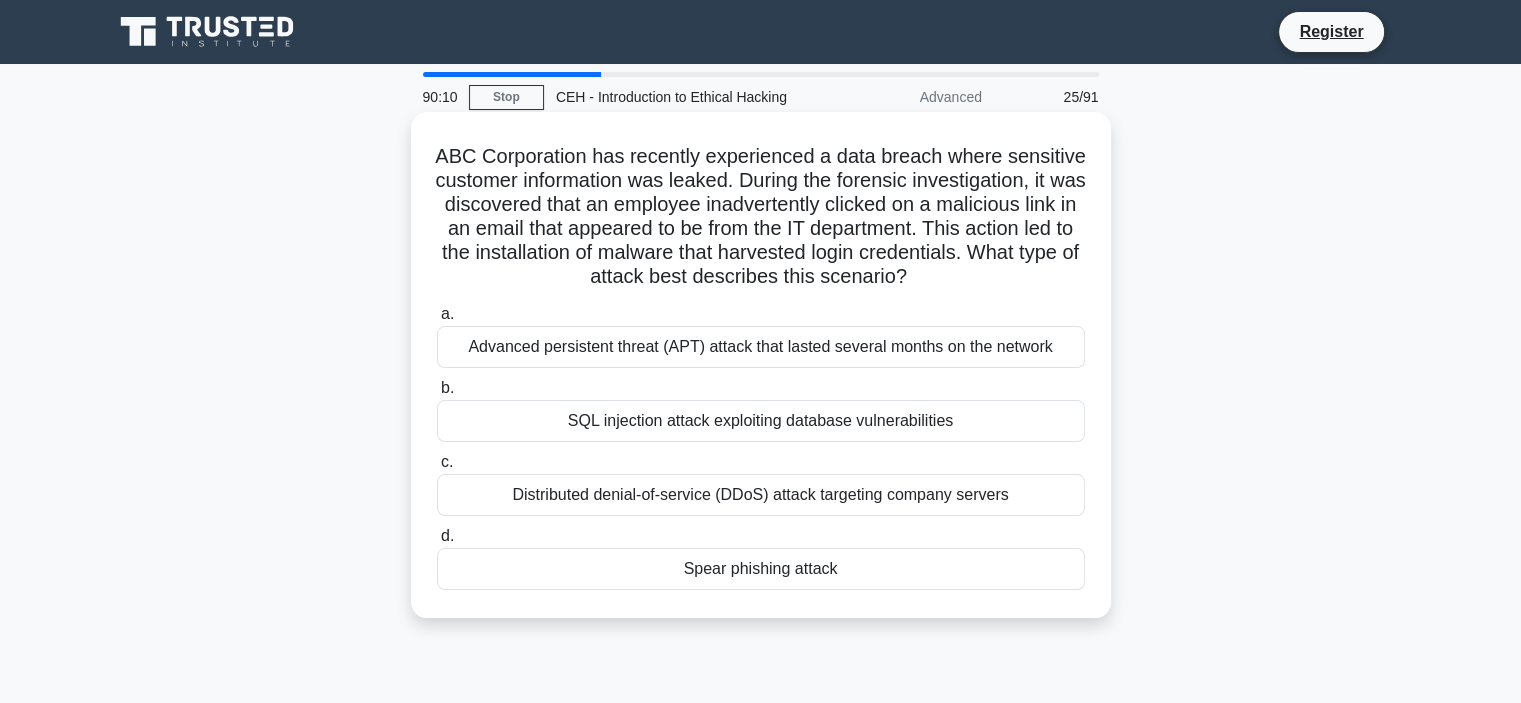 click on "Distributed denial-of-service (DDoS) attack targeting company servers" at bounding box center [761, 495] 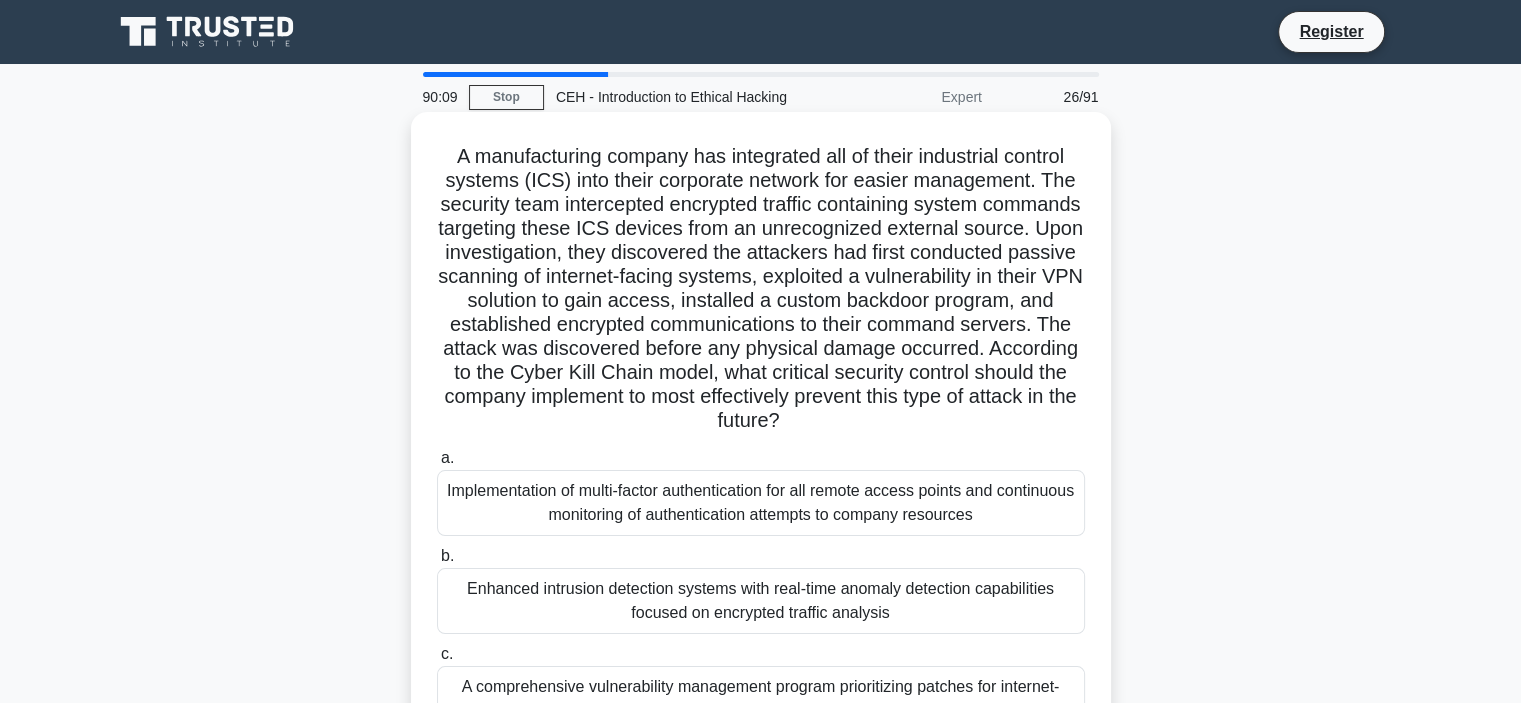click on "Implementation of multi-factor authentication for all remote access points and continuous monitoring of authentication attempts to company resources" at bounding box center [761, 503] 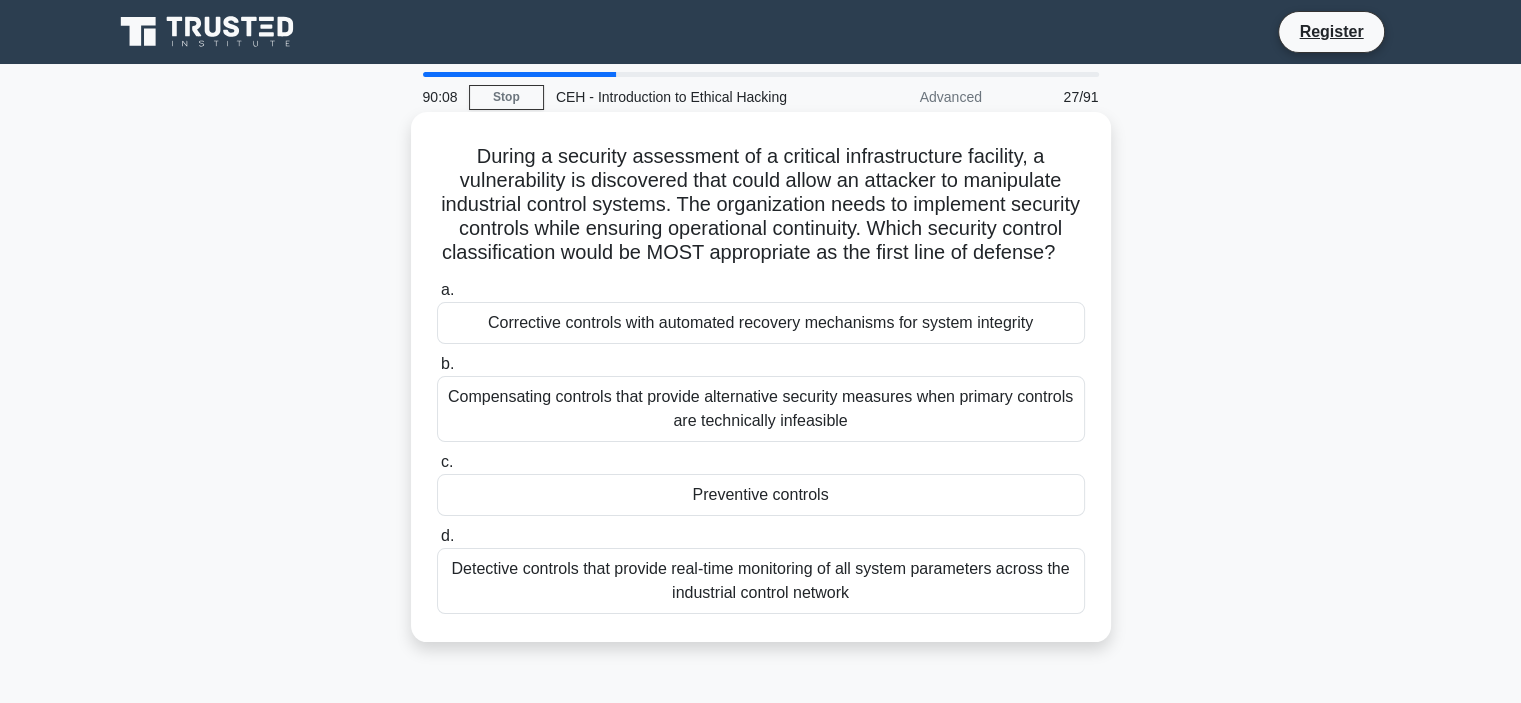 click on "d.
Detective controls that provide real-time monitoring of all system parameters across the industrial control network" at bounding box center [761, 569] 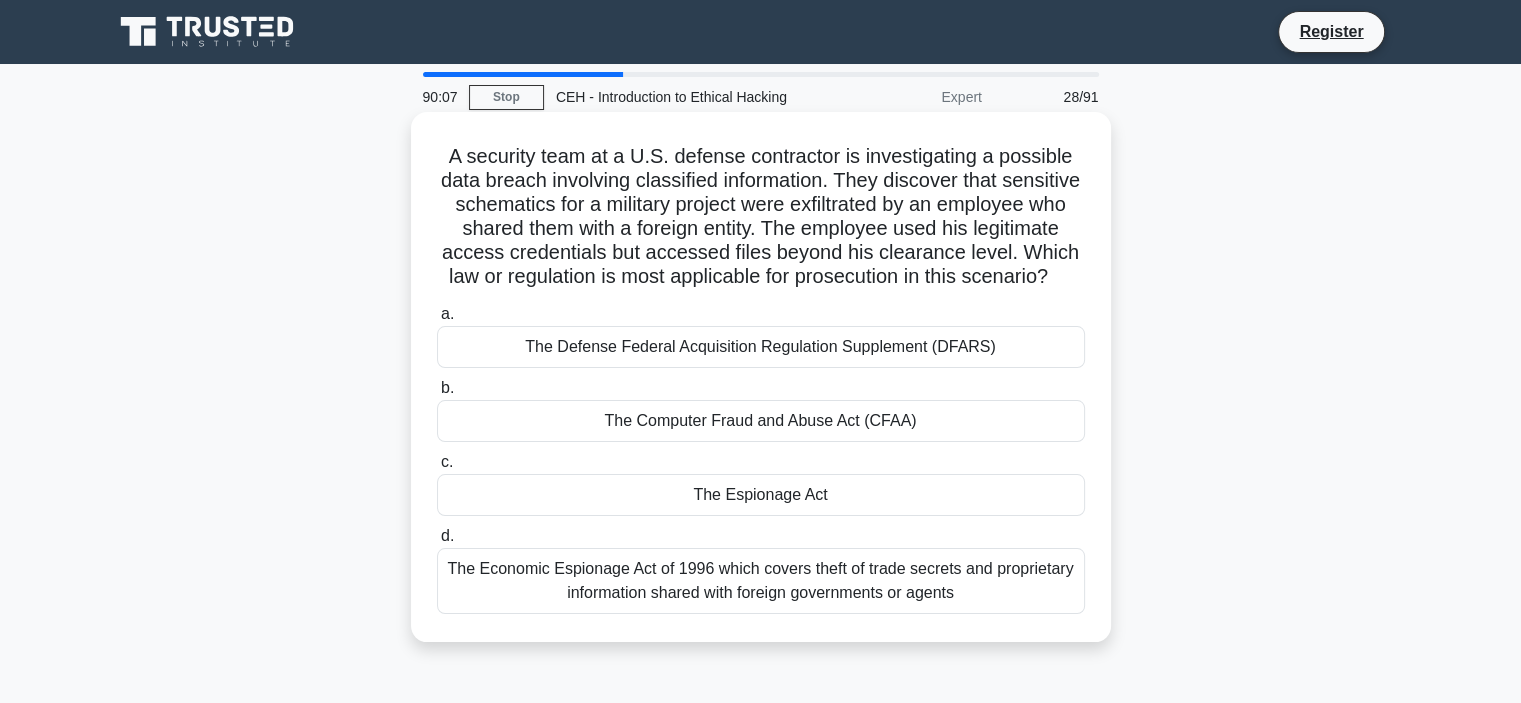 click on "The Espionage Act" at bounding box center (761, 495) 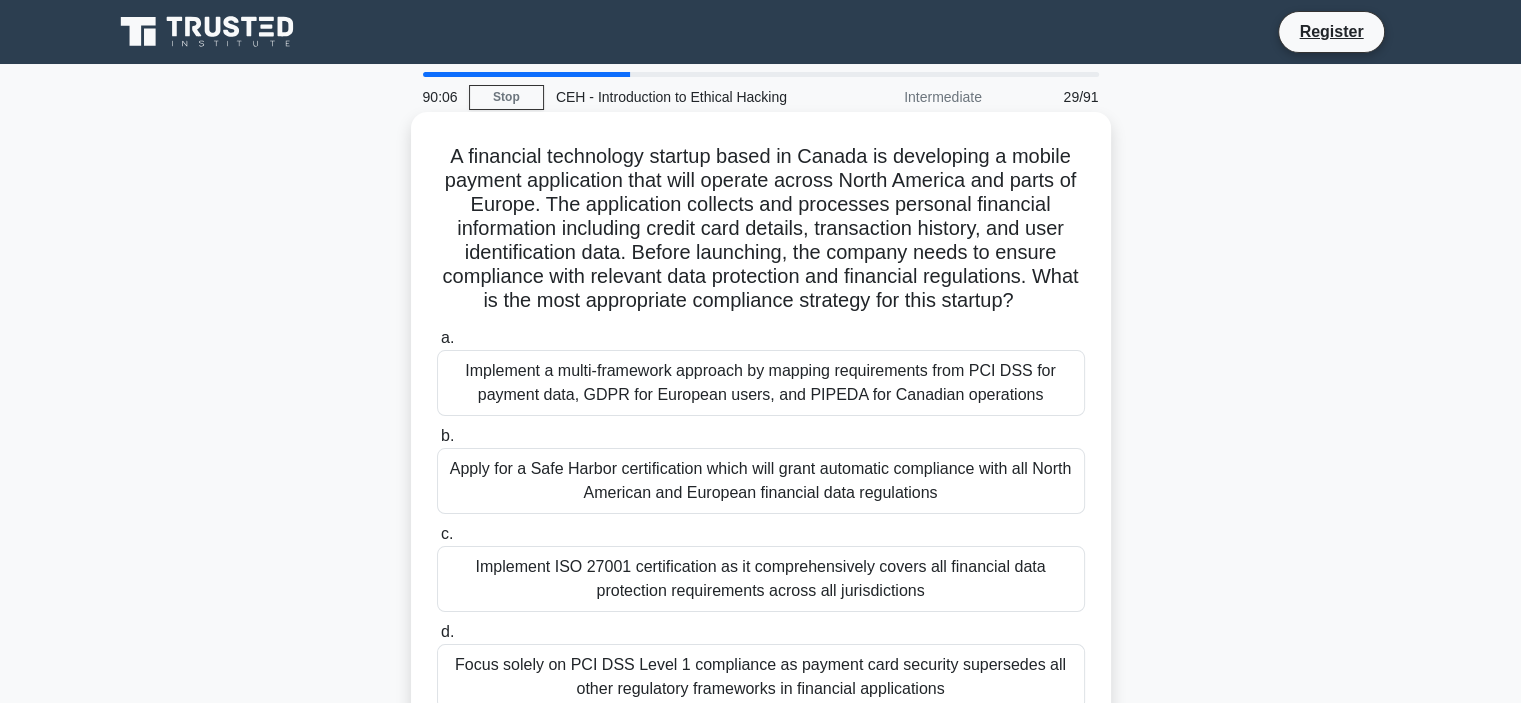 click on "Implement ISO 27001 certification as it comprehensively covers all financial data protection requirements across all jurisdictions" at bounding box center (761, 579) 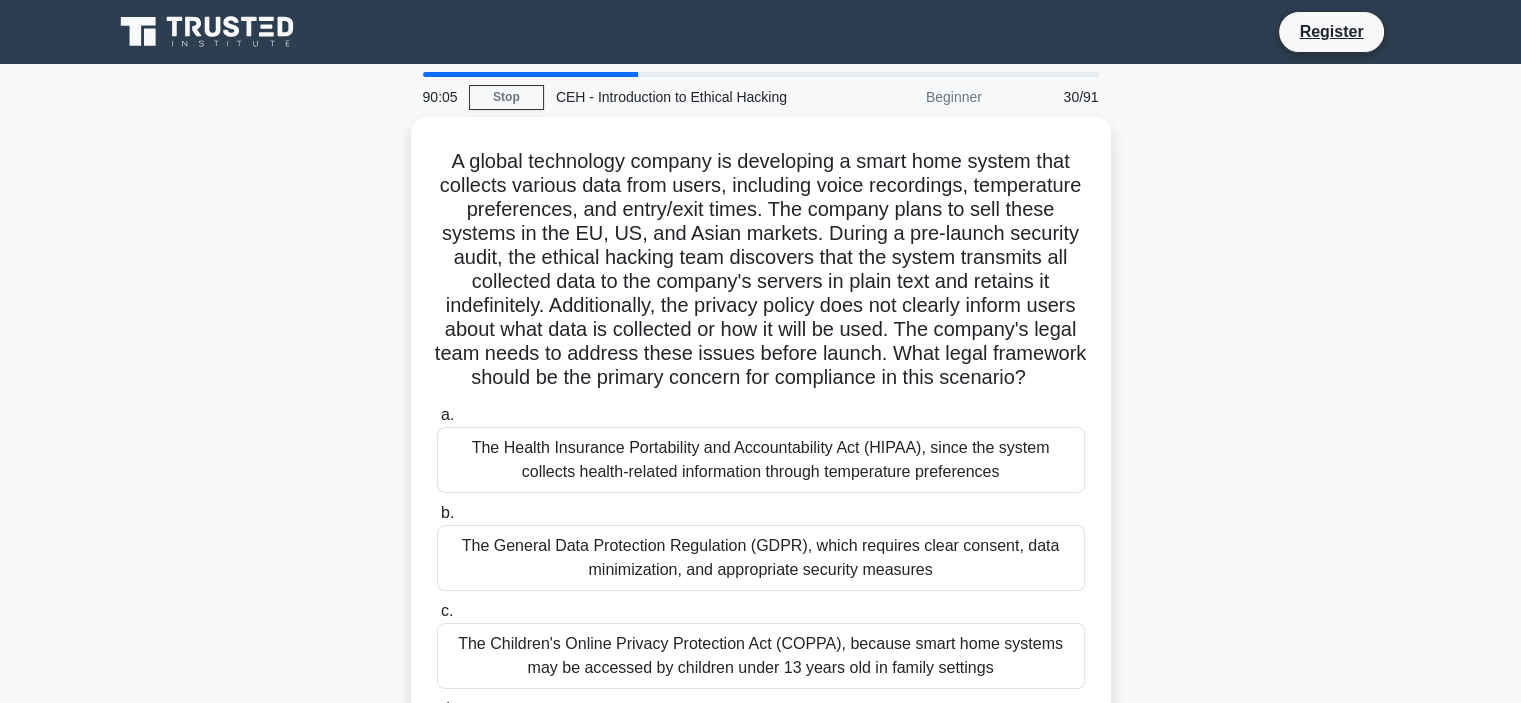 click on "The General Data Protection Regulation (GDPR), which requires clear consent, data minimization, and appropriate security measures" at bounding box center [761, 558] 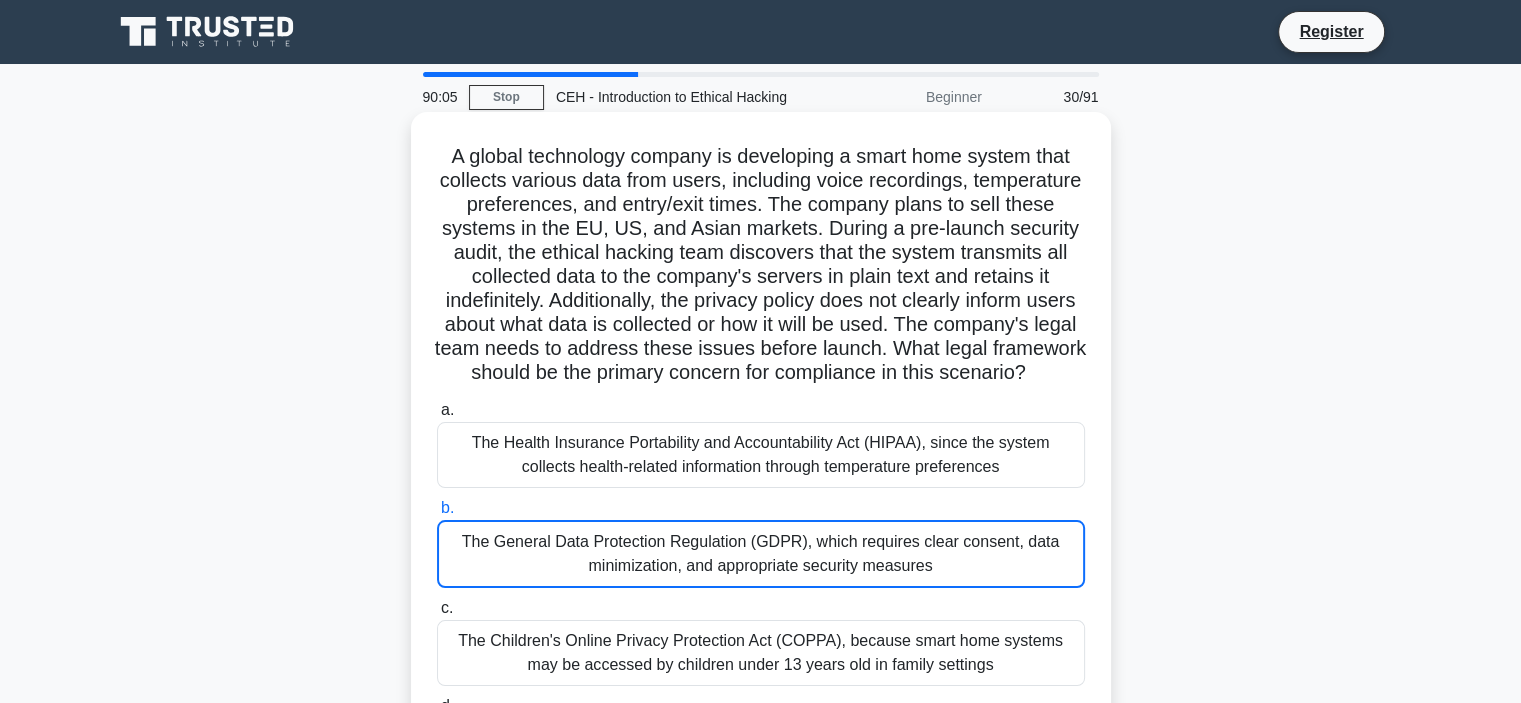 click on "The General Data Protection Regulation (GDPR), which requires clear consent, data minimization, and appropriate security measures" at bounding box center (761, 554) 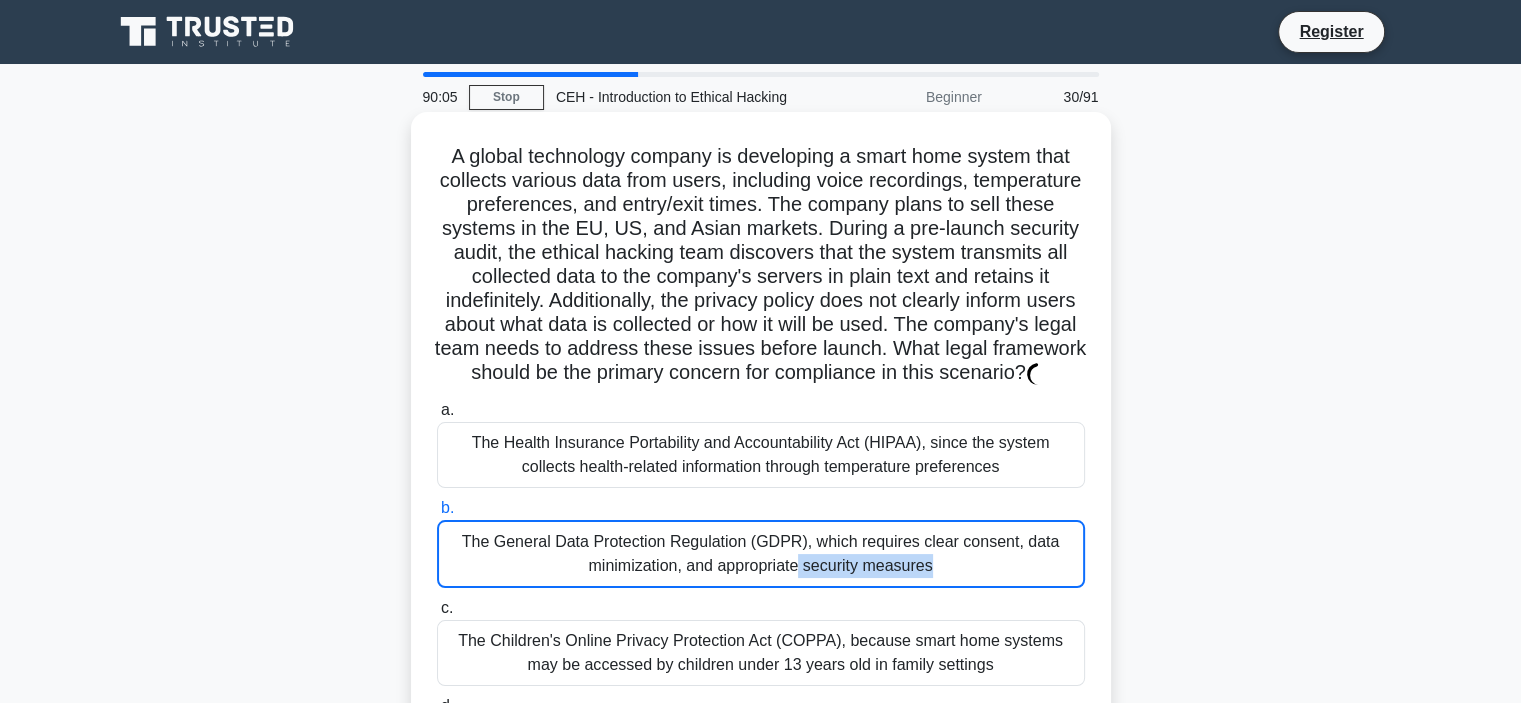 click on "The General Data Protection Regulation (GDPR), which requires clear consent, data minimization, and appropriate security measures" at bounding box center [761, 554] 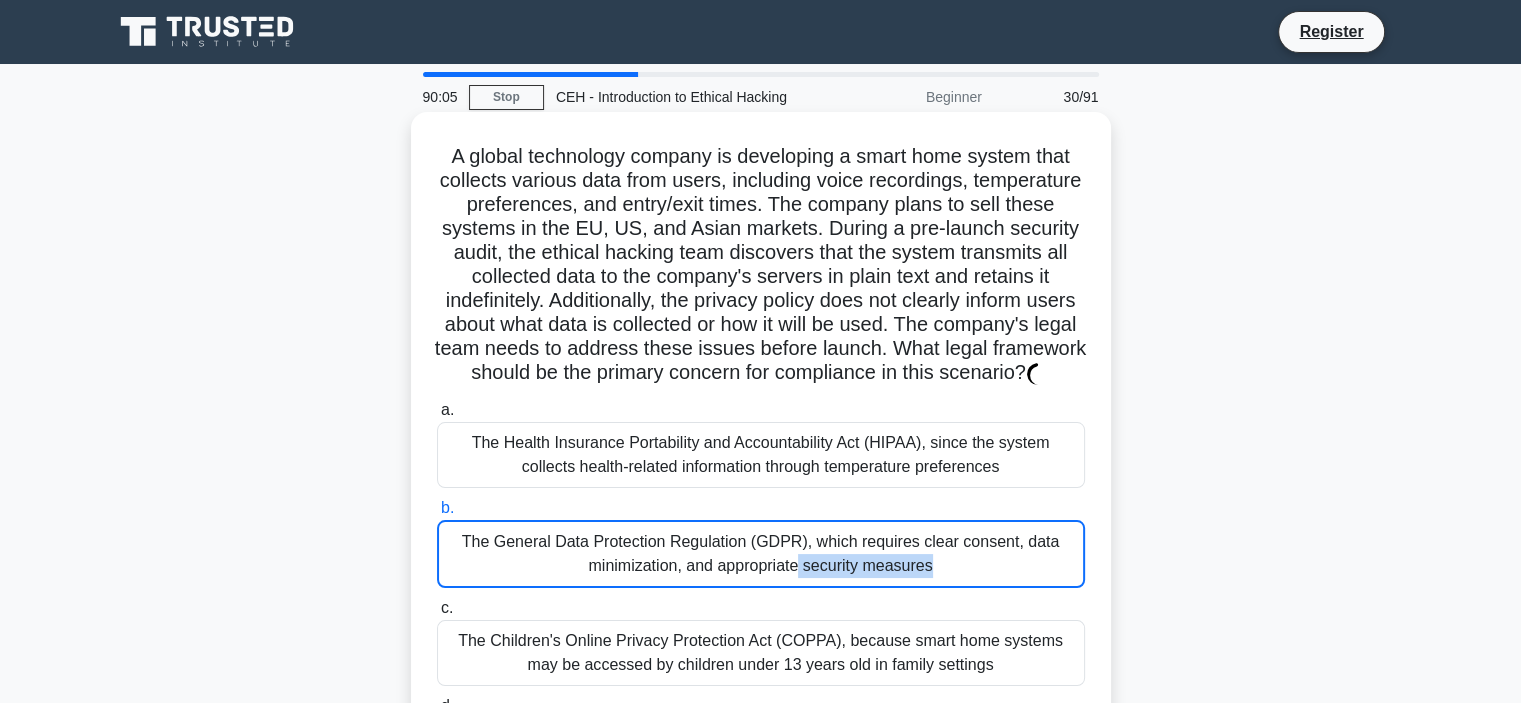 click on "b.
The General Data Protection Regulation (GDPR), which requires clear consent, data minimization, and appropriate security measures" at bounding box center [437, 508] 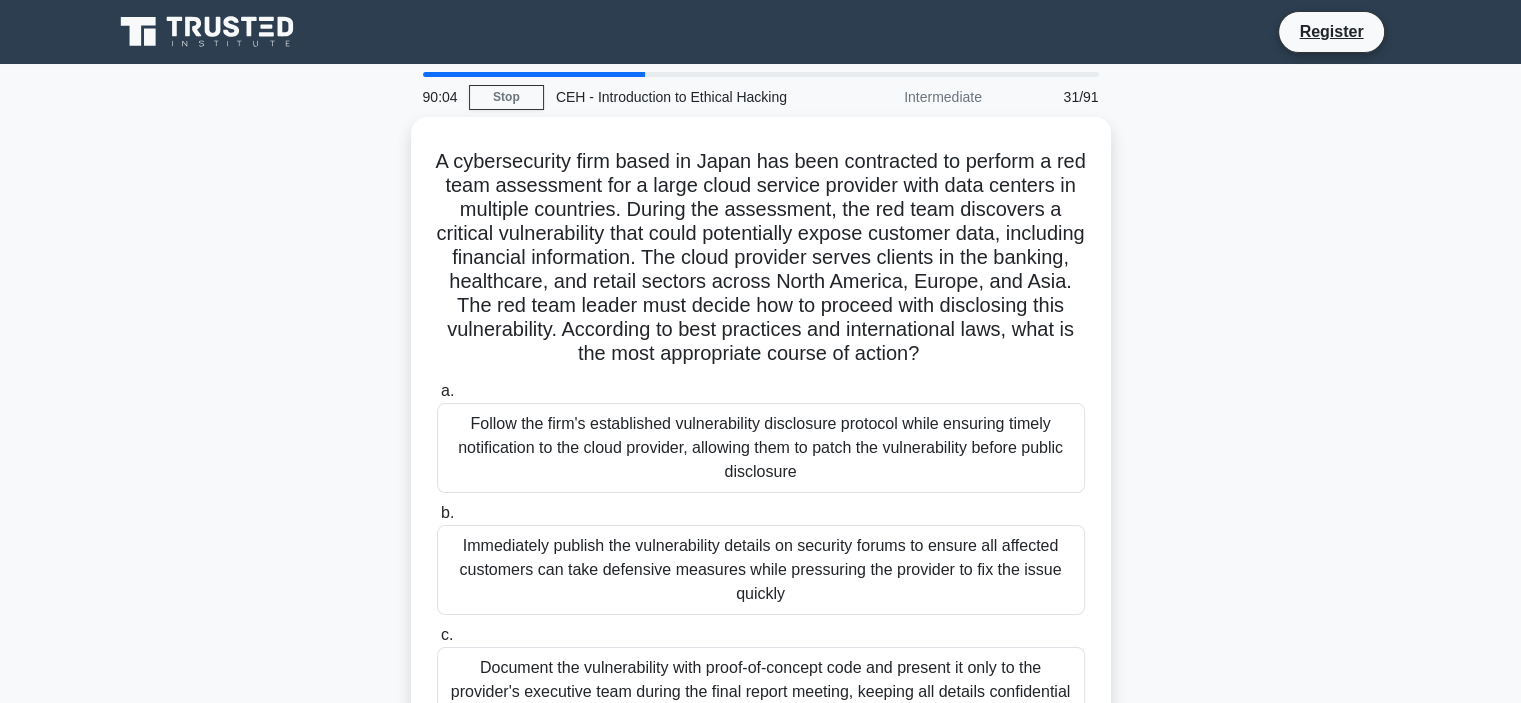 click on "Immediately publish the vulnerability details on security forums to ensure all affected customers can take defensive measures while pressuring the provider to fix the issue quickly" at bounding box center (761, 570) 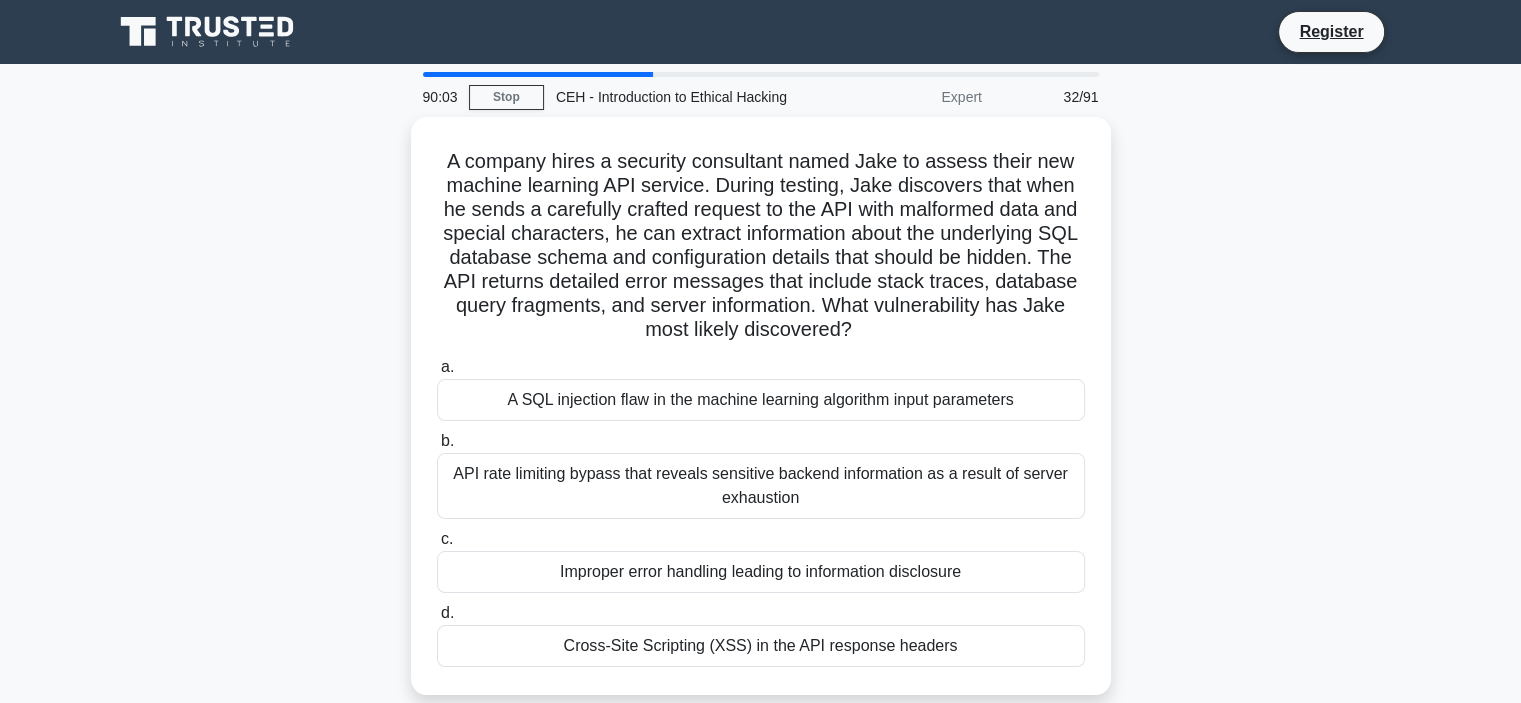 click on "d.
Cross-Site Scripting (XSS) in the API response headers" at bounding box center (761, 634) 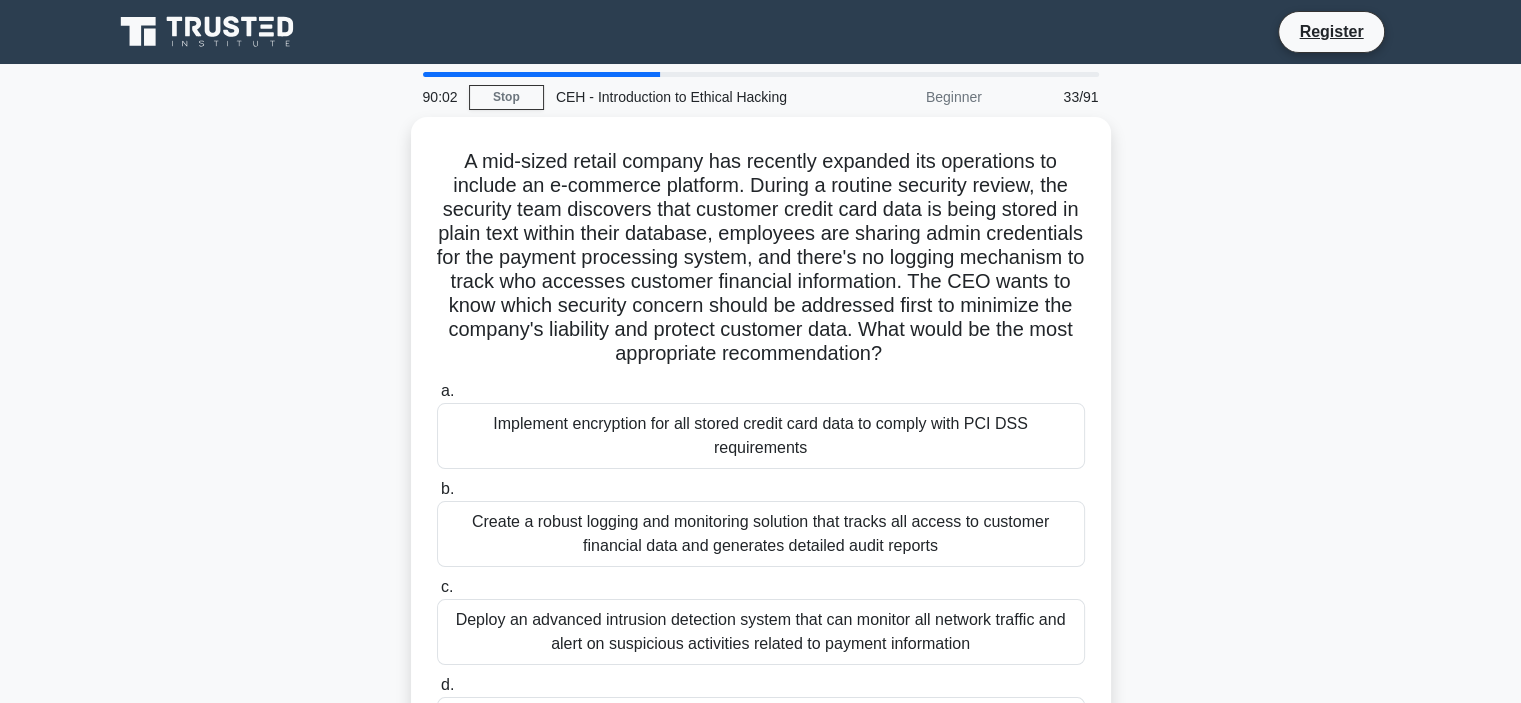 click on "Deploy an advanced intrusion detection system that can monitor all network traffic and alert on suspicious activities related to payment information" at bounding box center [761, 632] 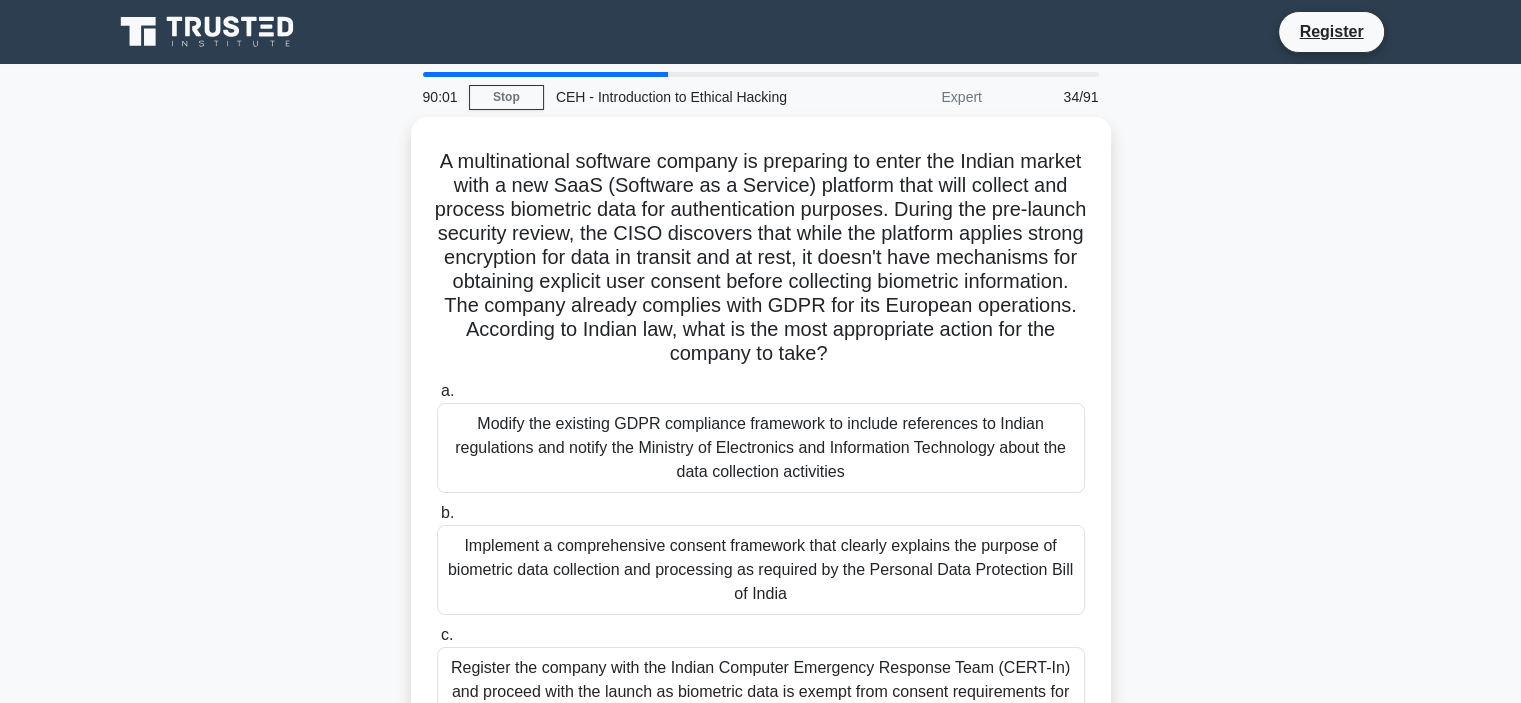 click on "Implement a comprehensive consent framework that clearly explains the purpose of biometric data collection and processing as required by the Personal Data Protection Bill of India" at bounding box center (761, 570) 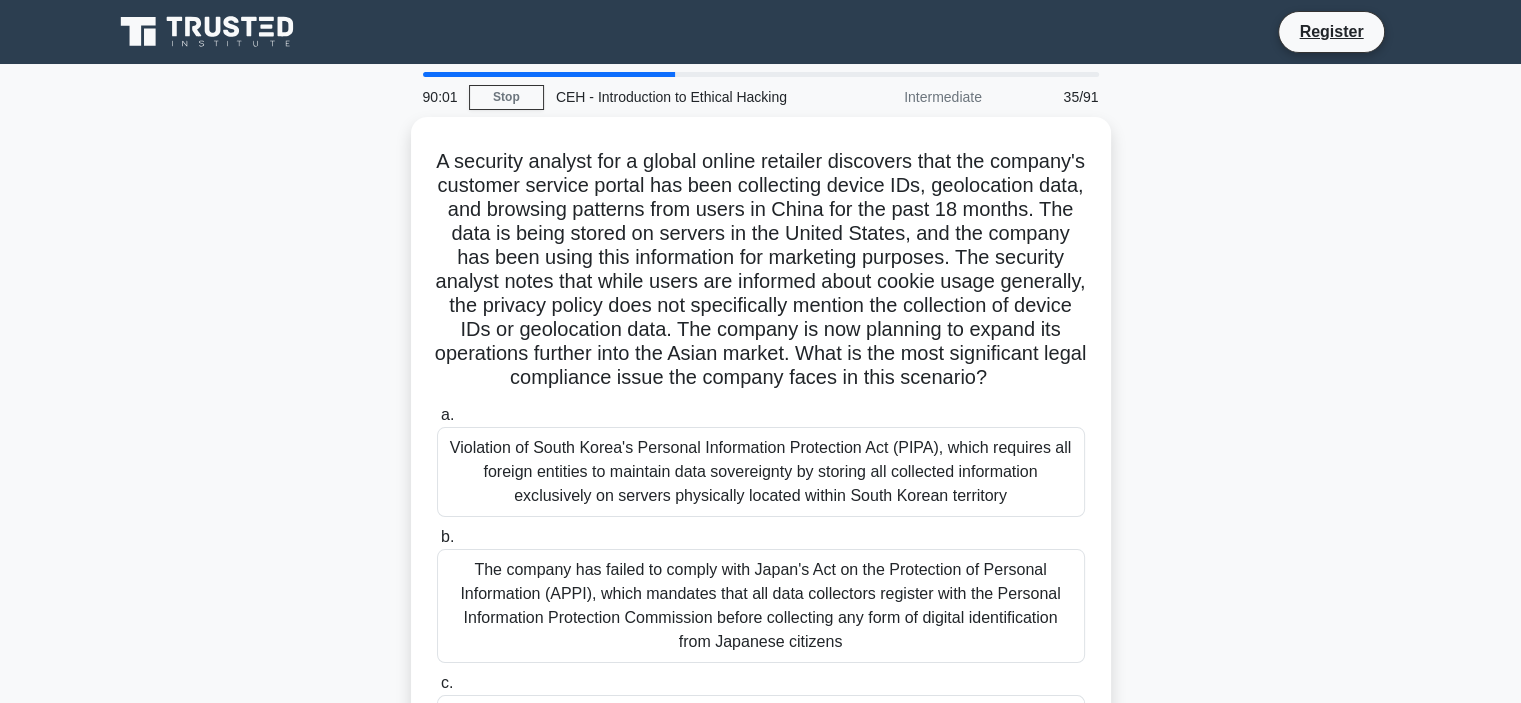 click on "The company has failed to comply with Japan's Act on the Protection of Personal Information (APPI), which mandates that all data collectors register with the Personal Information Protection Commission before collecting any form of digital identification from Japanese citizens" at bounding box center (761, 606) 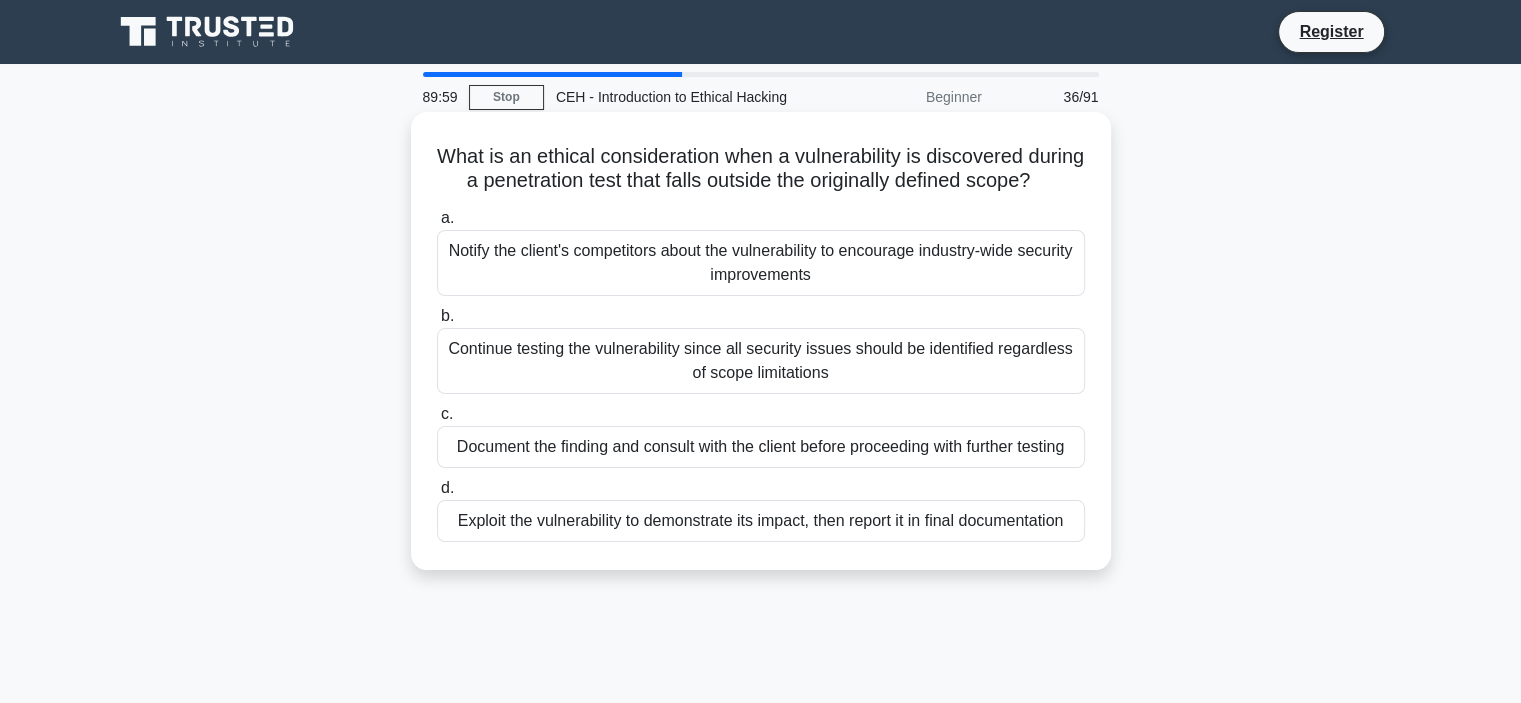 click on "Exploit the vulnerability to demonstrate its impact, then report it in final documentation" at bounding box center [761, 521] 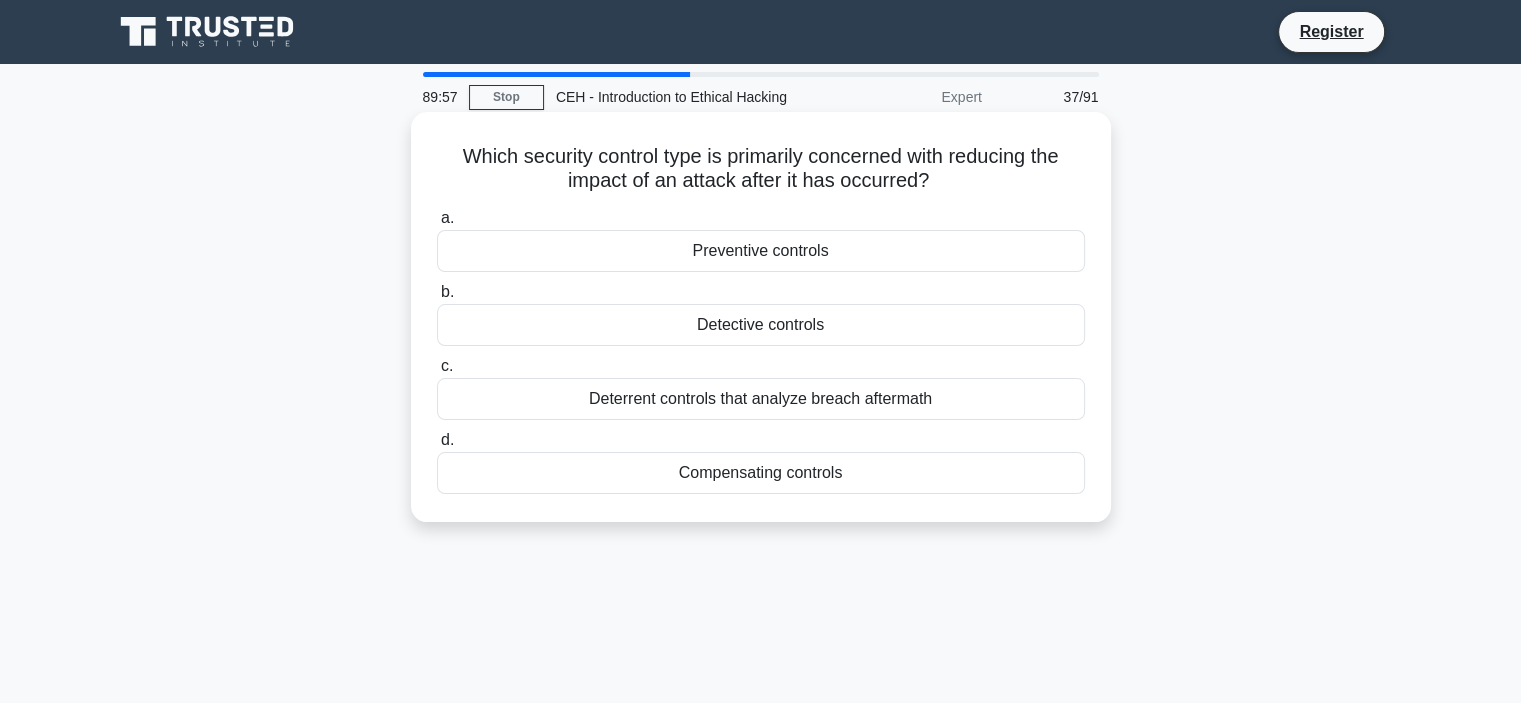click on "Detective controls" at bounding box center (761, 325) 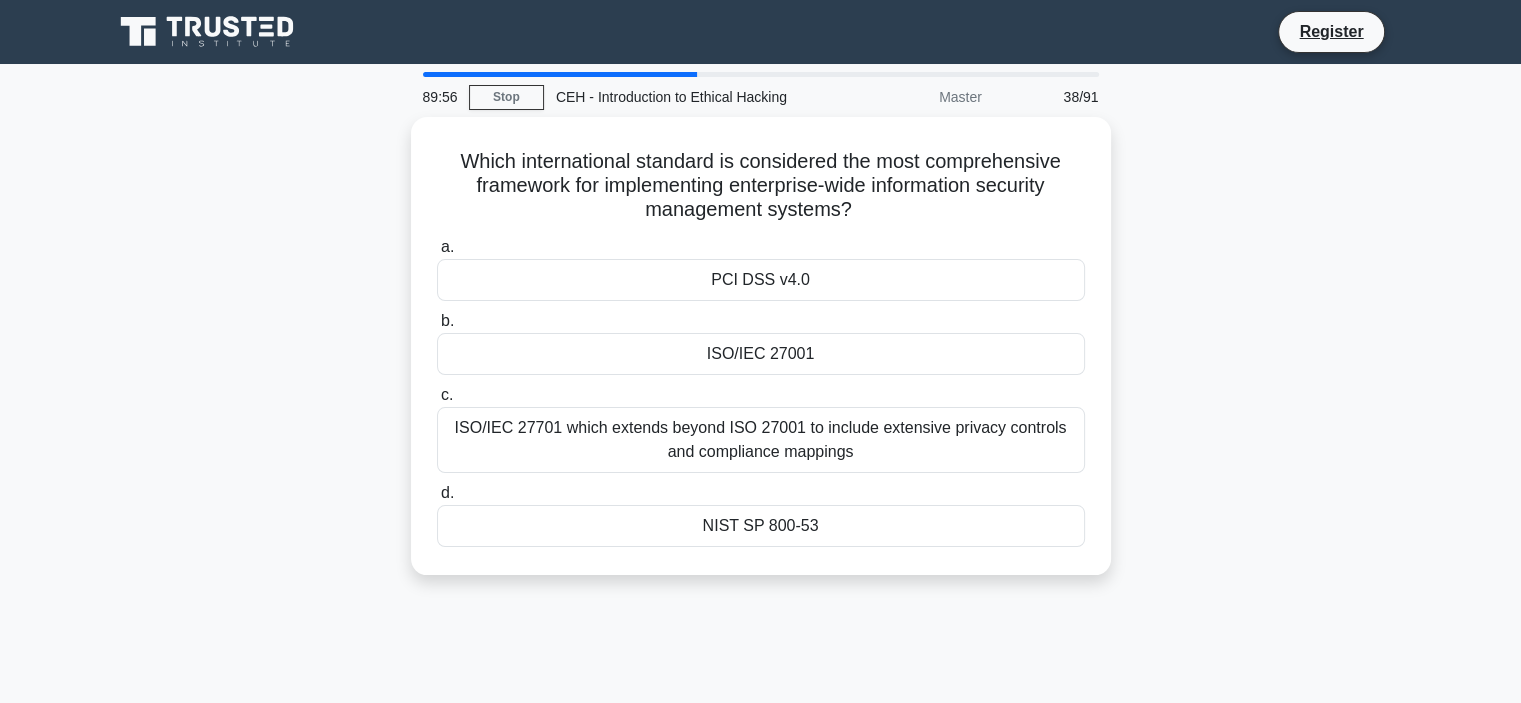 click on "ISO/IEC 27001" at bounding box center [761, 354] 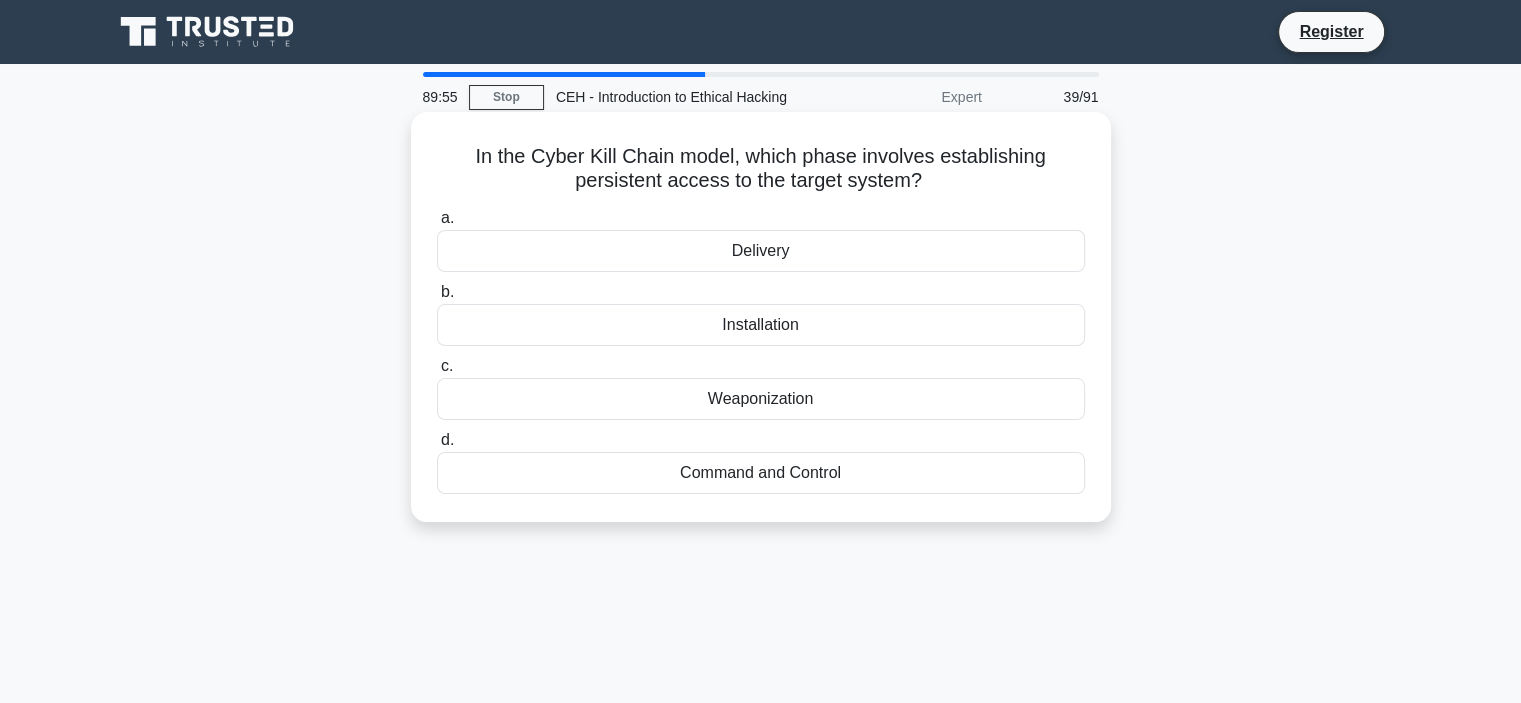click on "Delivery" at bounding box center (761, 251) 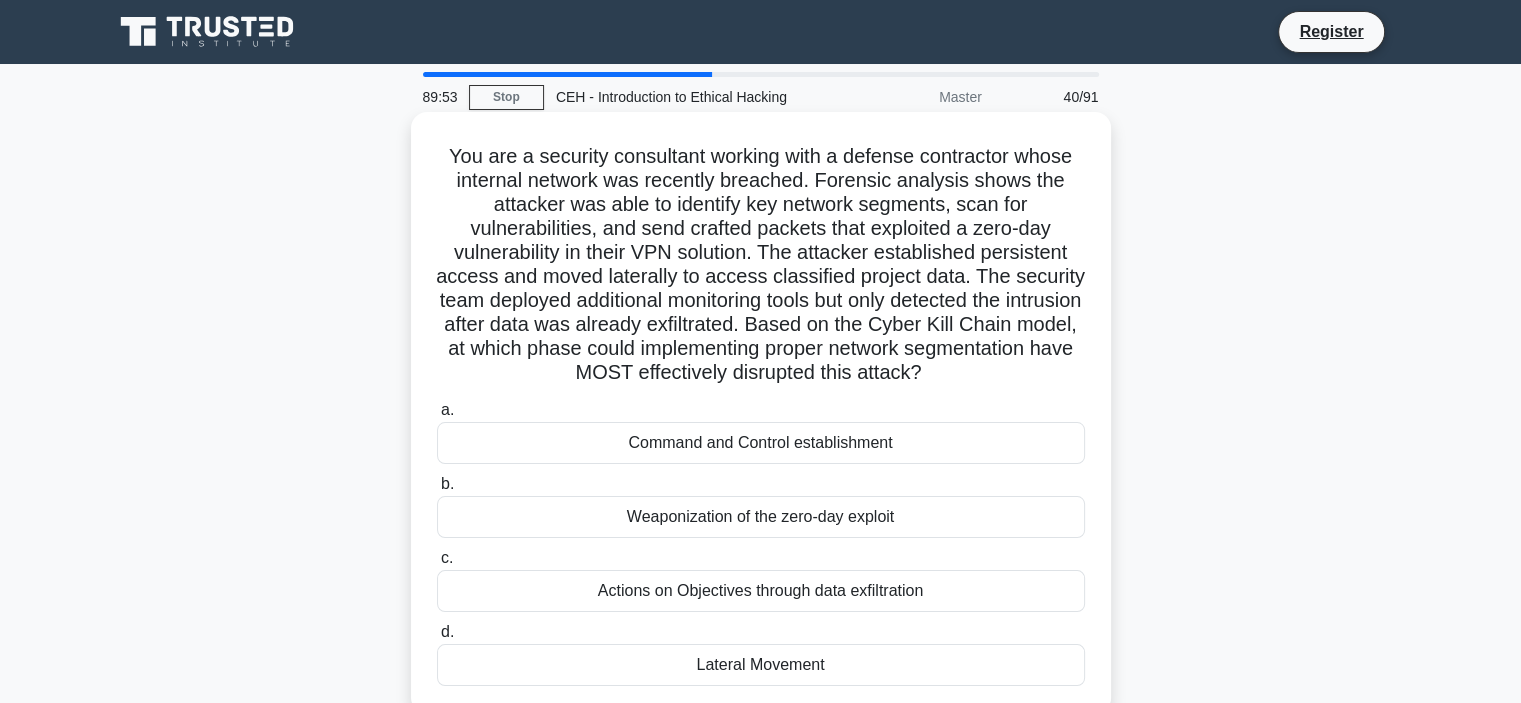 click on "Command and Control establishment" at bounding box center [761, 443] 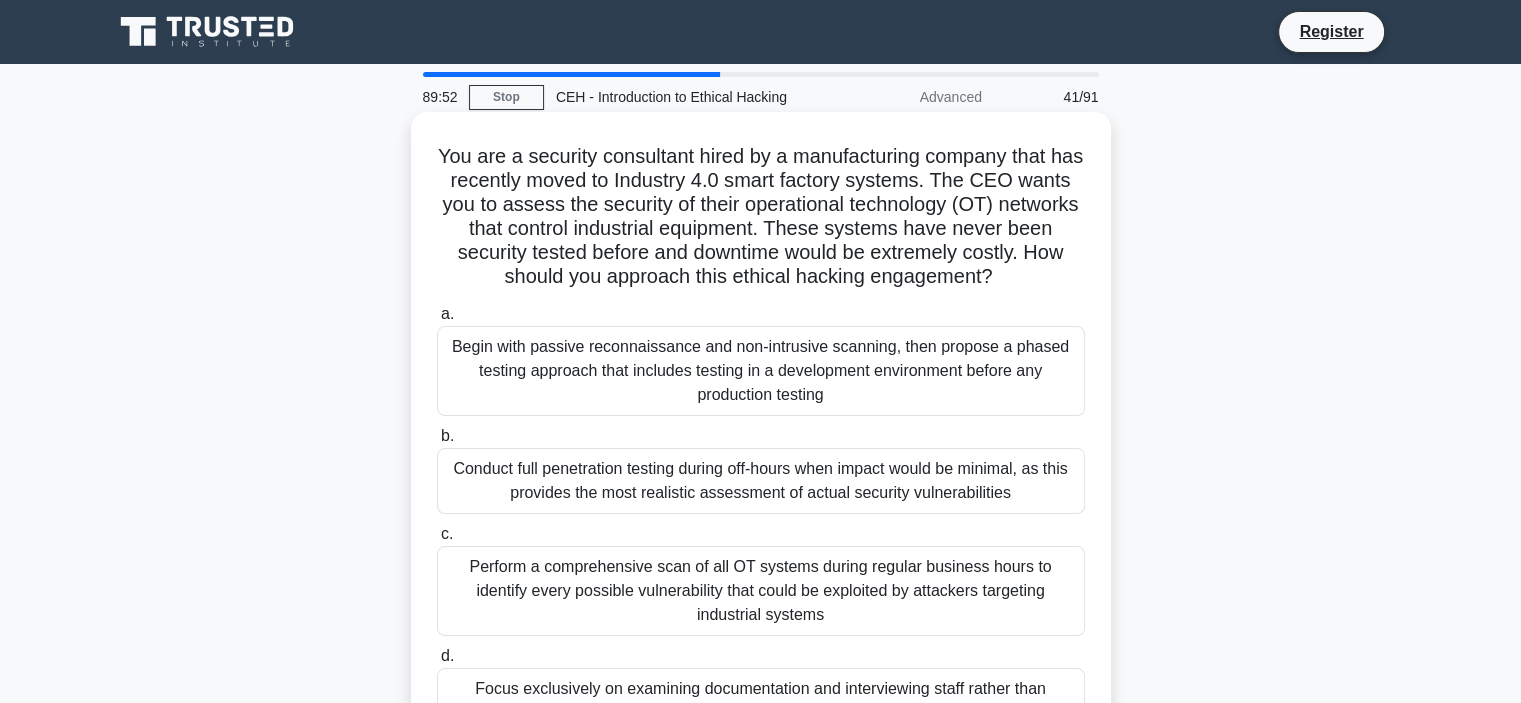 click on "a.
Begin with passive reconnaissance and non-intrusive scanning, then propose a phased testing approach that includes testing in a development environment before any production testing
b.
c. d." at bounding box center [761, 530] 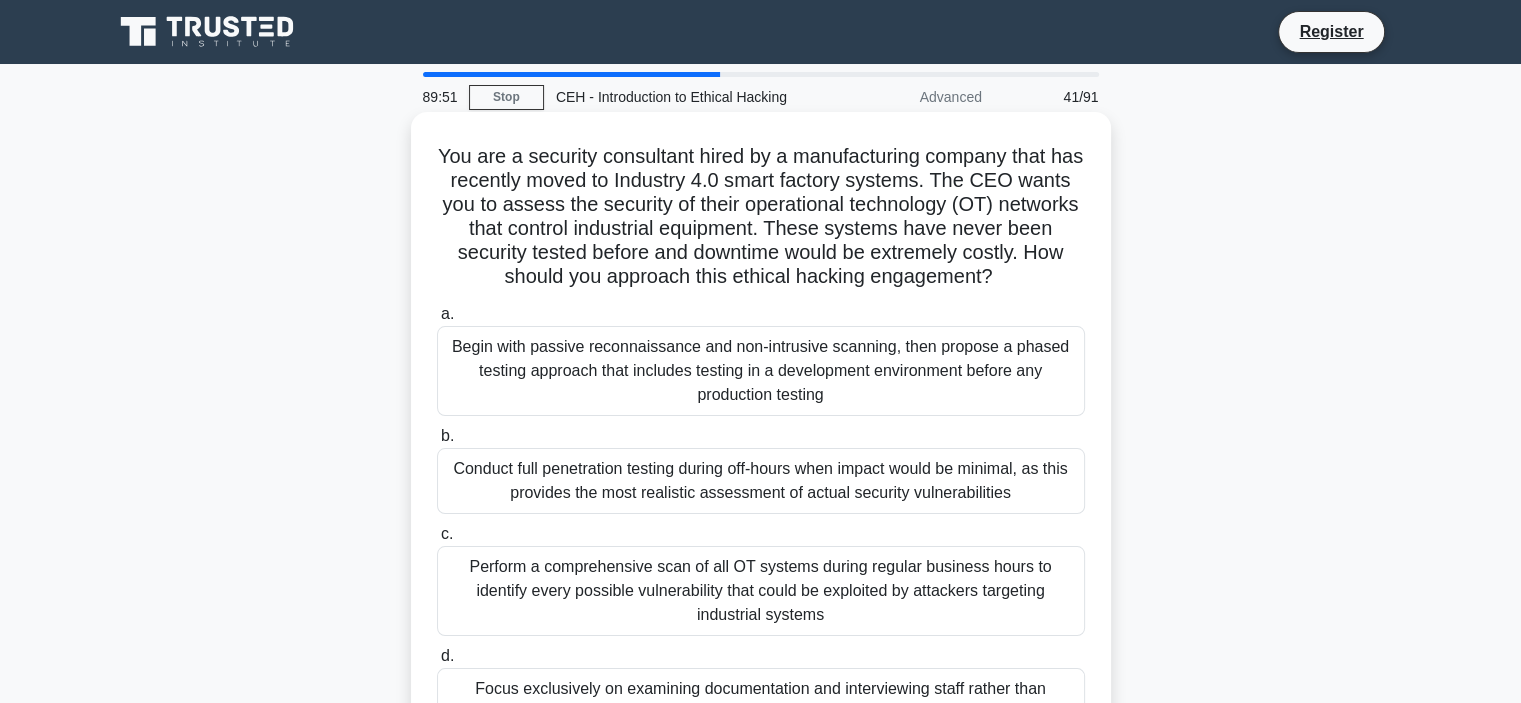 click on "Perform a comprehensive scan of all OT systems during regular business hours to identify every possible vulnerability that could be exploited by attackers targeting industrial systems" at bounding box center (761, 591) 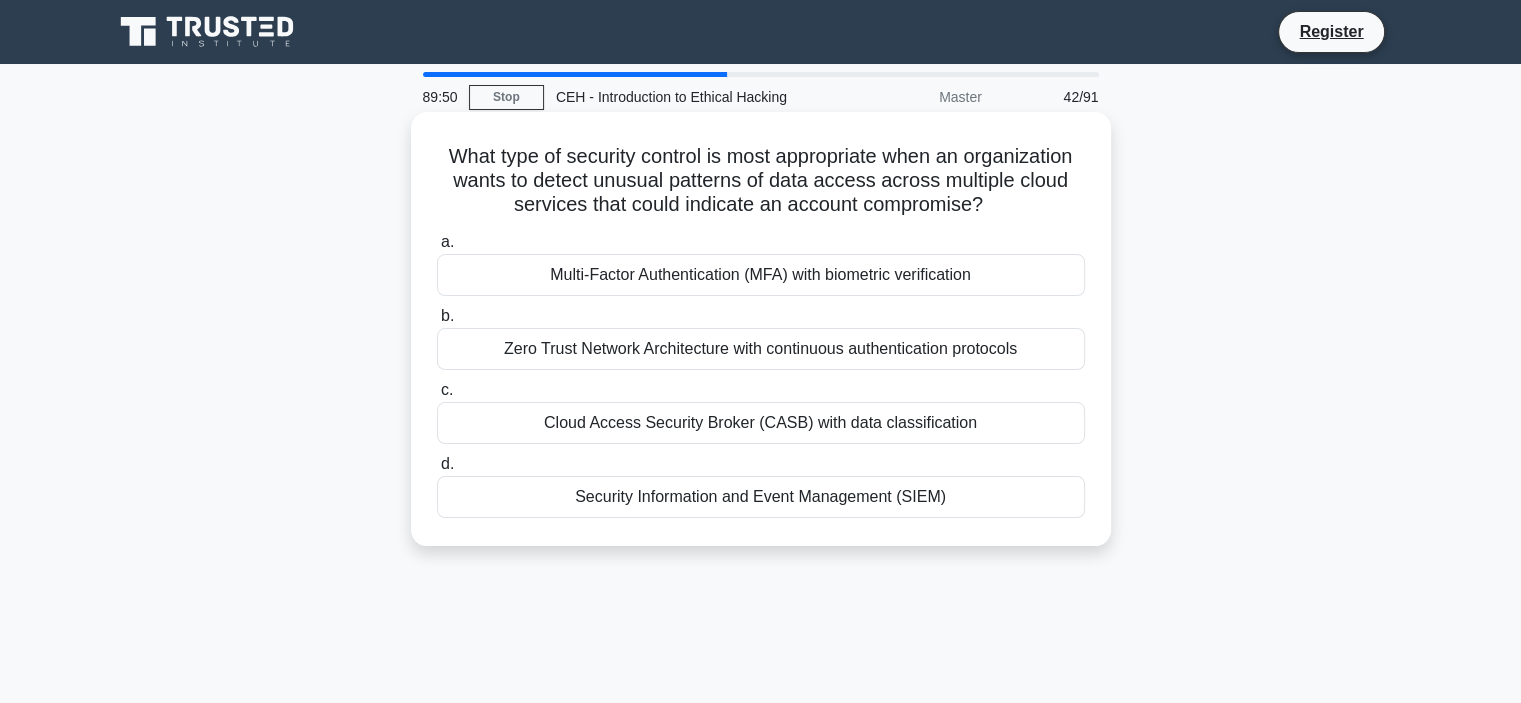 click on "b.
Zero Trust Network Architecture with continuous authentication protocols" at bounding box center [761, 337] 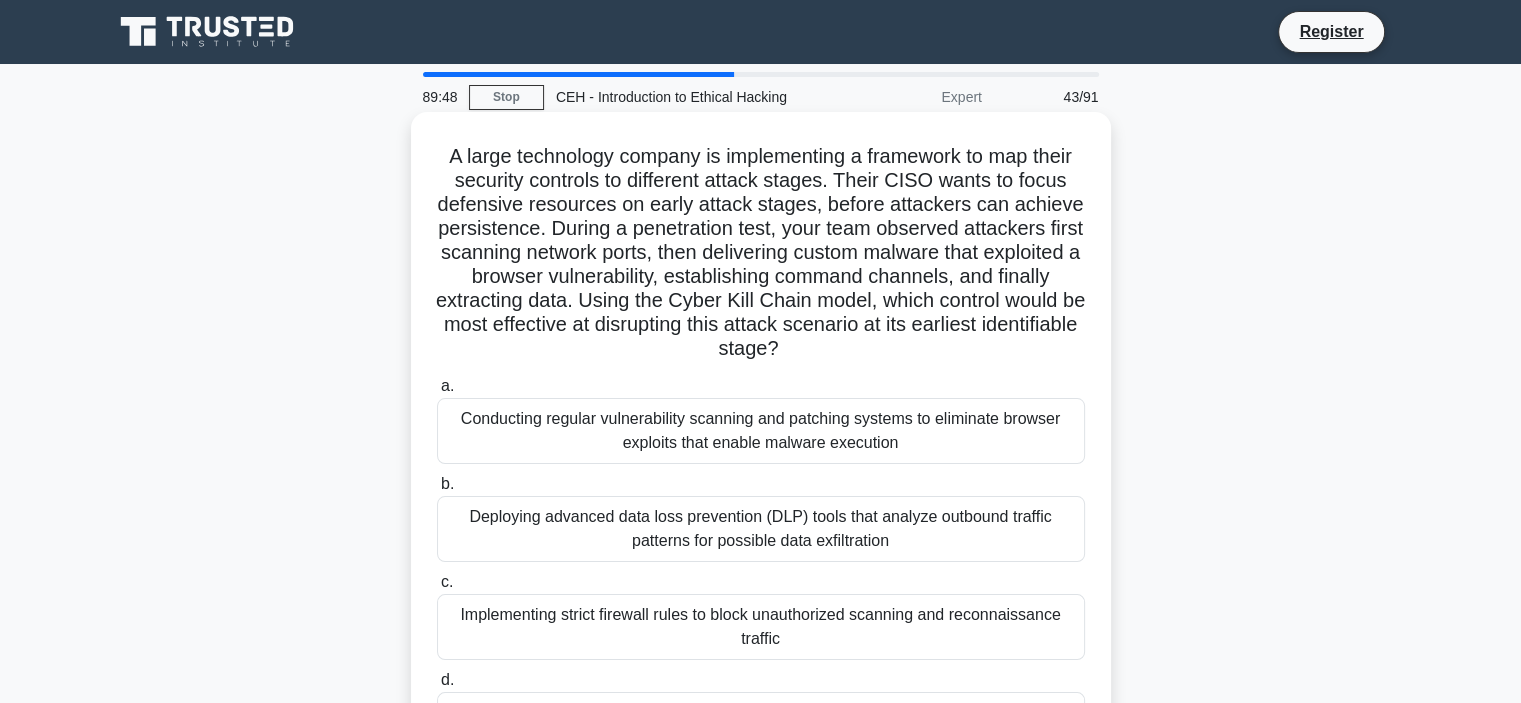 click on "Deploying advanced data loss prevention (DLP) tools that analyze outbound traffic patterns for possible data exfiltration" at bounding box center [761, 529] 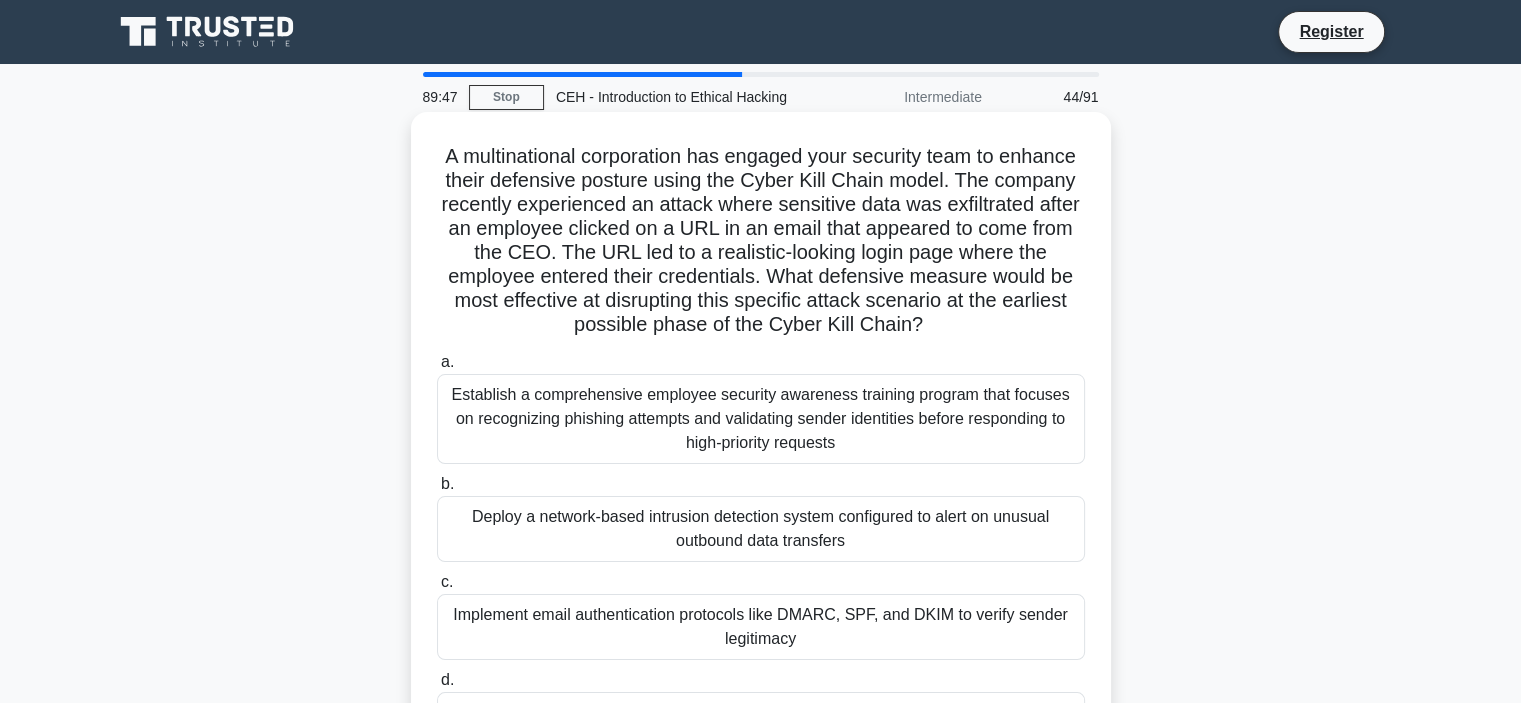click on "Implement email authentication protocols like DMARC, SPF, and DKIM to verify sender legitimacy" at bounding box center [761, 627] 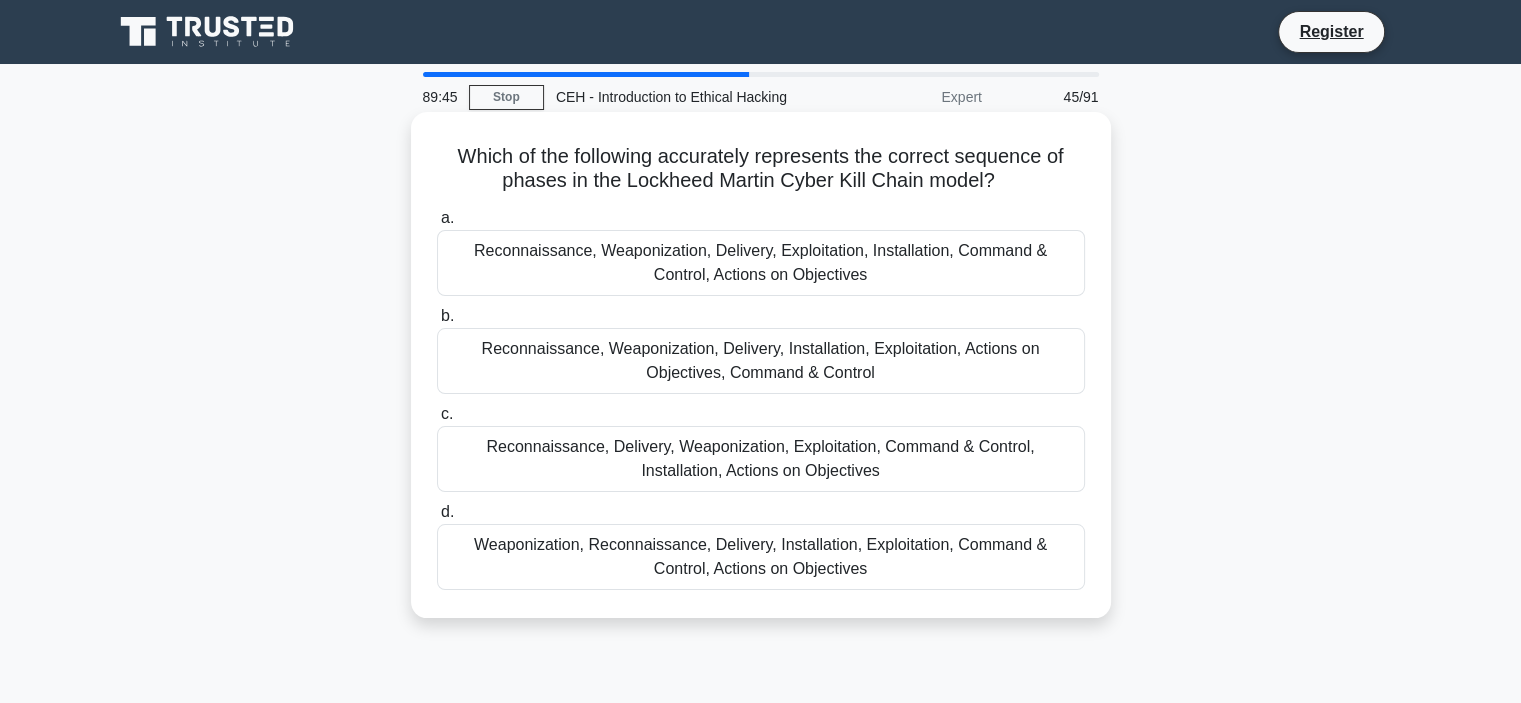click on "Reconnaissance, Weaponization, Delivery, Installation, Exploitation, Actions on Objectives, Command & Control" at bounding box center (761, 361) 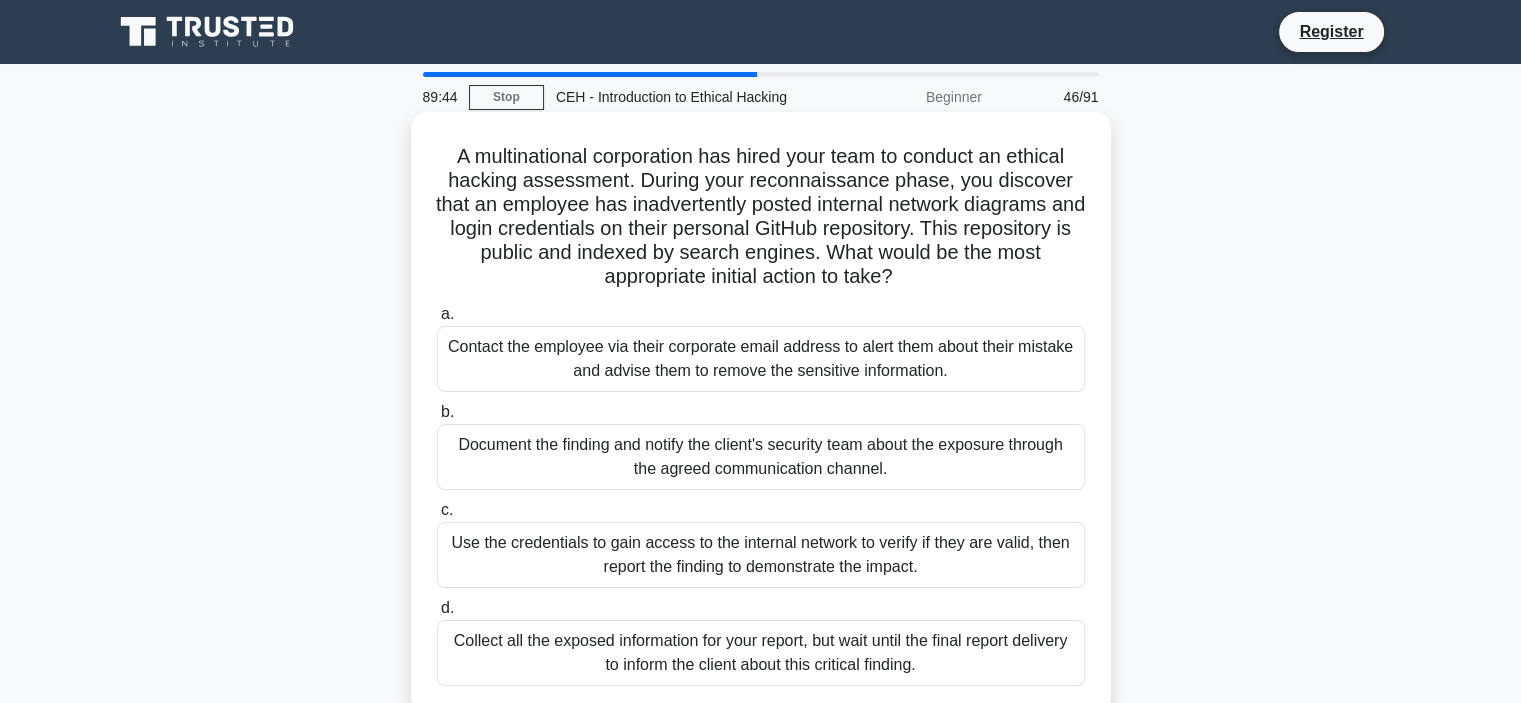 click on "Contact the employee via their corporate email address to alert them about their mistake and advise them to remove the sensitive information." at bounding box center [761, 359] 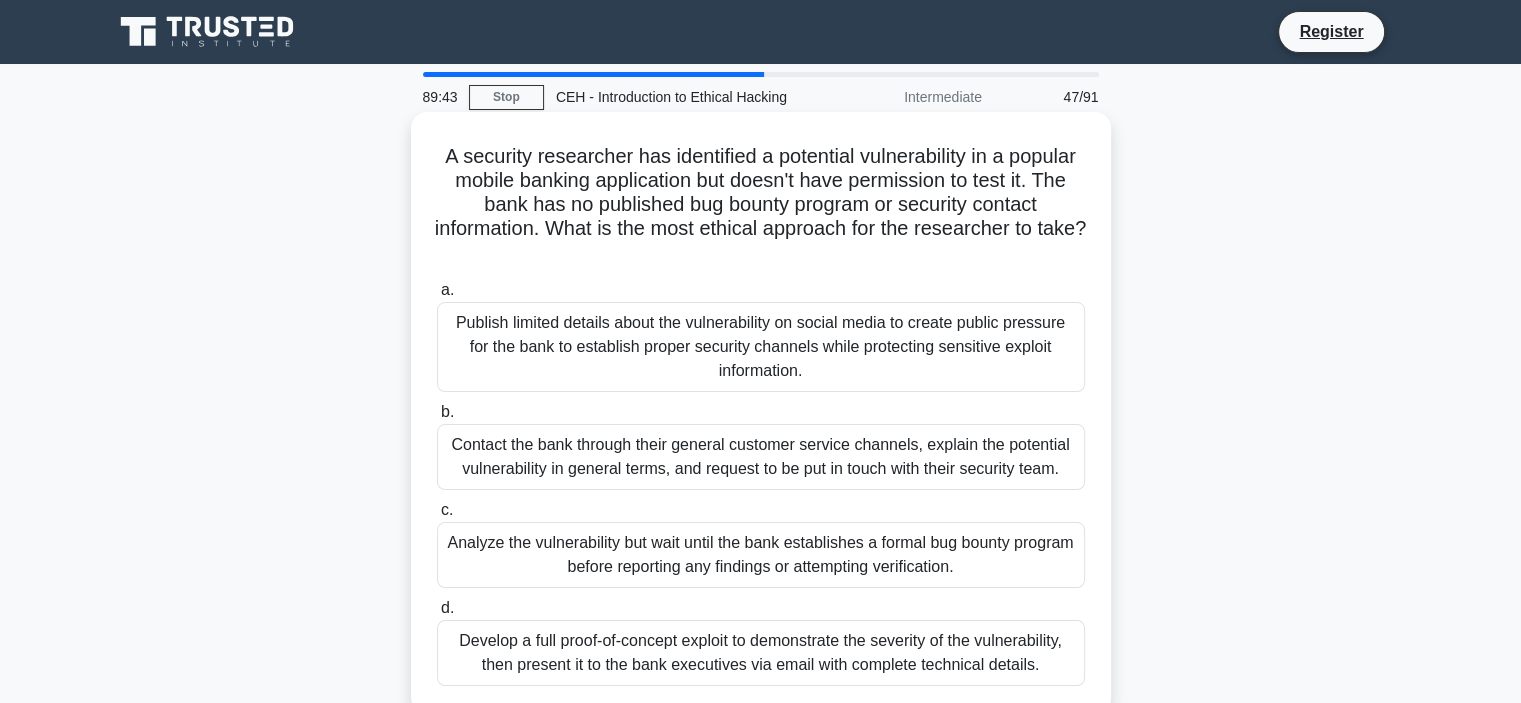 click on "Contact the bank through their general customer service channels, explain the potential vulnerability in general terms, and request to be put in touch with their security team." at bounding box center (761, 457) 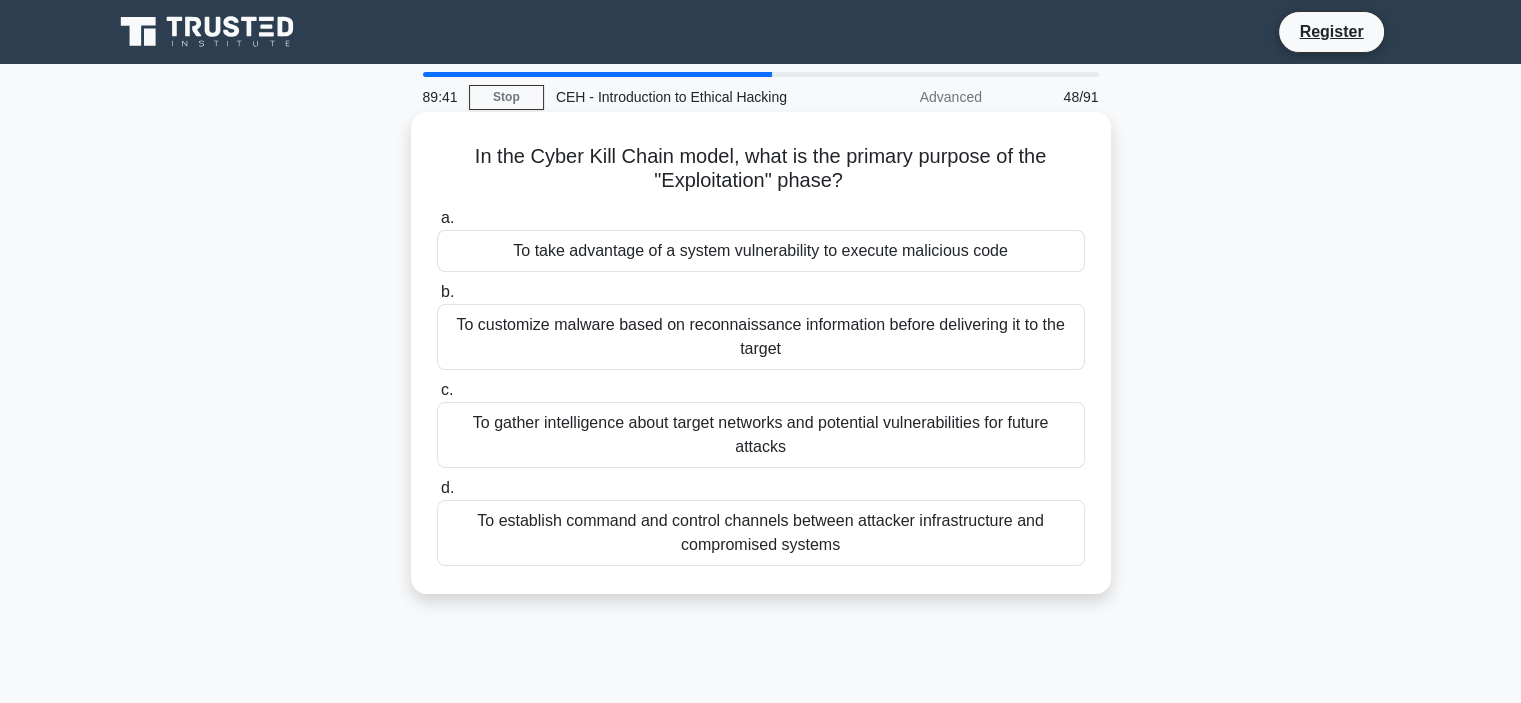click on "To establish command and control channels between attacker infrastructure and compromised systems" at bounding box center (761, 533) 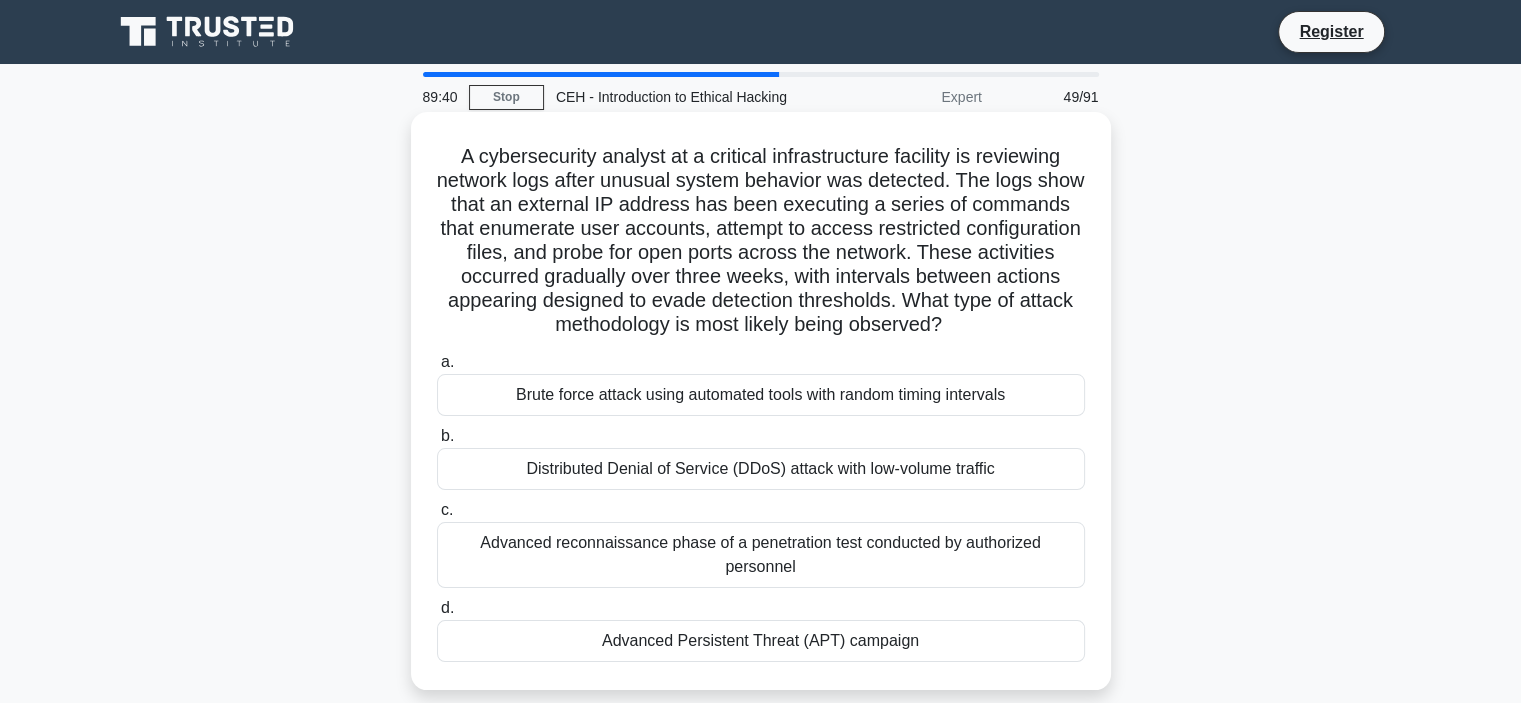 click on "Distributed Denial of Service (DDoS) attack with low-volume traffic" at bounding box center [761, 469] 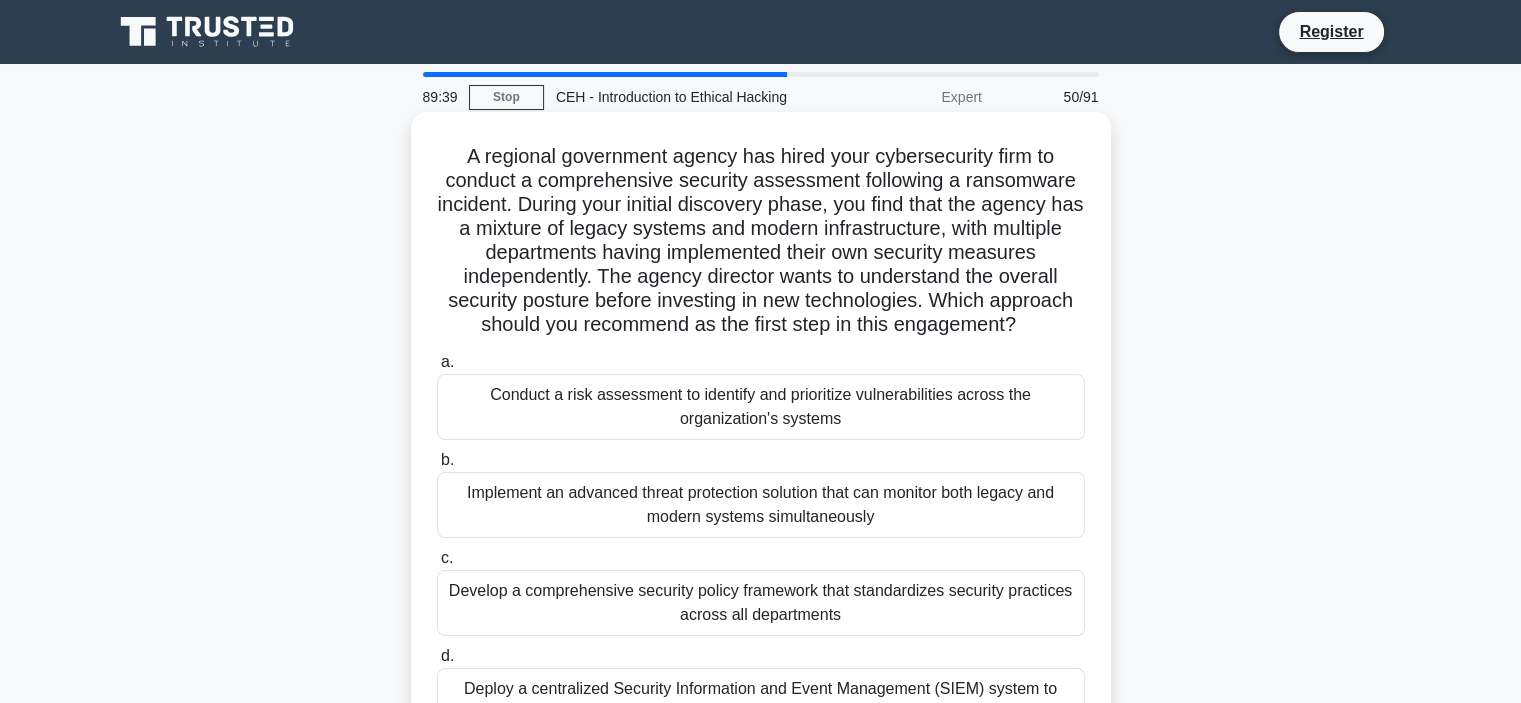click on "Conduct a risk assessment to identify and prioritize vulnerabilities across the organization's systems" at bounding box center [761, 407] 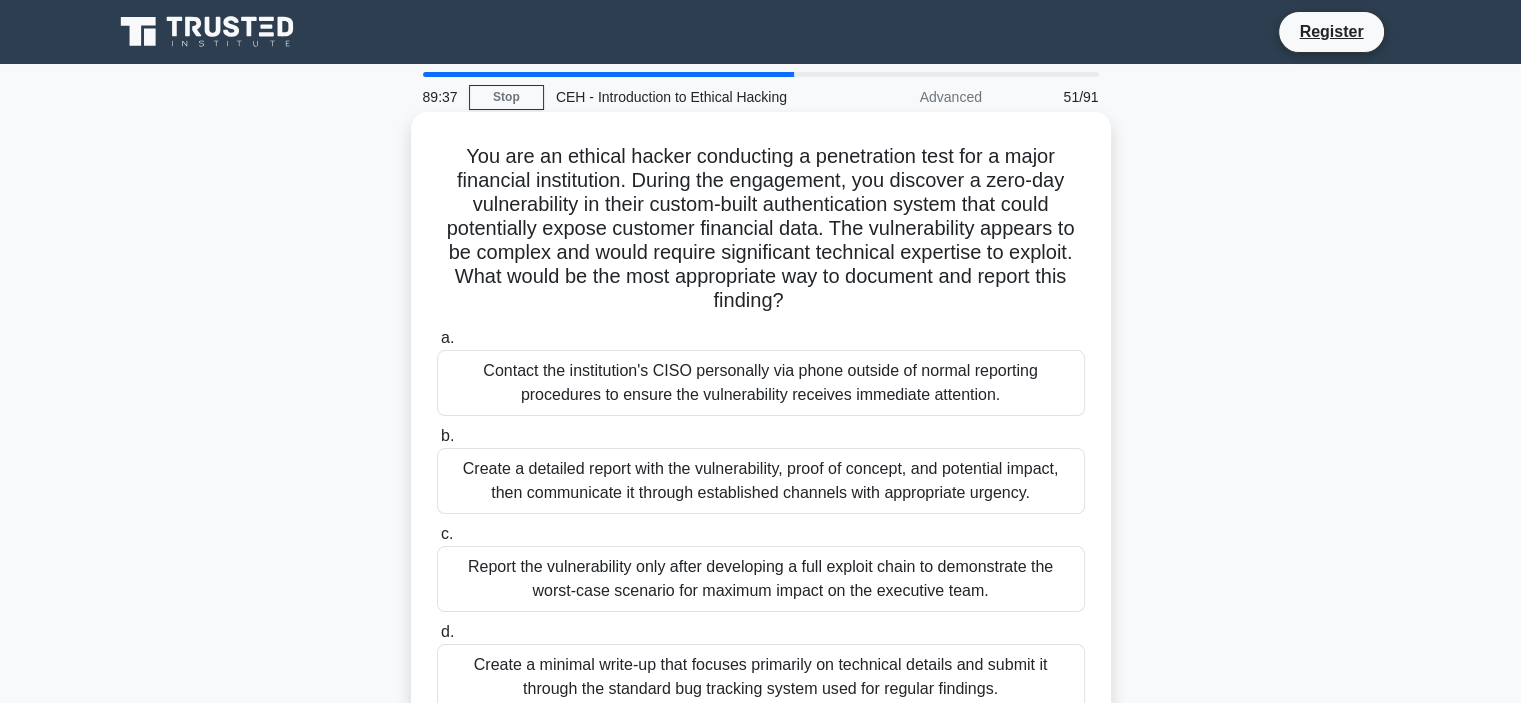 click on "Report the vulnerability only after developing a full exploit chain to demonstrate the worst-case scenario for maximum impact on the executive team." at bounding box center (761, 579) 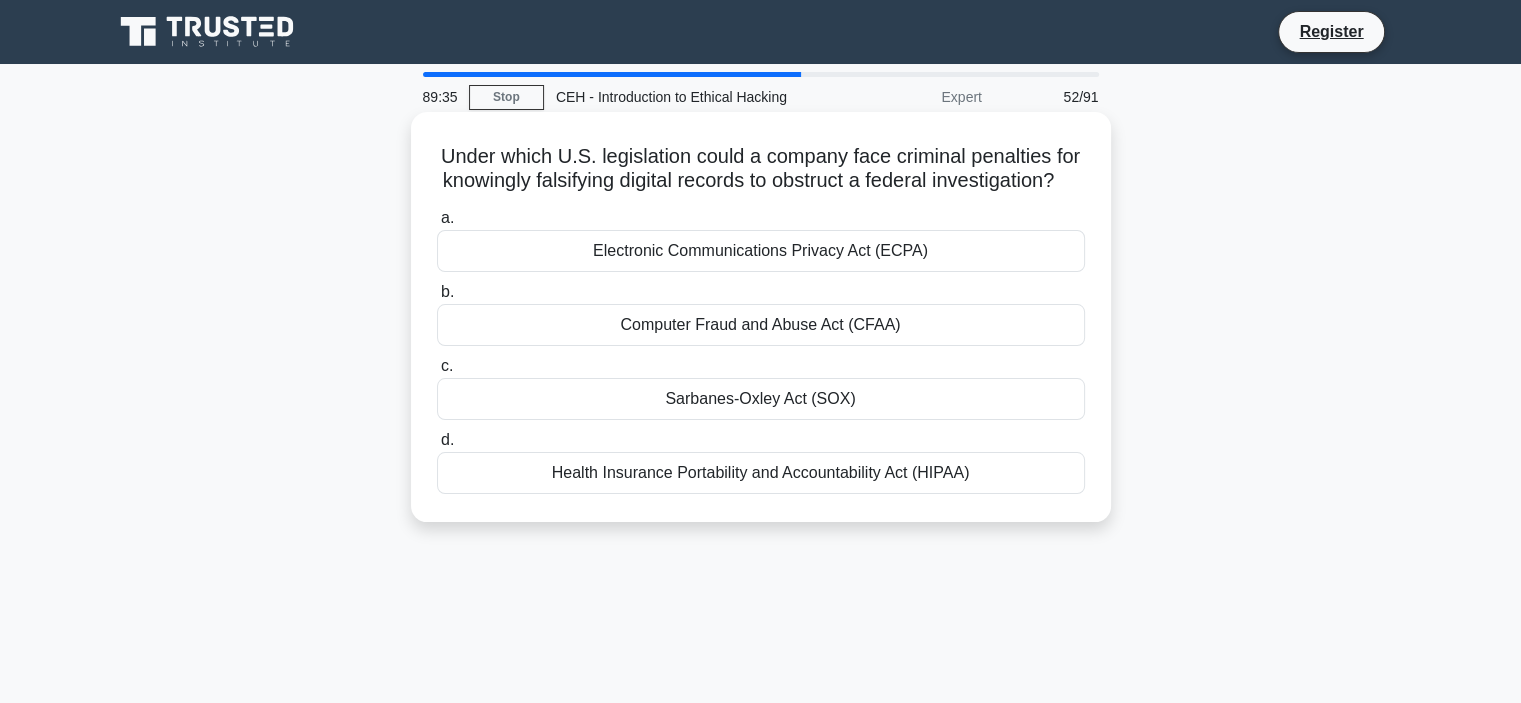 click on "Computer Fraud and Abuse Act (CFAA)" at bounding box center (761, 325) 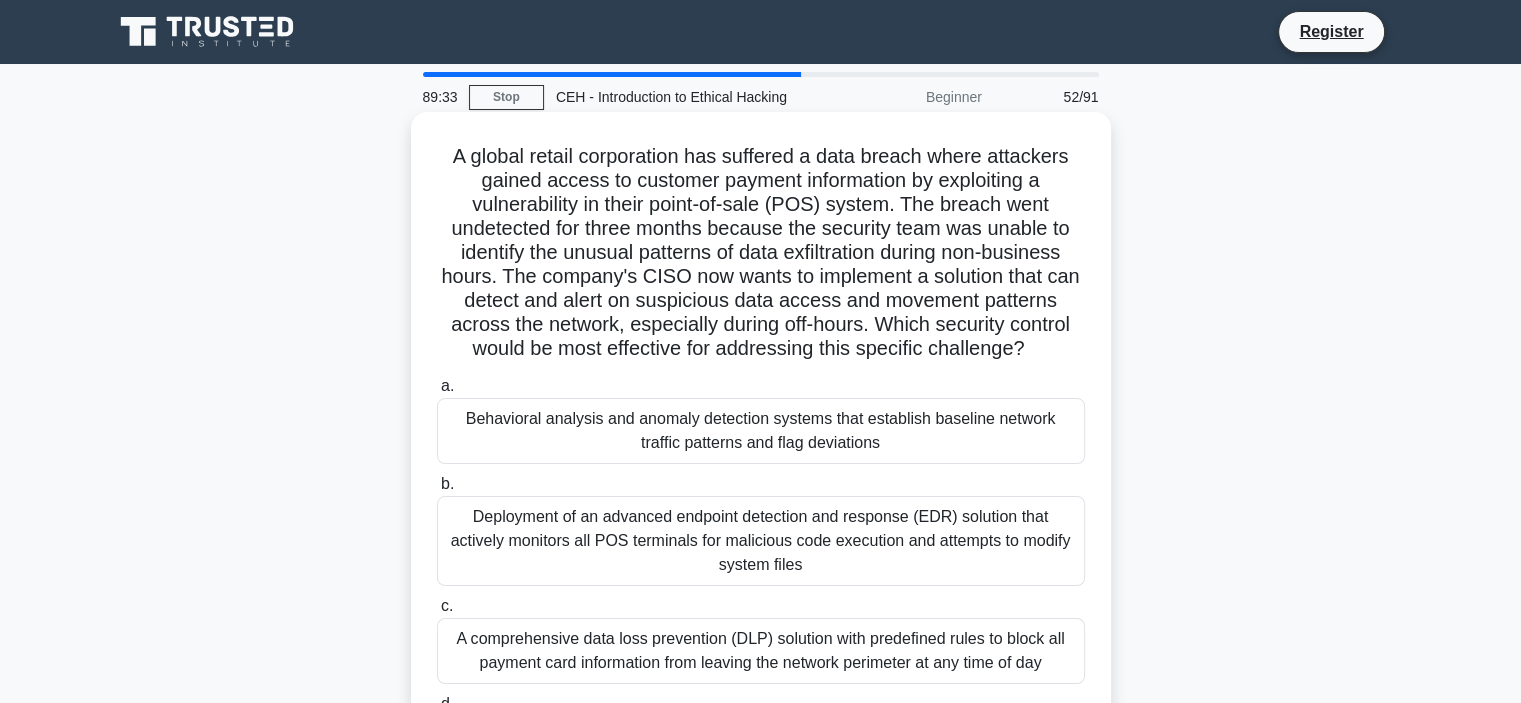 click on "Behavioral analysis and anomaly detection systems that establish baseline network traffic patterns and flag deviations" at bounding box center [761, 431] 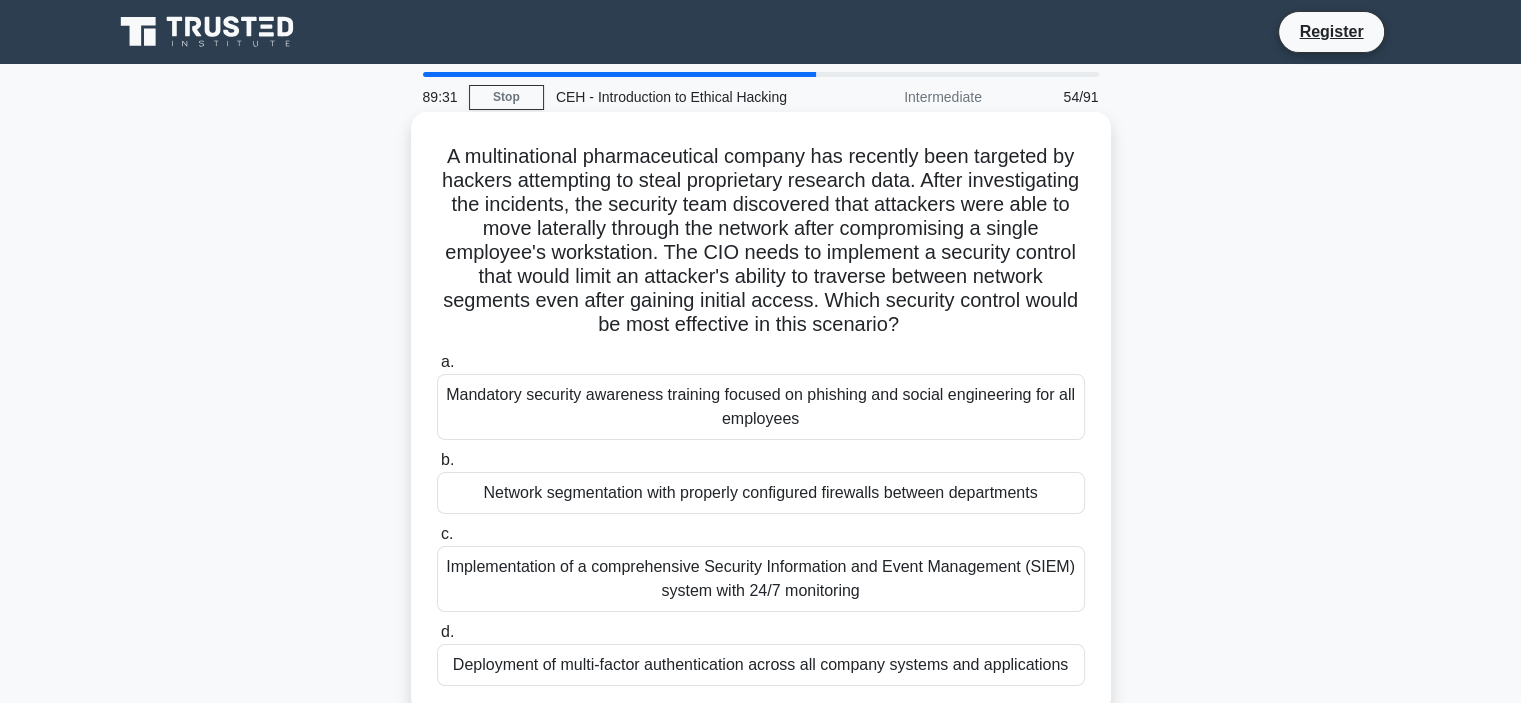 click on "Network segmentation with properly configured firewalls between departments" at bounding box center [761, 493] 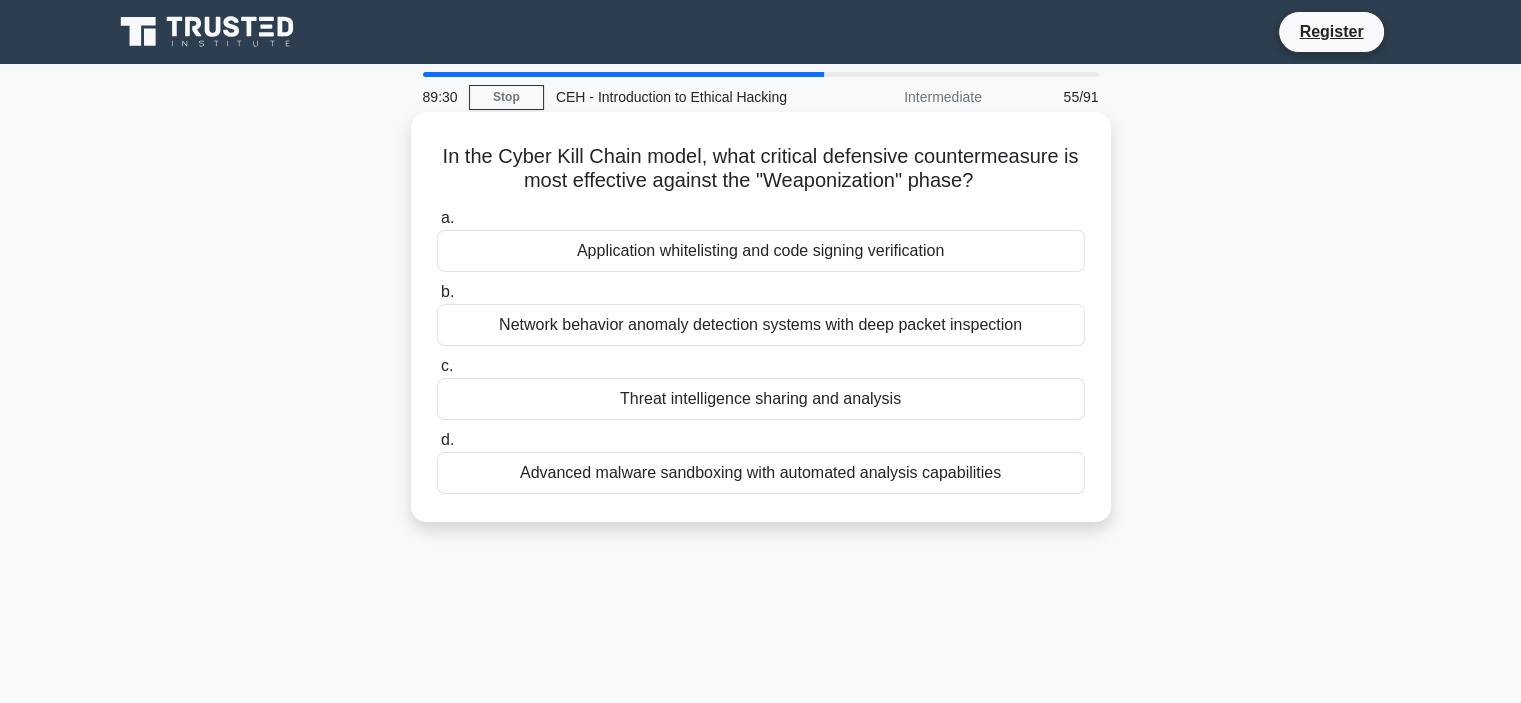 click on "Network behavior anomaly detection systems with deep packet inspection" at bounding box center [761, 325] 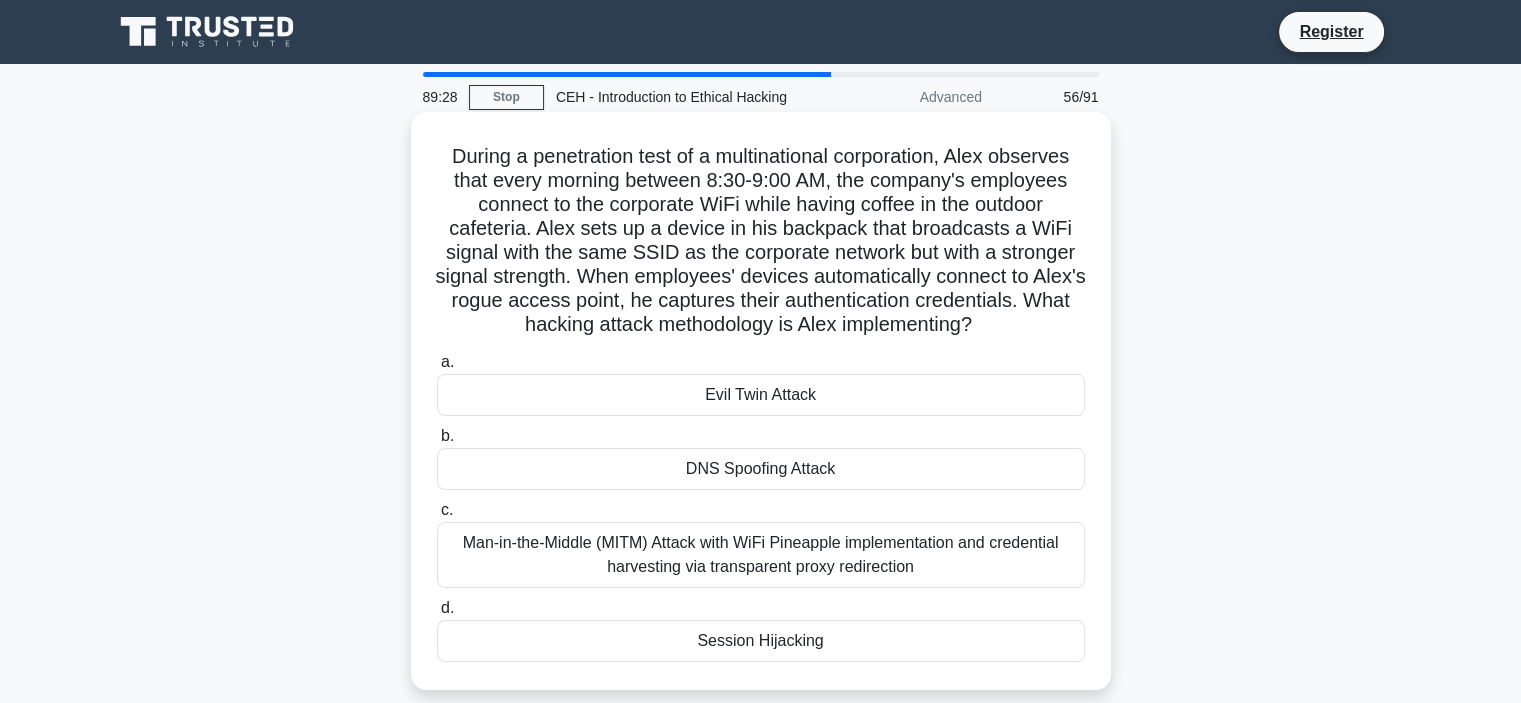 click on "b.
DNS Spoofing Attack" at bounding box center [761, 457] 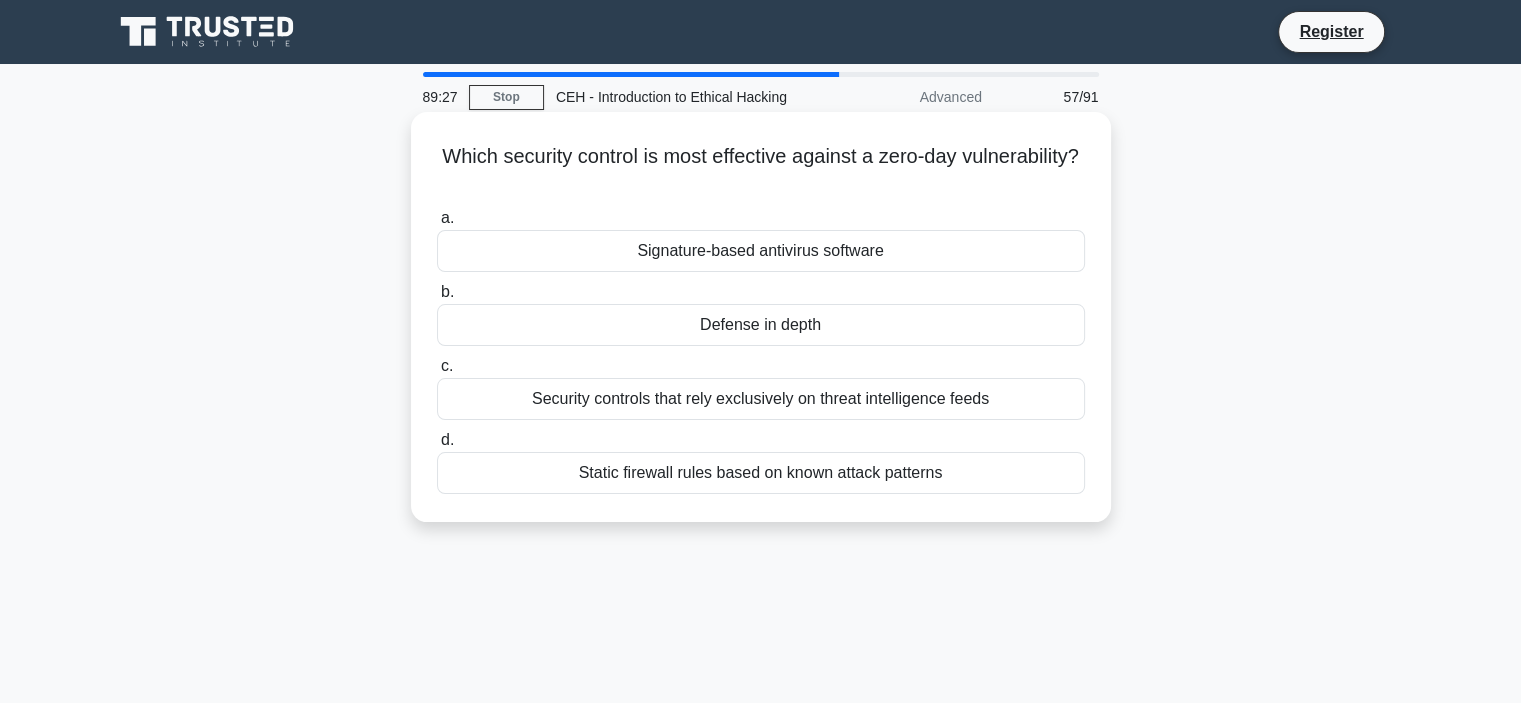 click on "Defense in depth" at bounding box center (761, 325) 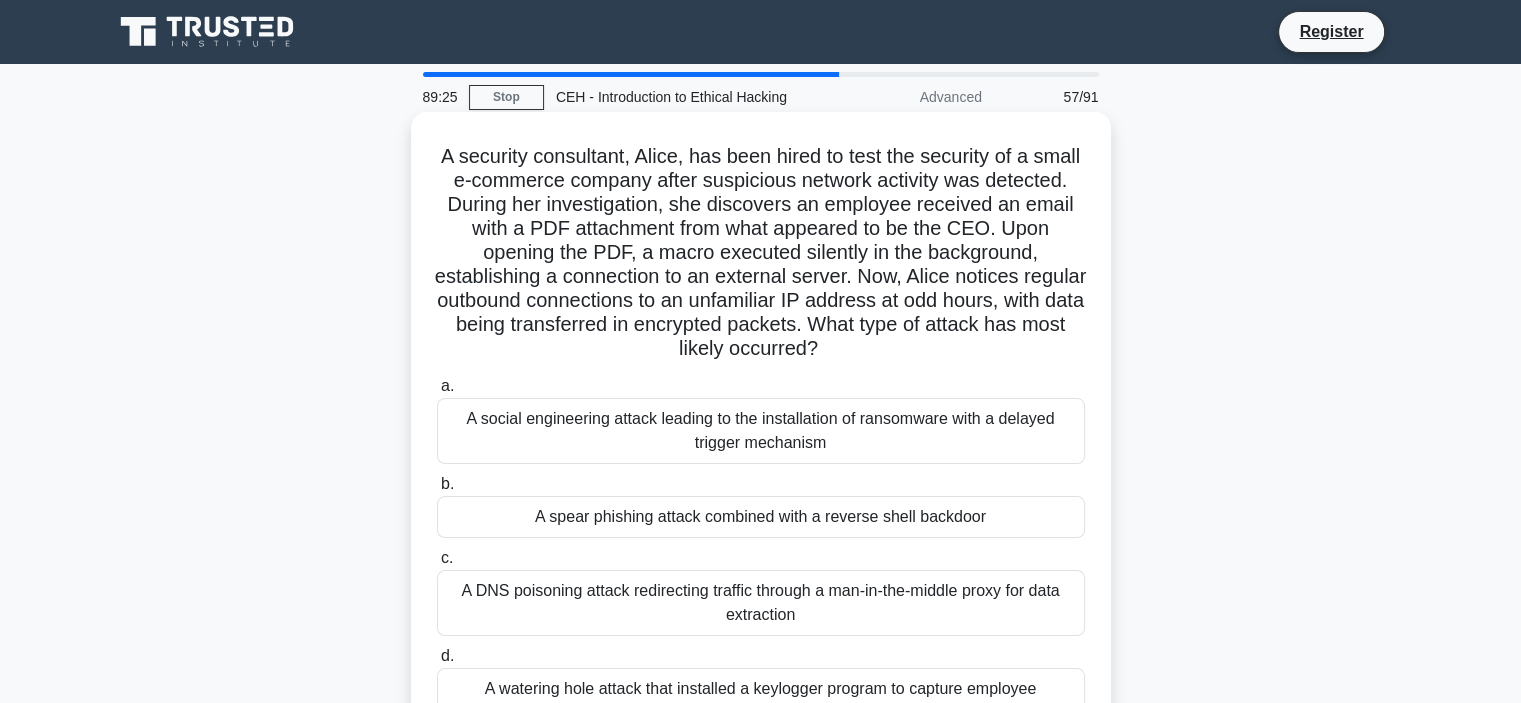 click on "A social engineering attack leading to the installation of ransomware with a delayed trigger mechanism" at bounding box center [761, 431] 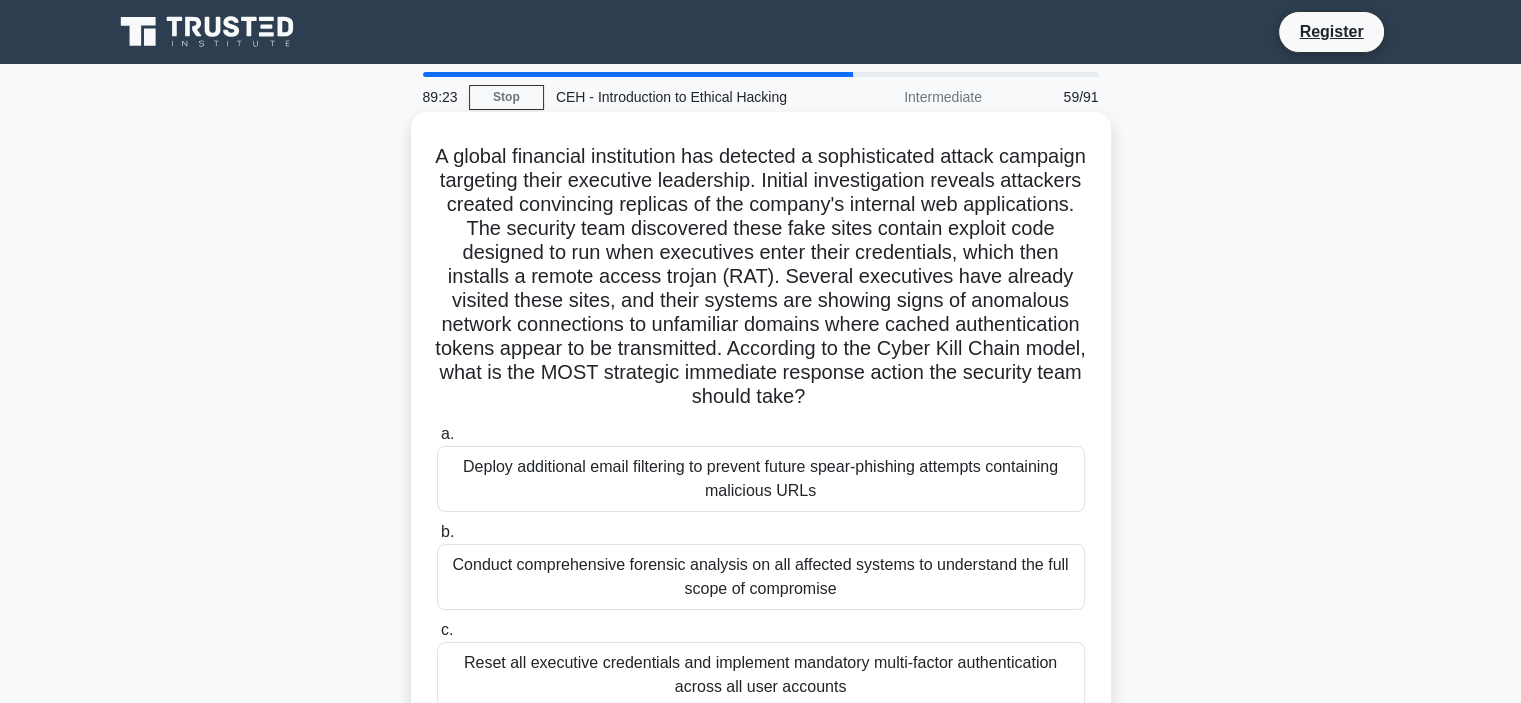 click on "Conduct comprehensive forensic analysis on all affected systems to understand the full scope of compromise" at bounding box center (761, 577) 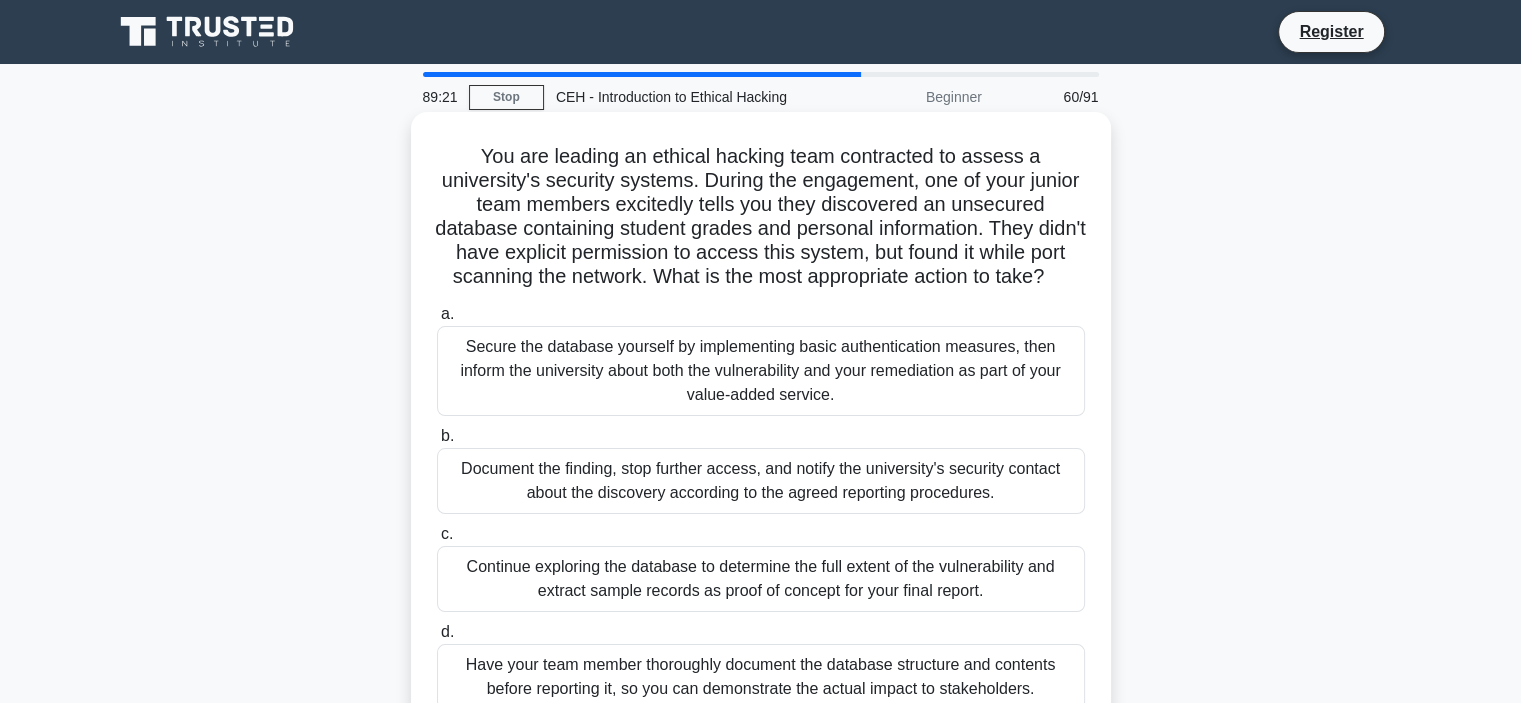 click on "Document the finding, stop further access, and notify the university's security contact about the discovery according to the agreed reporting procedures." at bounding box center [761, 481] 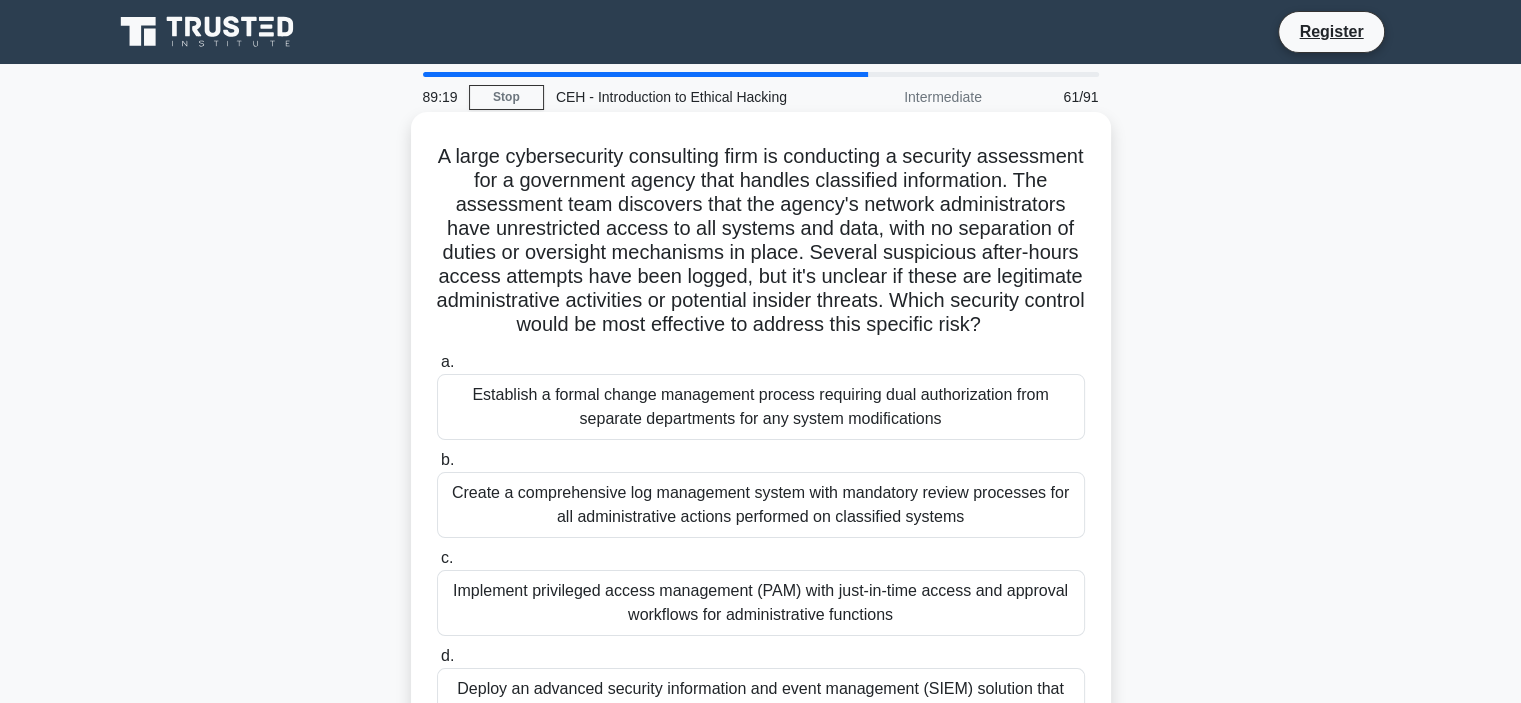 click on "Establish a formal change management process requiring dual authorization from separate departments for any system modifications" at bounding box center (761, 407) 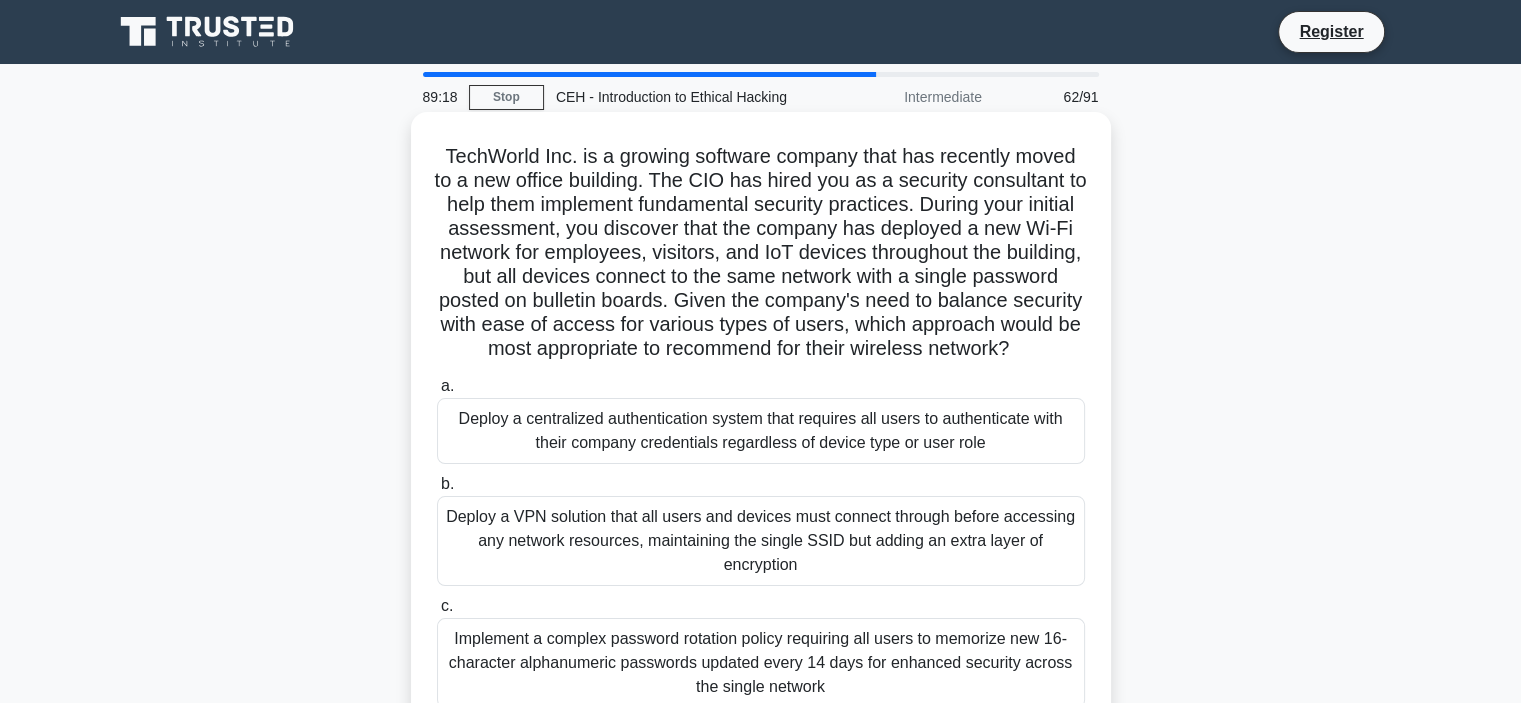 click on "Deploy a VPN solution that all users and devices must connect through before accessing any network resources, maintaining the single SSID but adding an extra layer of encryption" at bounding box center [761, 541] 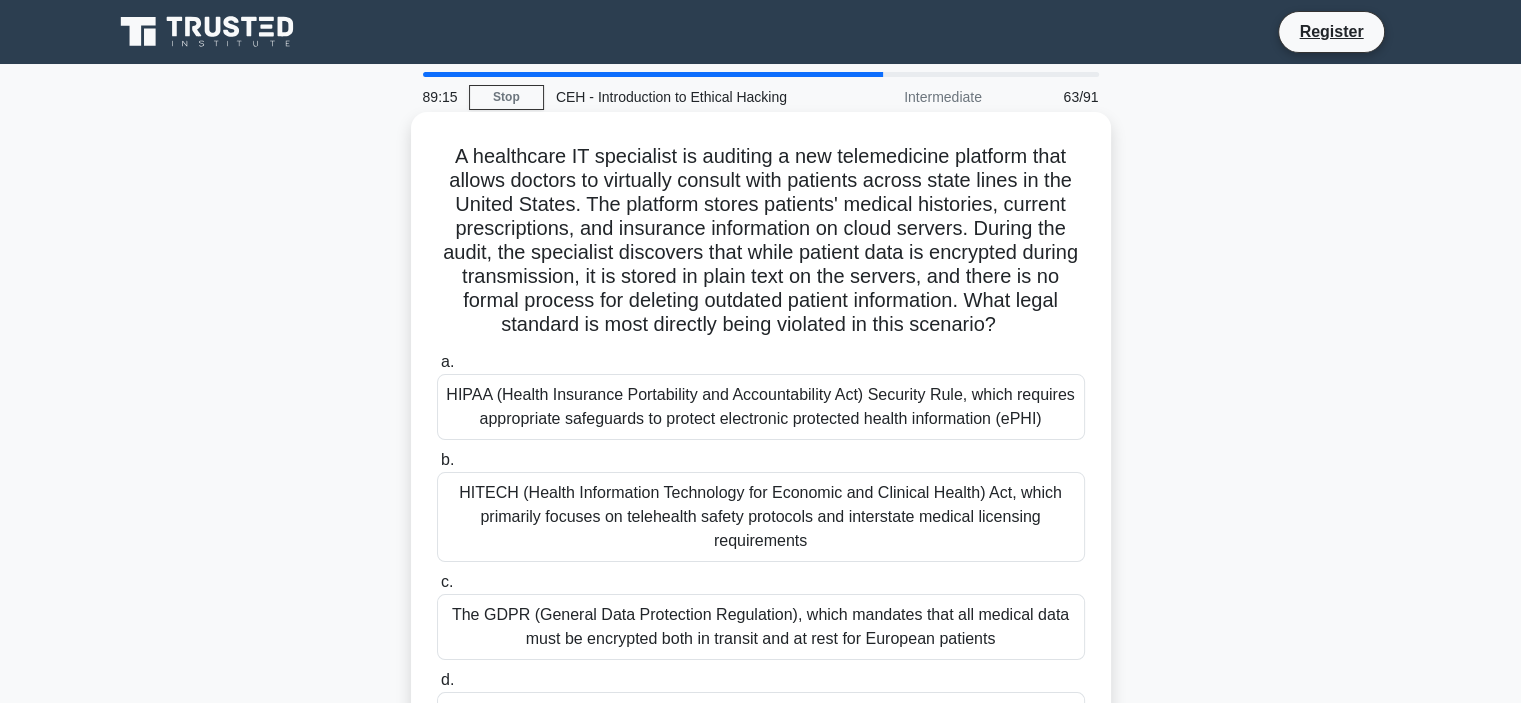 click on "HIPAA (Health Insurance Portability and Accountability Act) Security Rule, which requires appropriate safeguards to protect electronic protected health information (ePHI)" at bounding box center [761, 407] 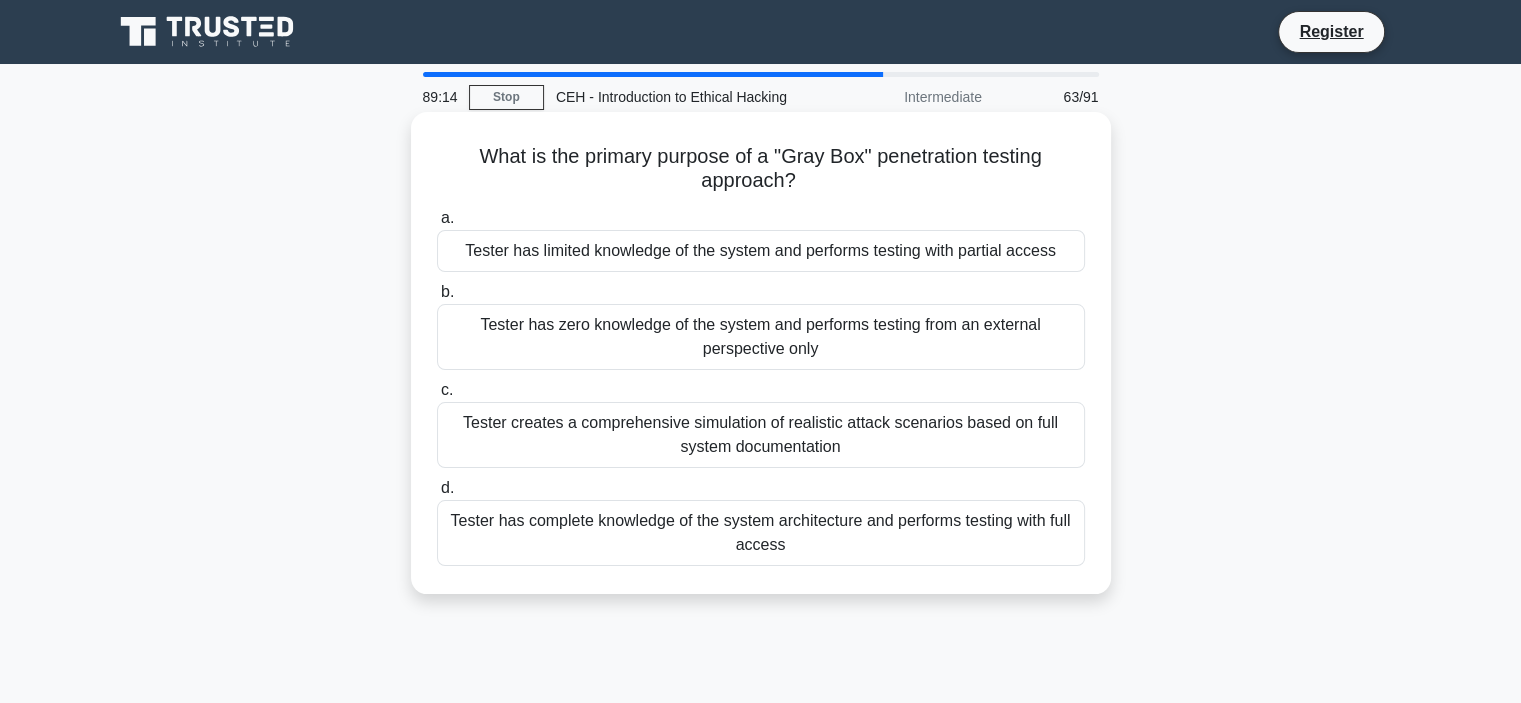 click on "Tester has complete knowledge of the system architecture and performs testing with full access" at bounding box center (761, 533) 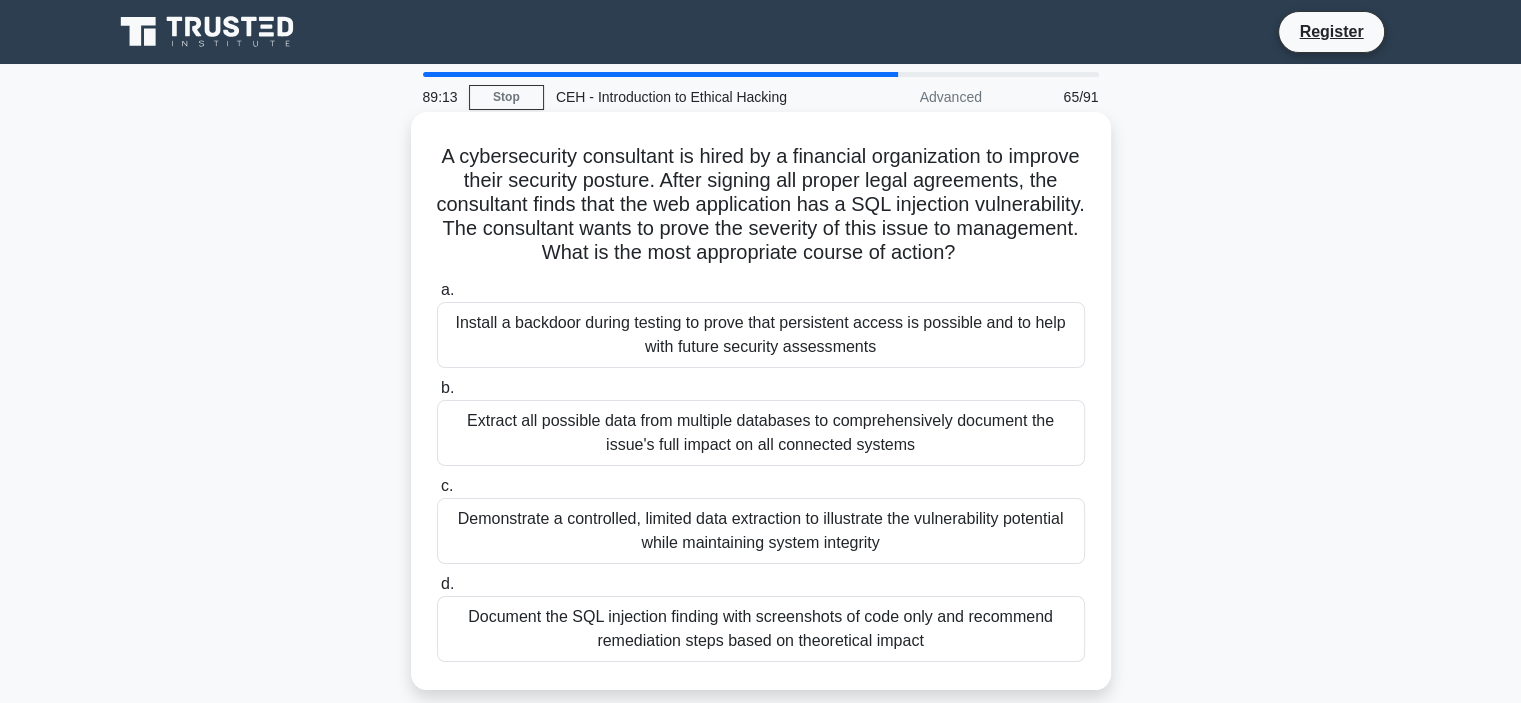 click on "Install a backdoor during testing to prove that persistent access is possible and to help with future security assessments" at bounding box center (761, 335) 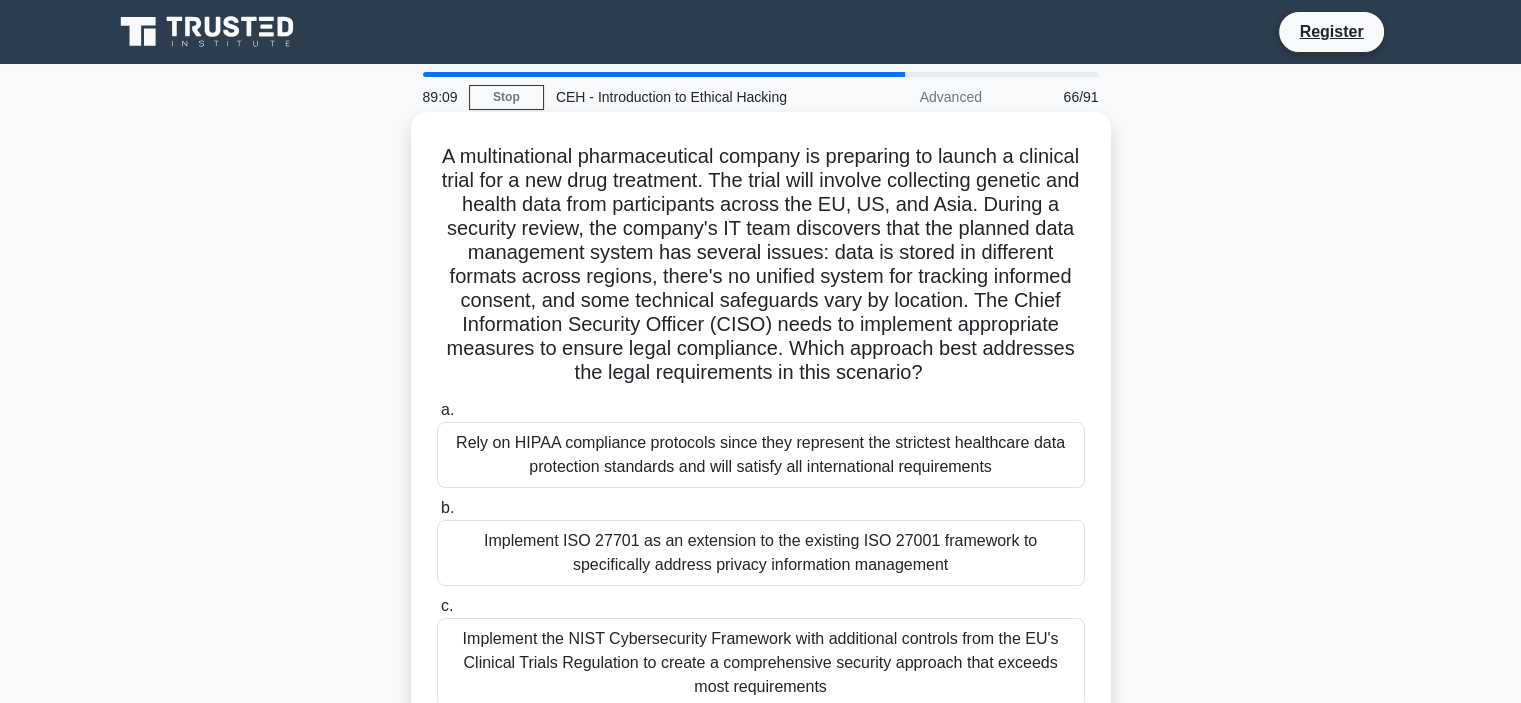 click on "a.
Rely on HIPAA compliance protocols since they represent the strictest healthcare data protection standards and will satisfy all international requirements
b.
c." at bounding box center [761, 602] 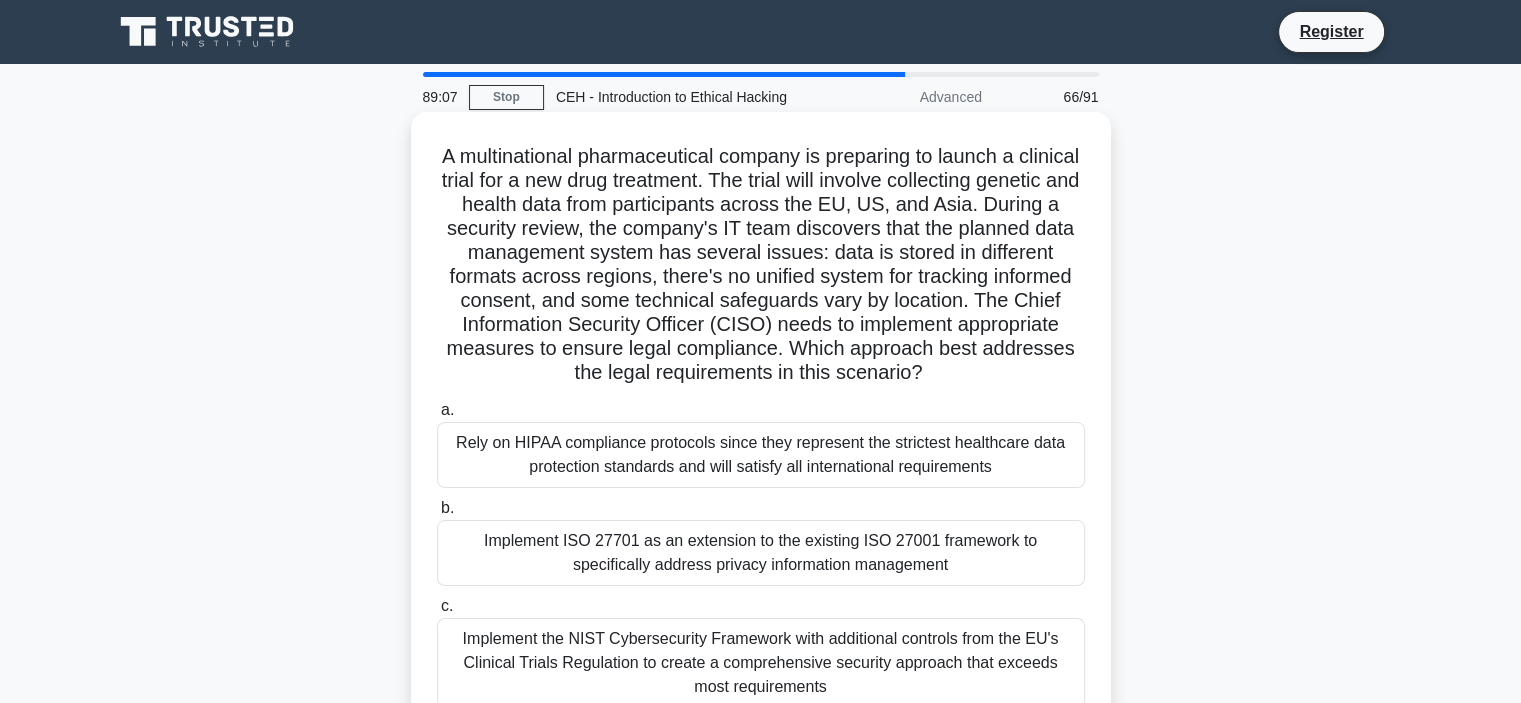 click on "Implement ISO 27701 as an extension to the existing ISO 27001 framework to specifically address privacy information management" at bounding box center [761, 553] 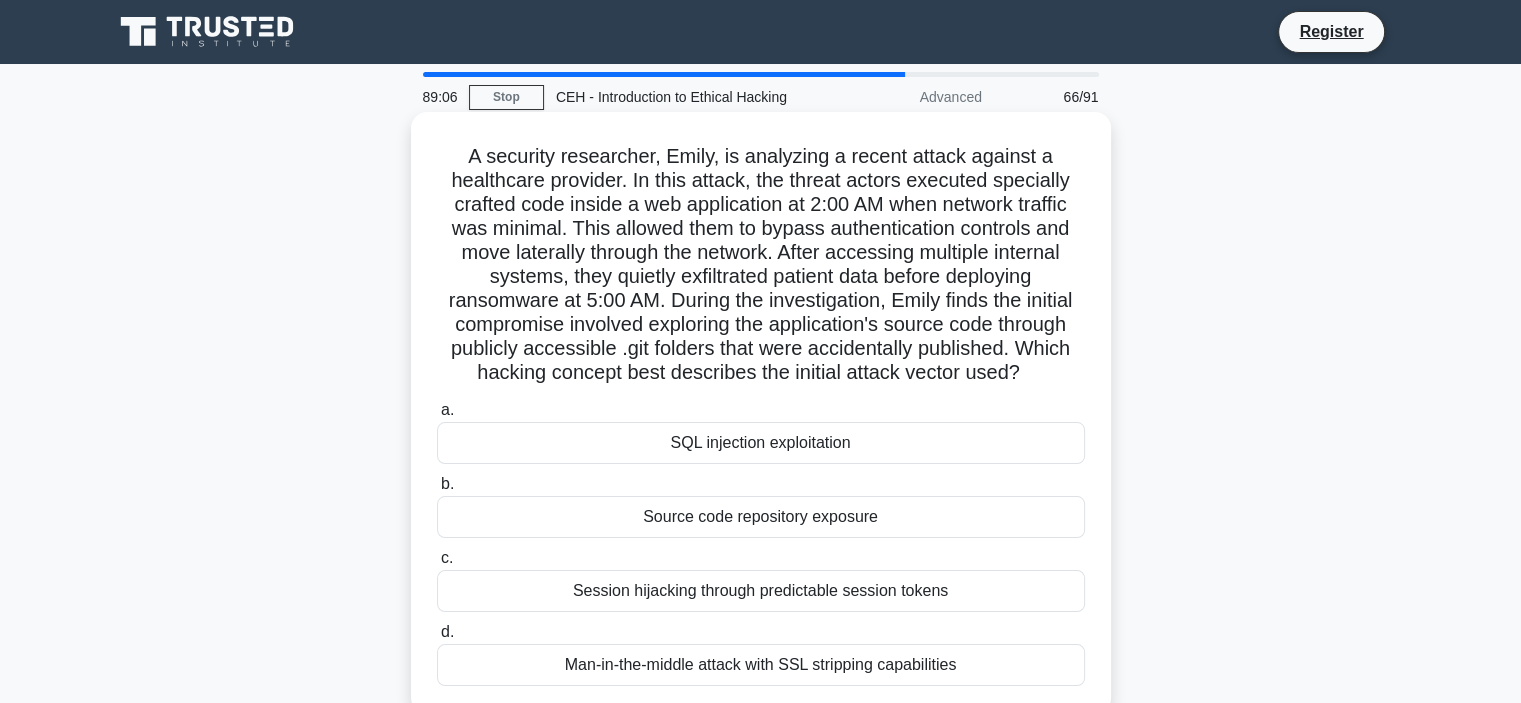 click on "SQL injection exploitation" at bounding box center [761, 443] 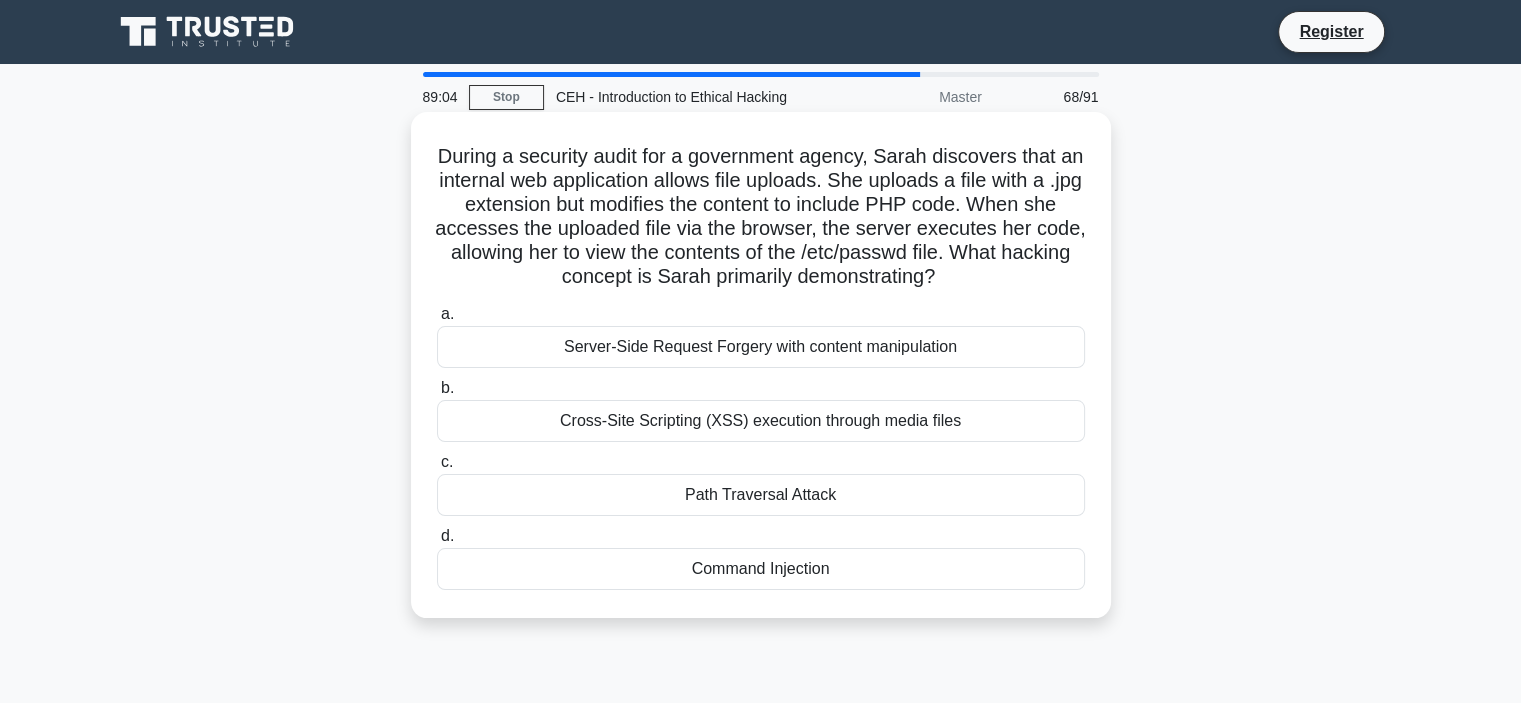 click on "Path Traversal Attack" at bounding box center [761, 495] 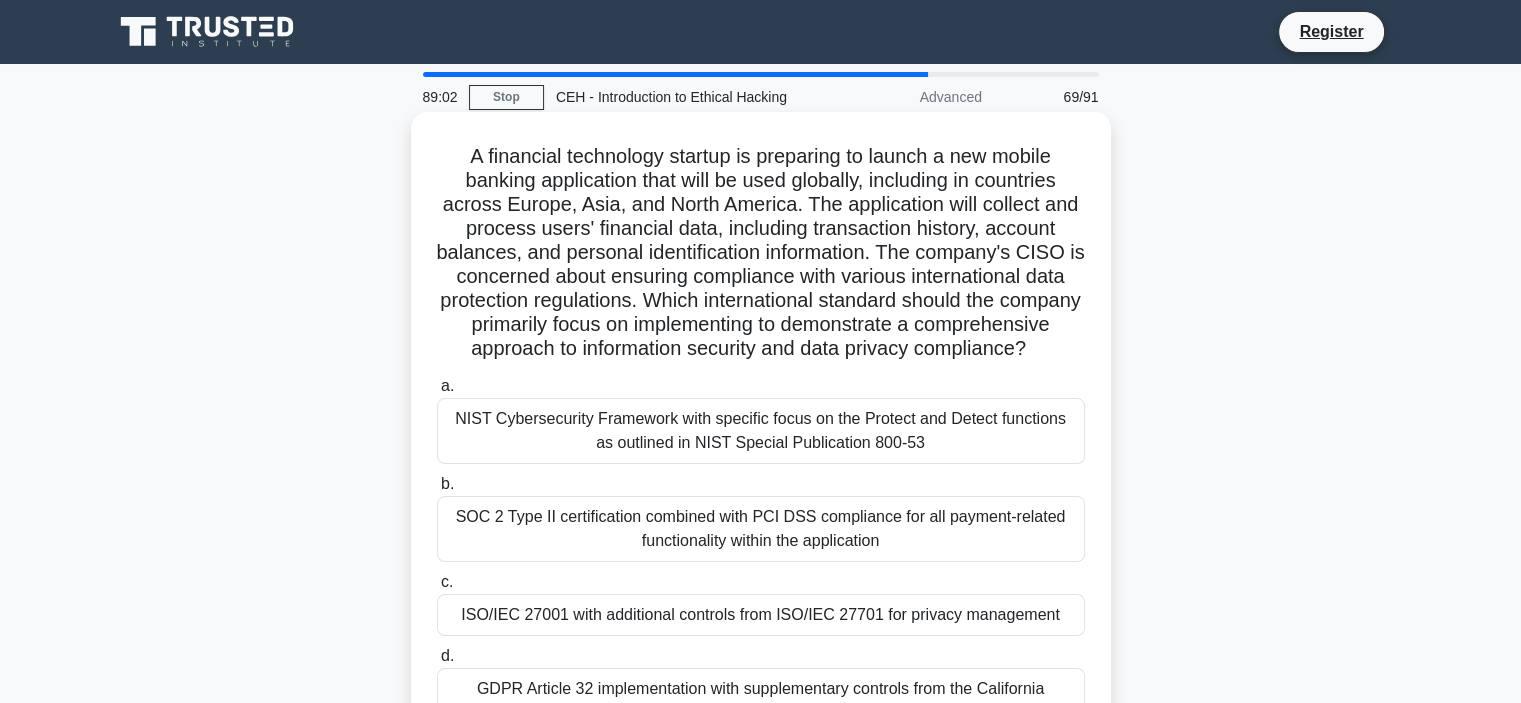 click on "NIST Cybersecurity Framework with specific focus on the Protect and Detect functions as outlined in NIST Special Publication 800-53" at bounding box center [761, 431] 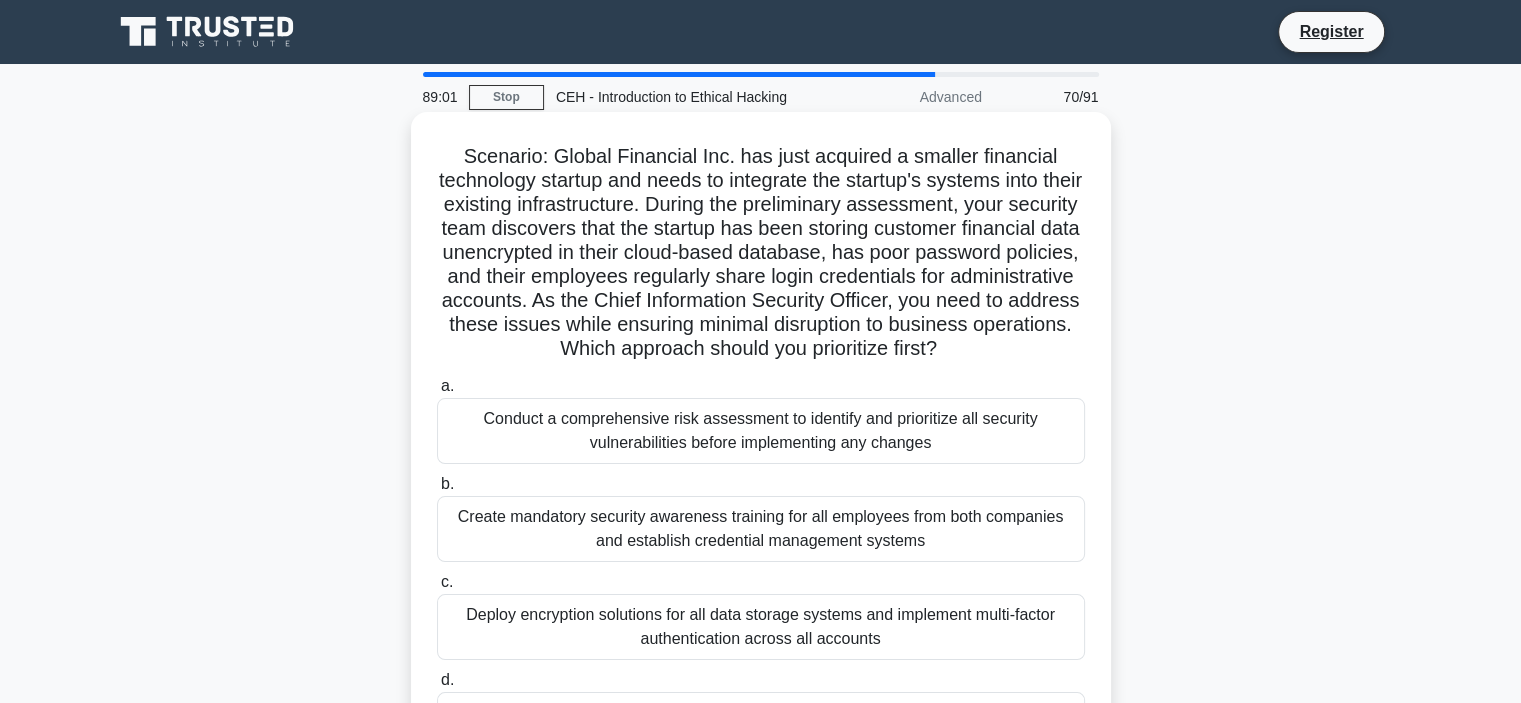 click on "Create mandatory security awareness training for all employees from both companies and establish credential management systems" at bounding box center (761, 529) 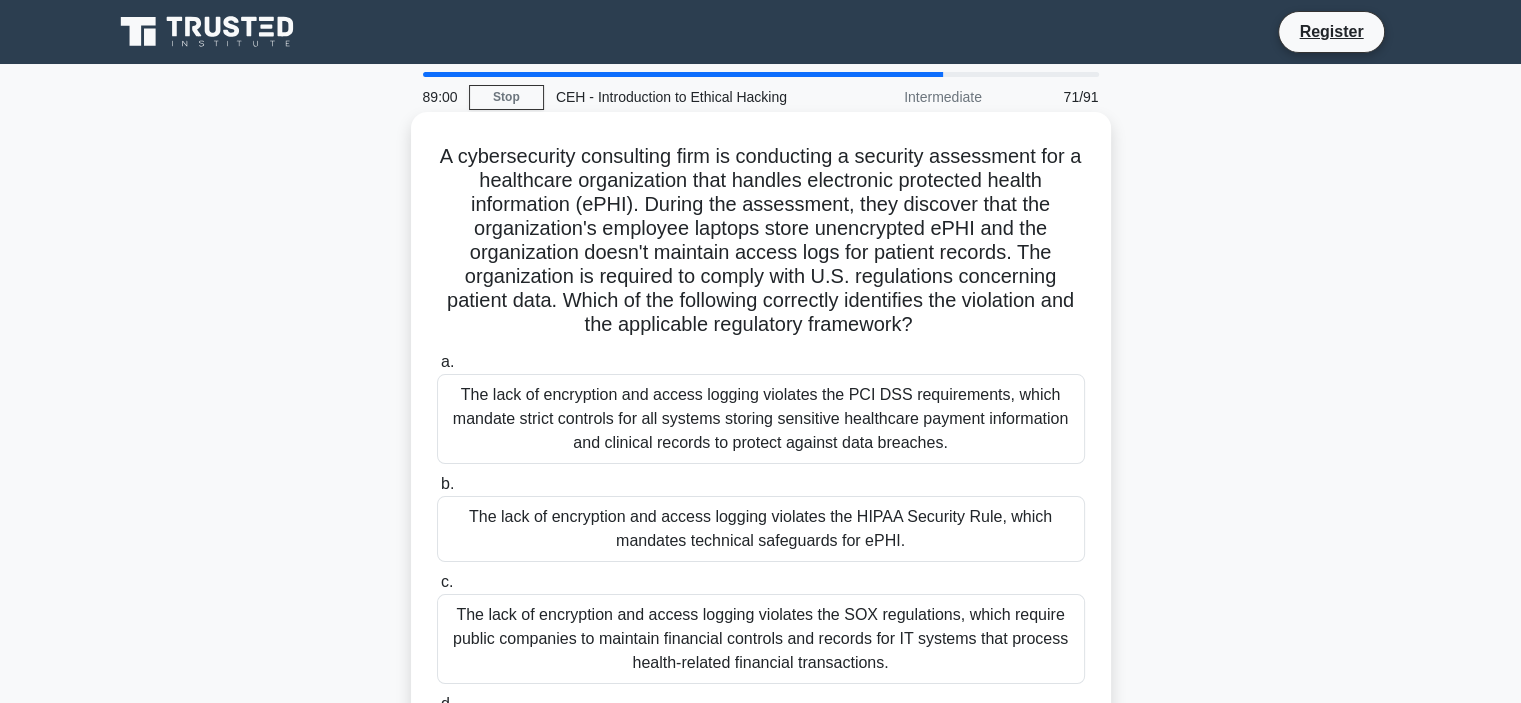 click on "The lack of encryption and access logging violates the HIPAA Security Rule, which mandates technical safeguards for ePHI." at bounding box center (761, 529) 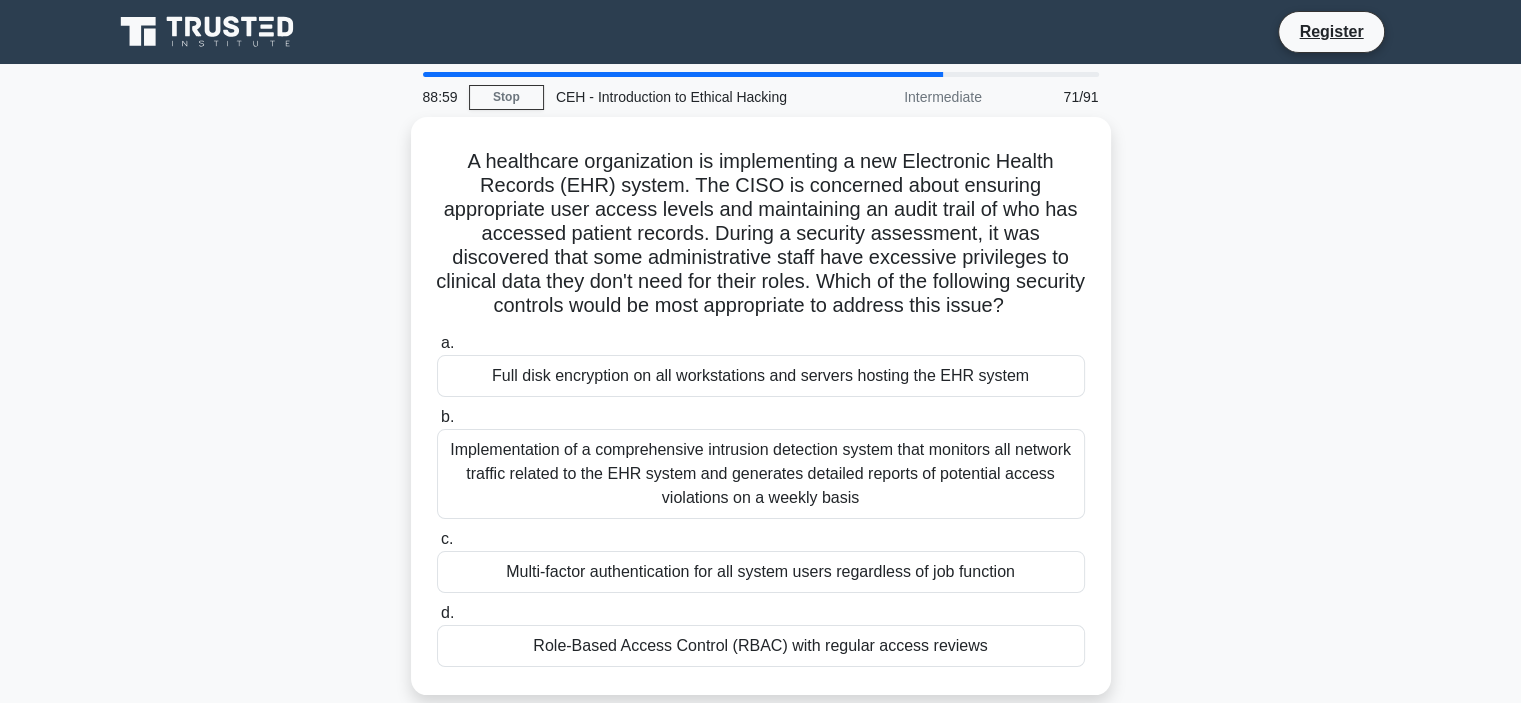 click on "c.
Multi-factor authentication for all system users regardless of job function" at bounding box center [761, 560] 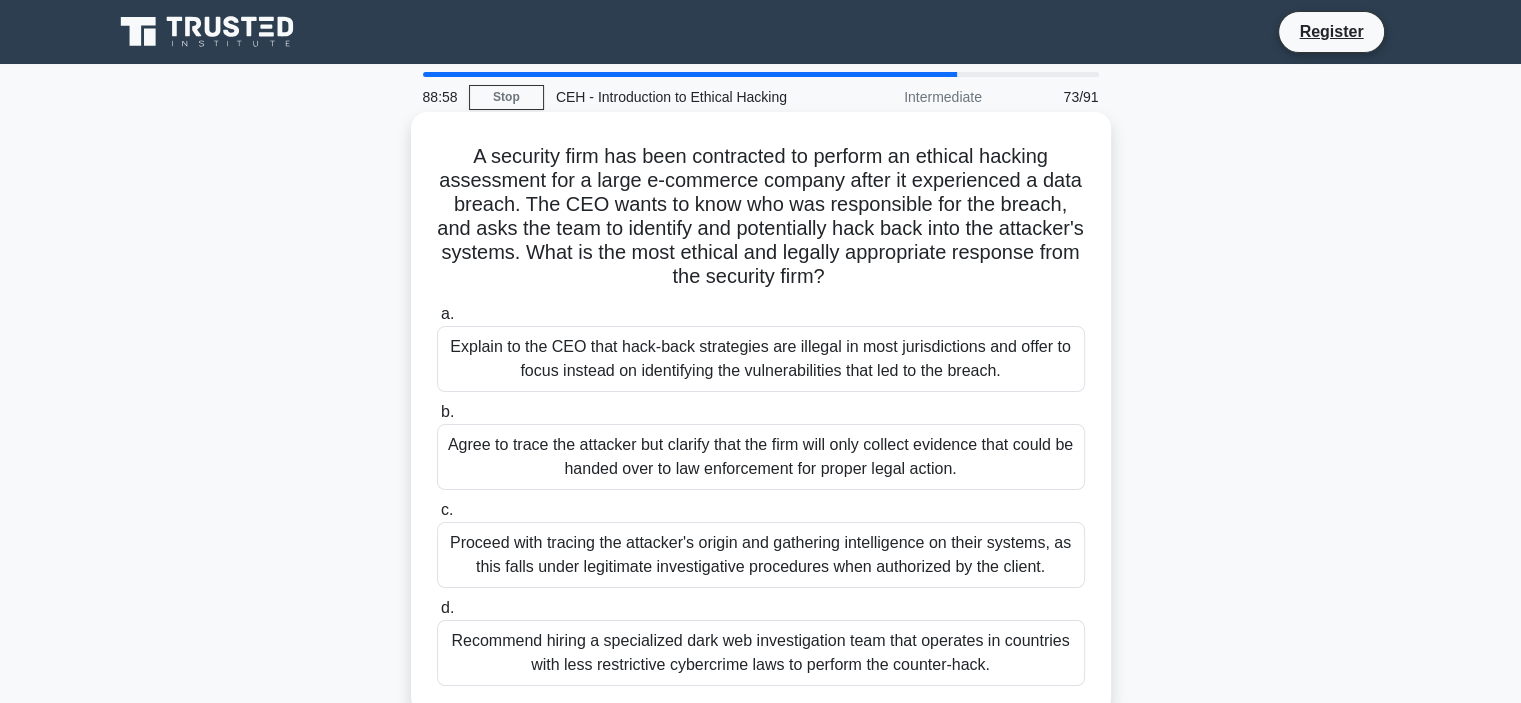 click on "a.
Explain to the CEO that hack-back strategies are illegal in most jurisdictions and offer to focus instead on identifying the vulnerabilities that led to the breach.
b.
c." at bounding box center [761, 494] 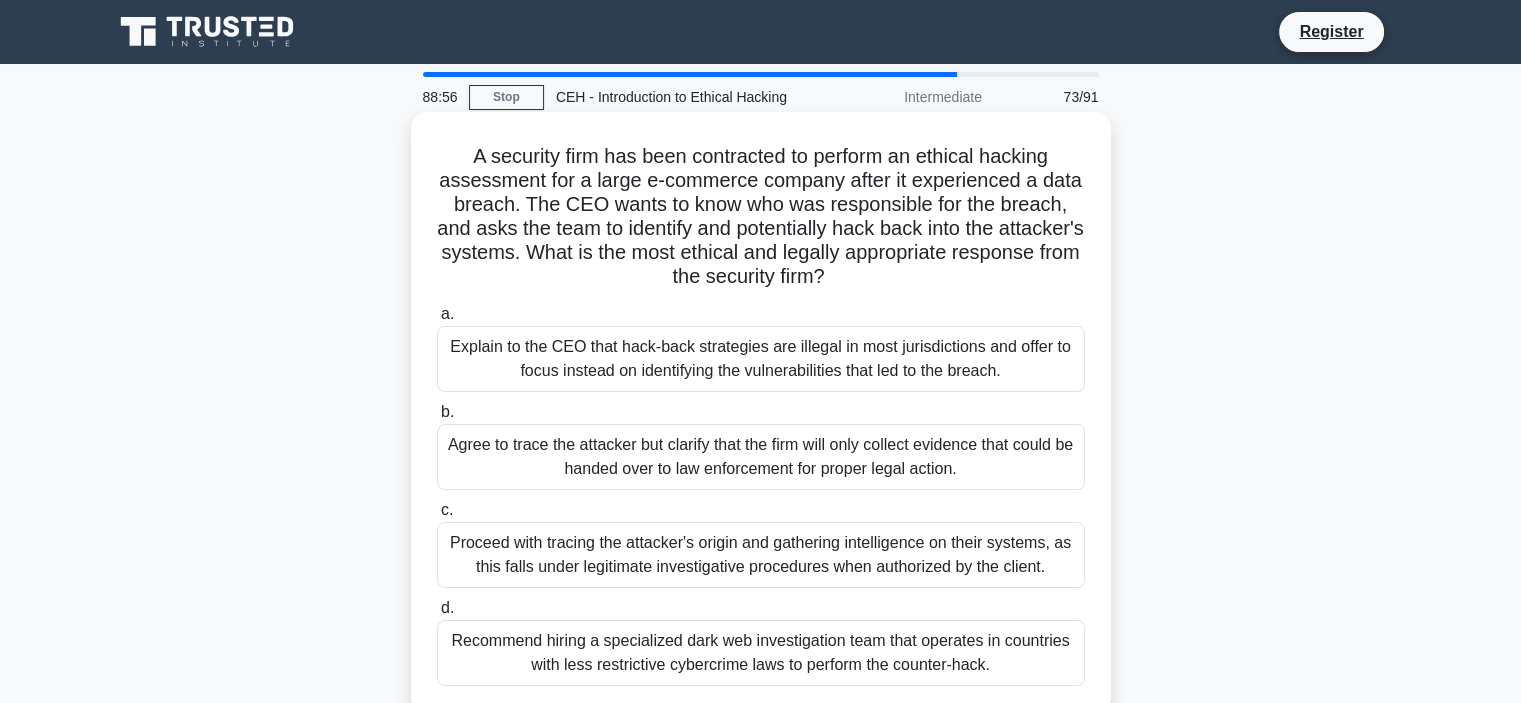 click on "Agree to trace the attacker but clarify that the firm will only collect evidence that could be handed over to law enforcement for proper legal action." at bounding box center [761, 457] 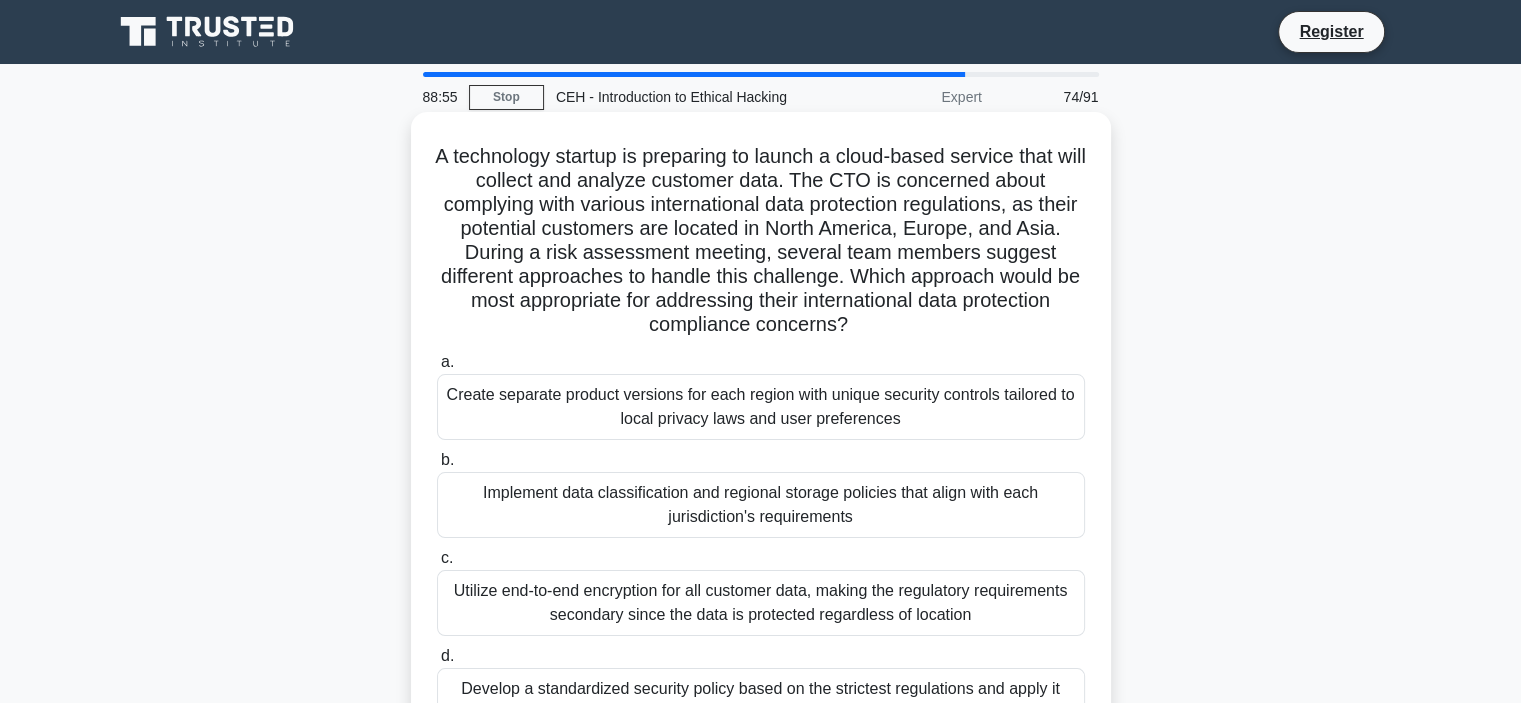 click on "a.
Create separate product versions for each region with unique security controls tailored to local privacy laws and user preferences
b.
c." at bounding box center (761, 542) 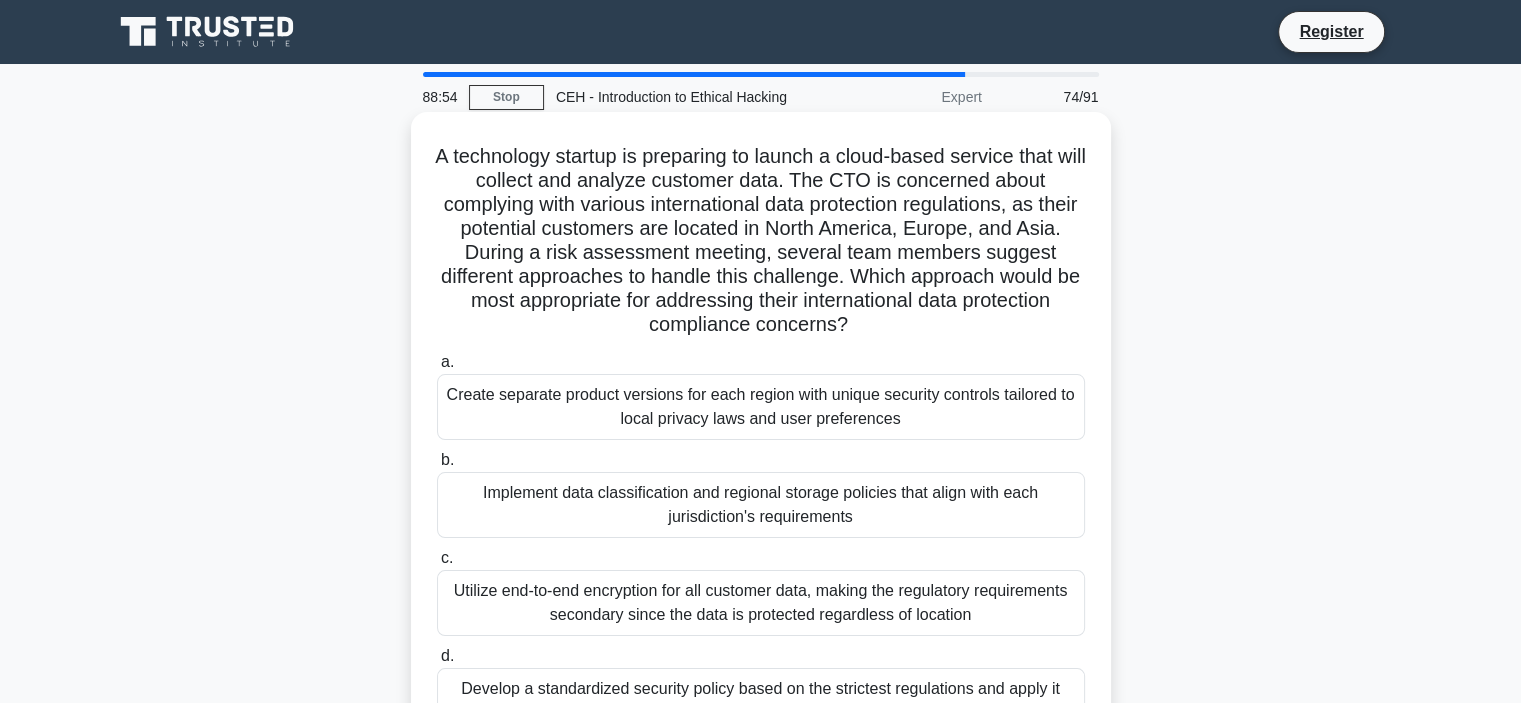 click on "Utilize end-to-end encryption for all customer data, making the regulatory requirements secondary since the data is protected regardless of location" at bounding box center (761, 603) 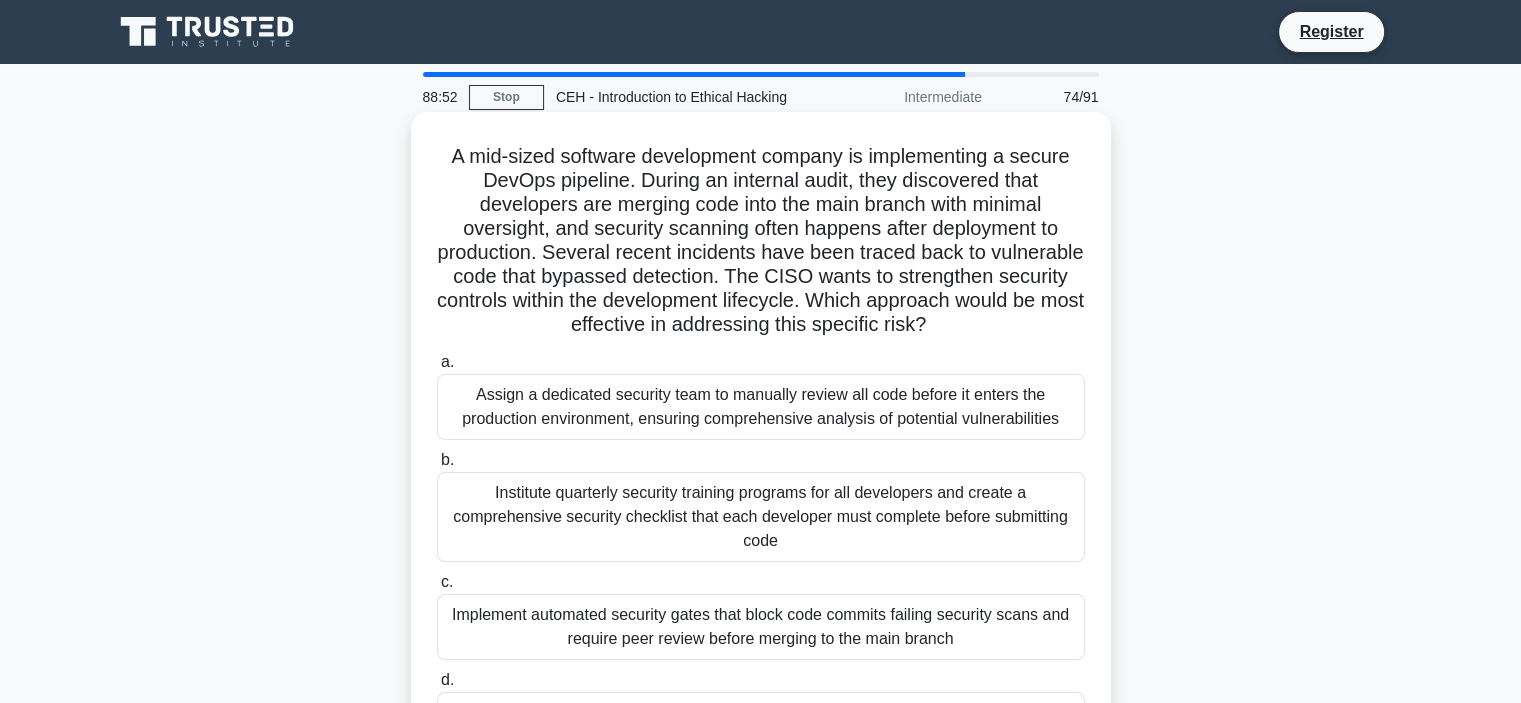 click on "Assign a dedicated security team to manually review all code before it enters the production environment, ensuring comprehensive analysis of potential vulnerabilities" at bounding box center [761, 407] 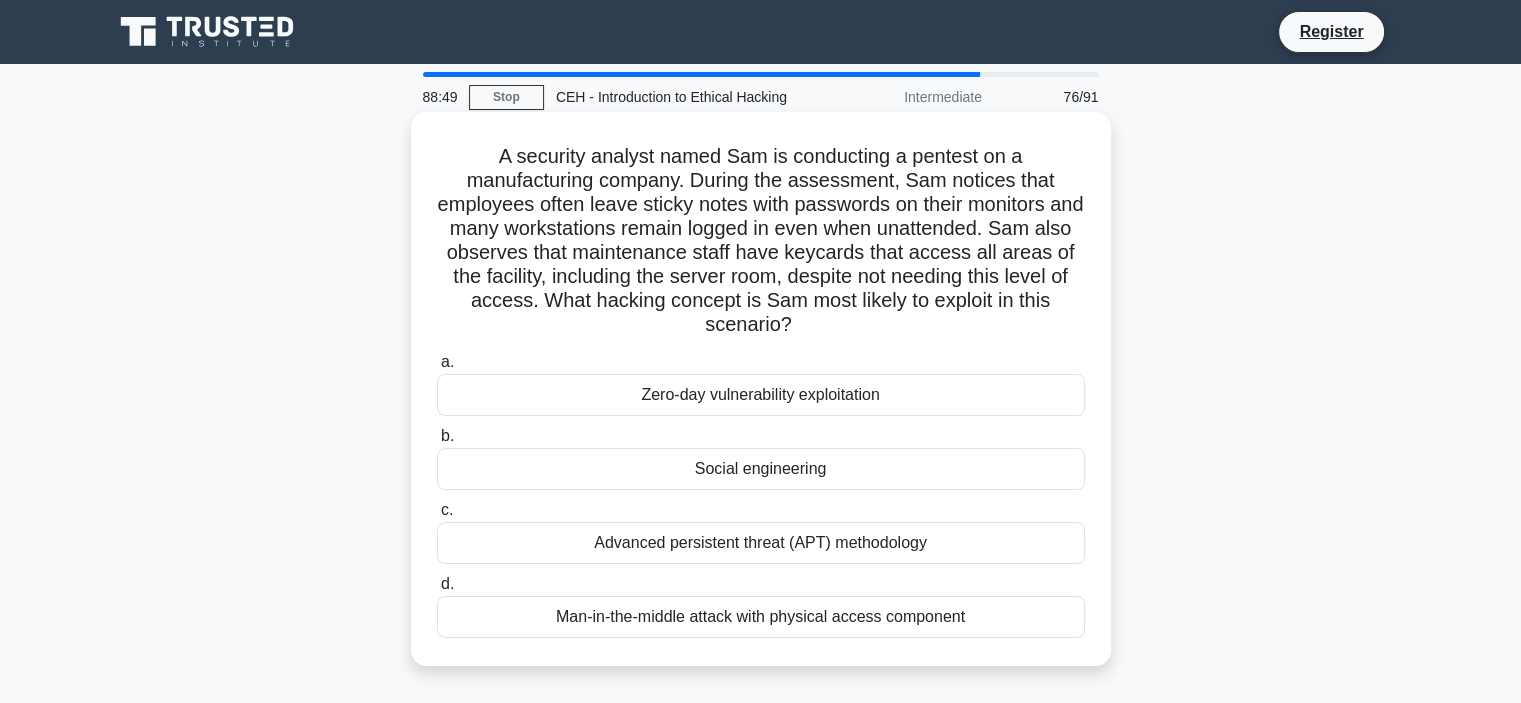 click on "Advanced persistent threat (APT) methodology" at bounding box center (761, 543) 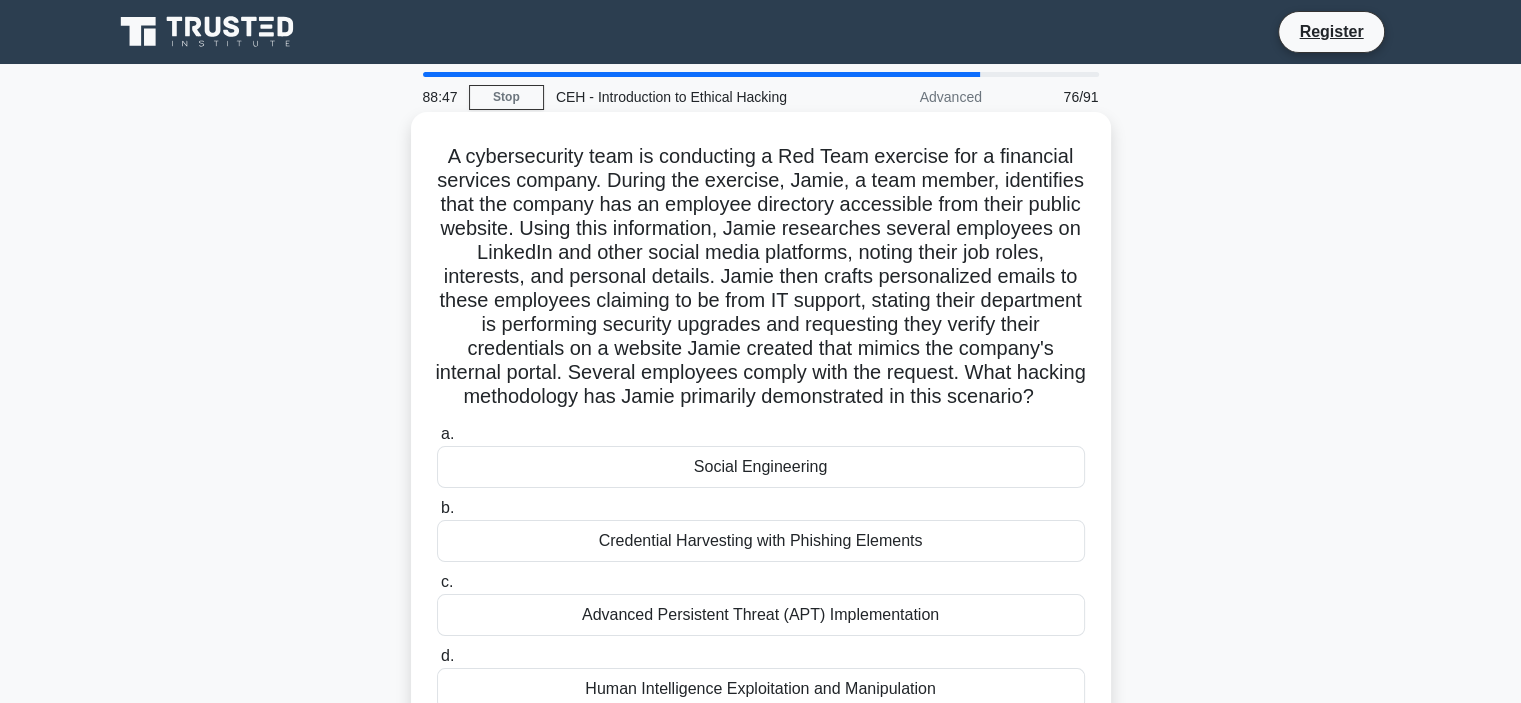click on "Credential Harvesting with Phishing Elements" at bounding box center [761, 541] 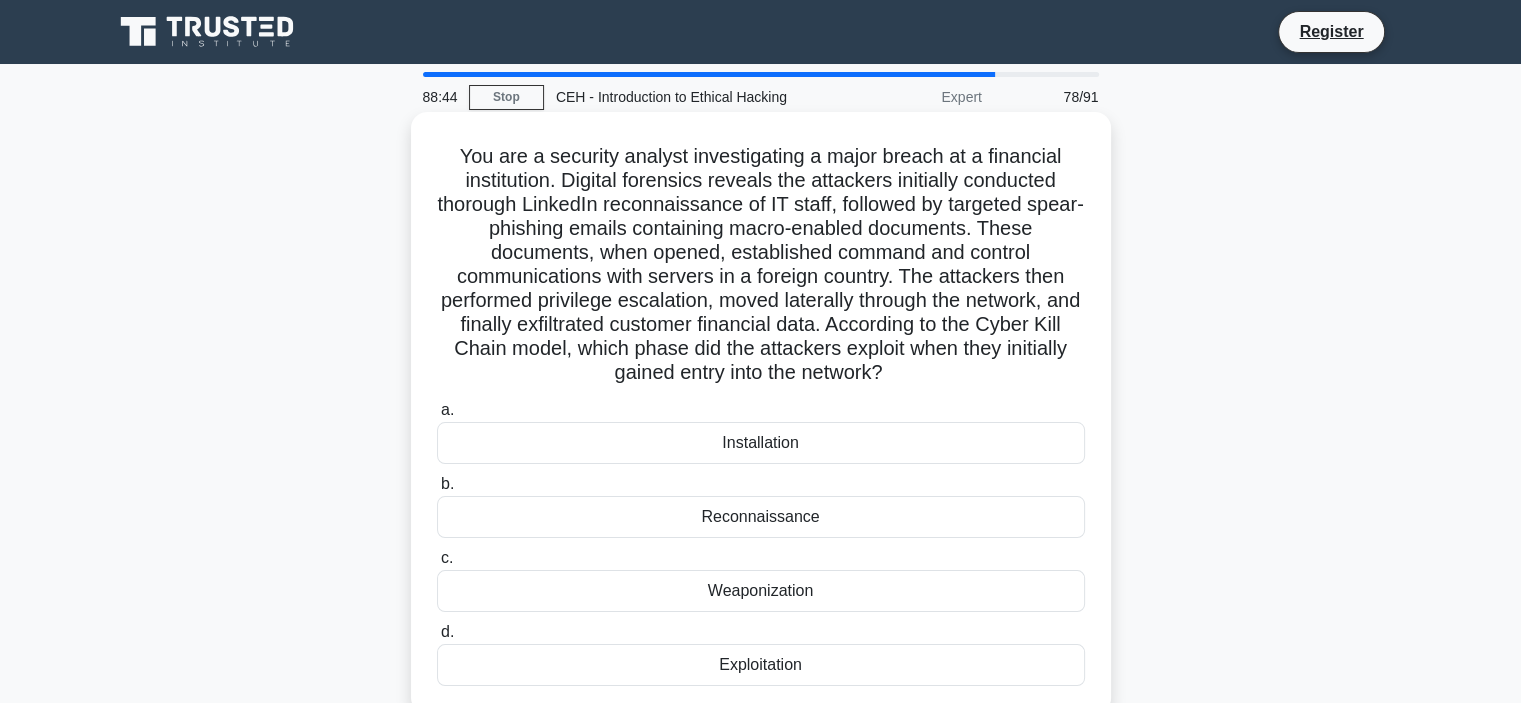 click on "Installation" at bounding box center [761, 443] 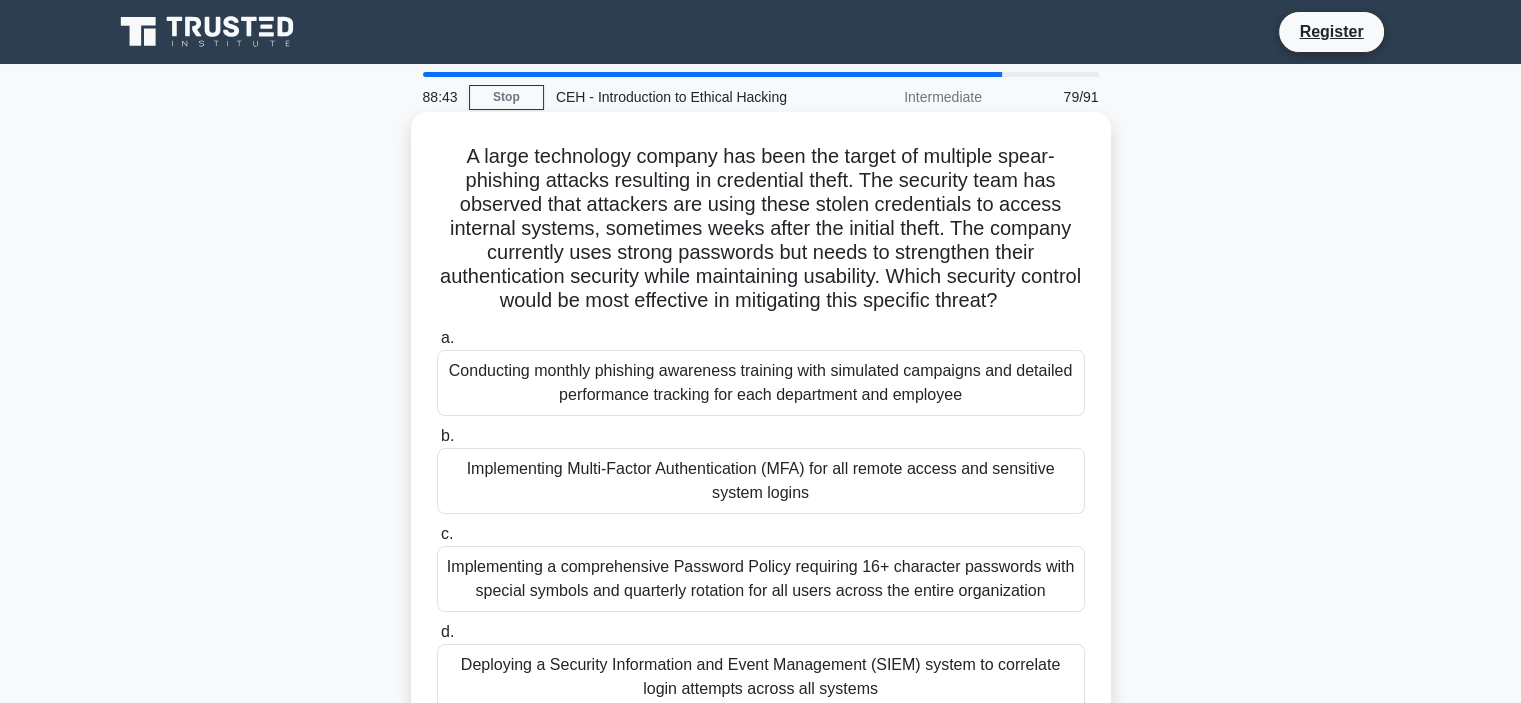 click on "Implementing Multi-Factor Authentication (MFA) for all remote access and sensitive system logins" at bounding box center [761, 481] 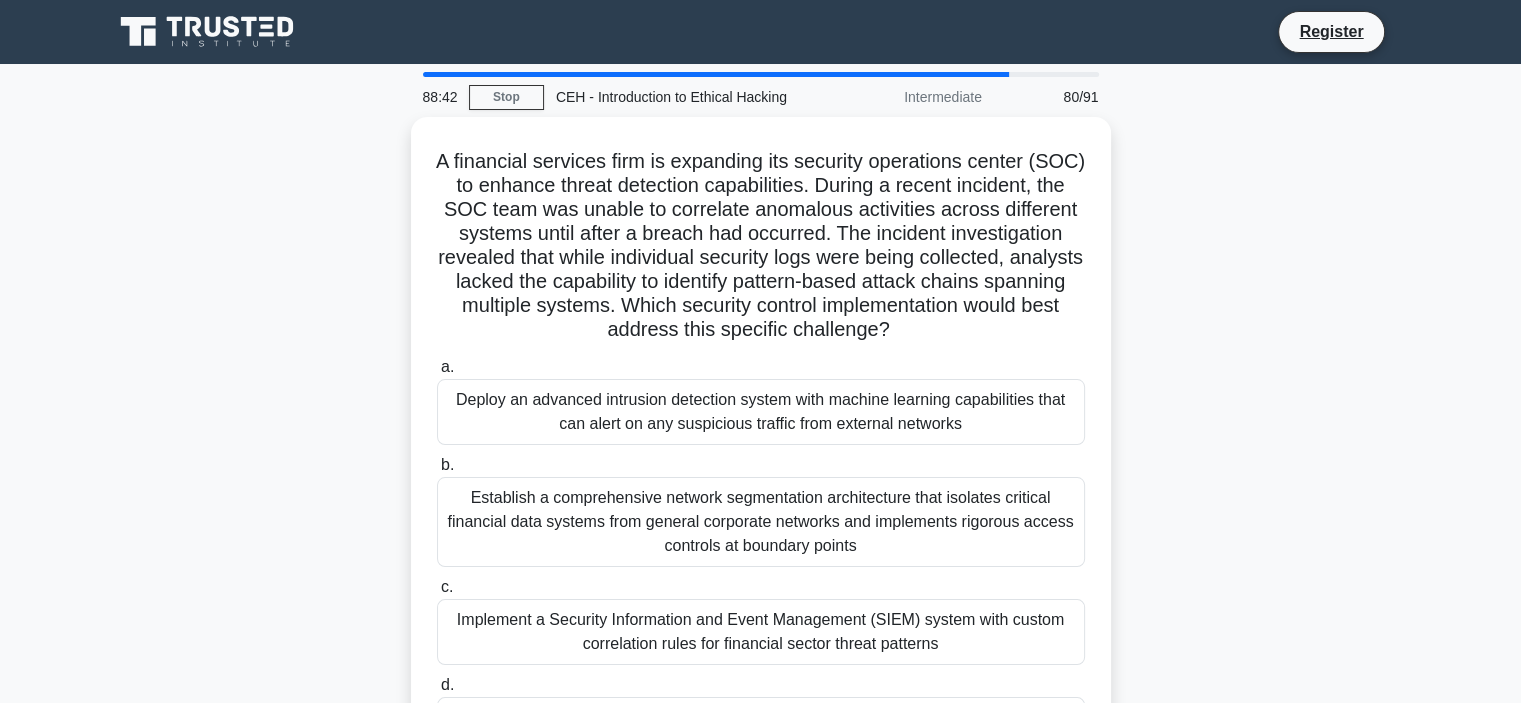 click on "Establish a comprehensive network segmentation architecture that isolates critical financial data systems from general corporate networks and implements rigorous access controls at boundary points" at bounding box center (761, 522) 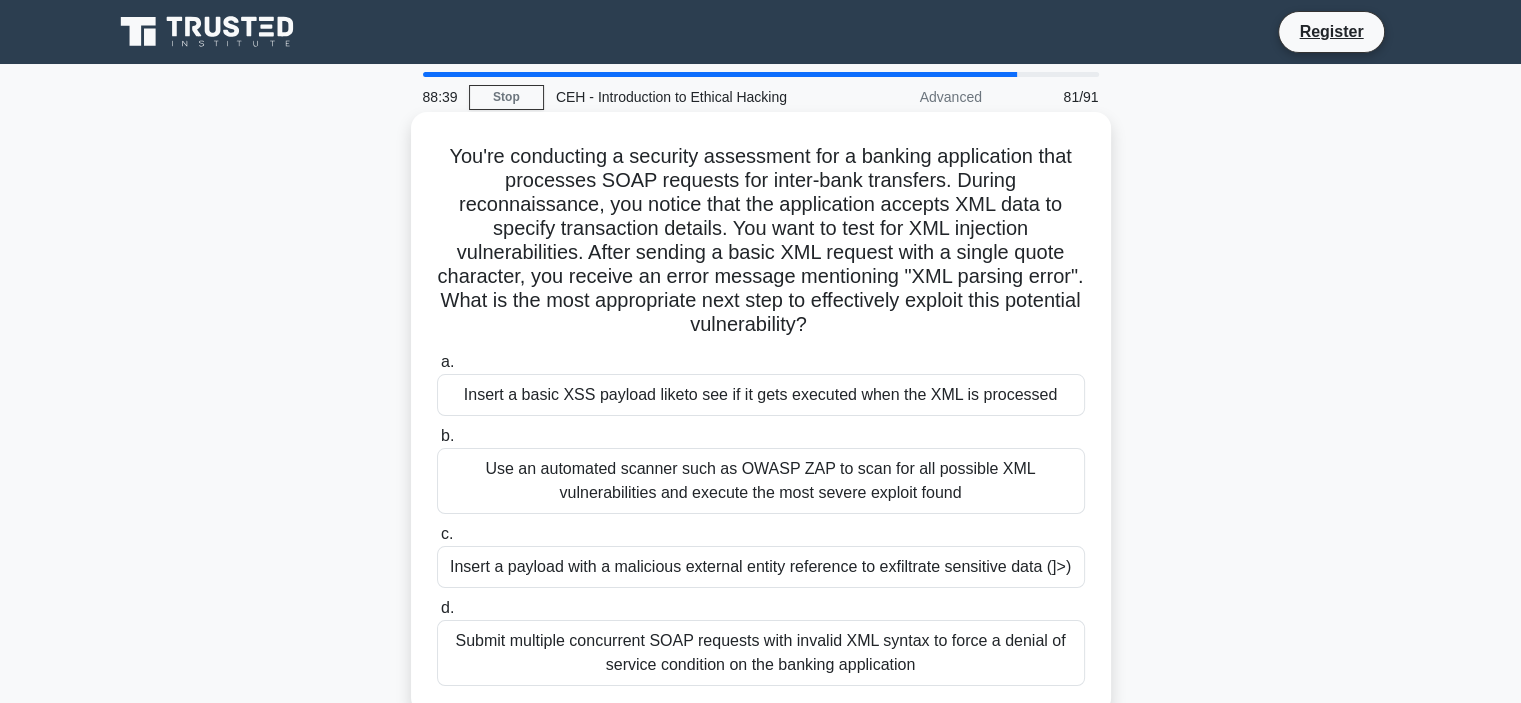 click on "Insert a basic XSS payload like   to see if it gets executed when the XML is processed" at bounding box center (761, 395) 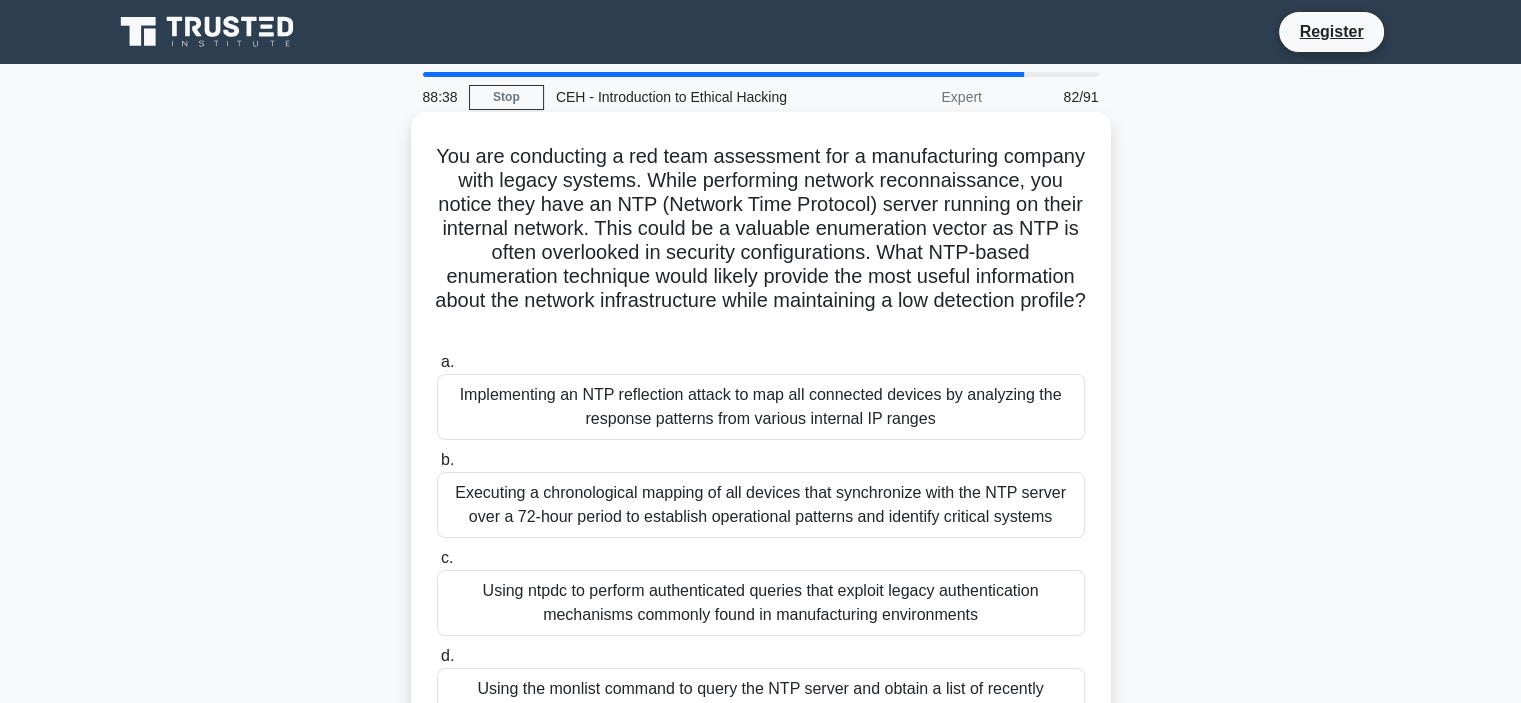 click on "Executing a chronological mapping of all devices that synchronize with the NTP server over a 72-hour period to establish operational patterns and identify critical systems" at bounding box center (761, 505) 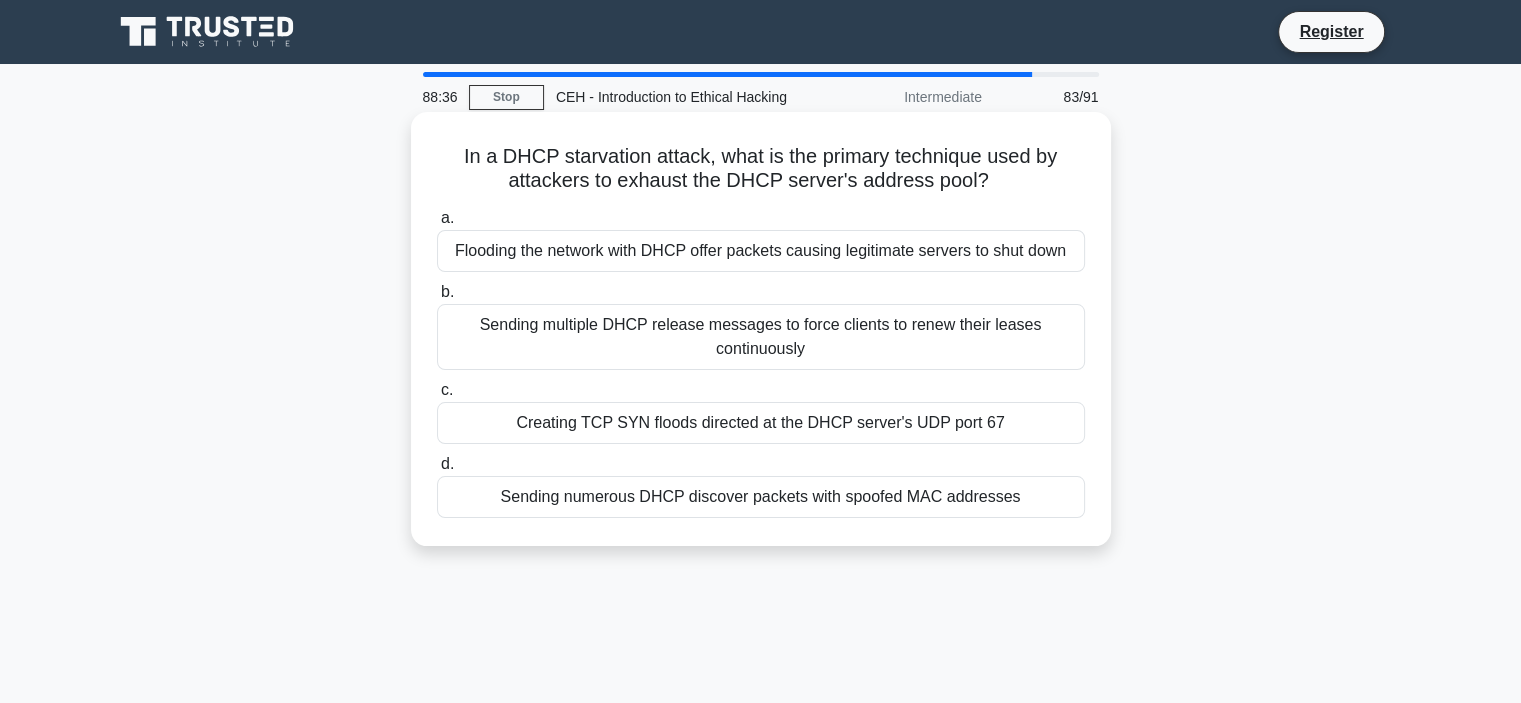 click on "Creating TCP SYN floods directed at the DHCP server's UDP port 67" at bounding box center (761, 423) 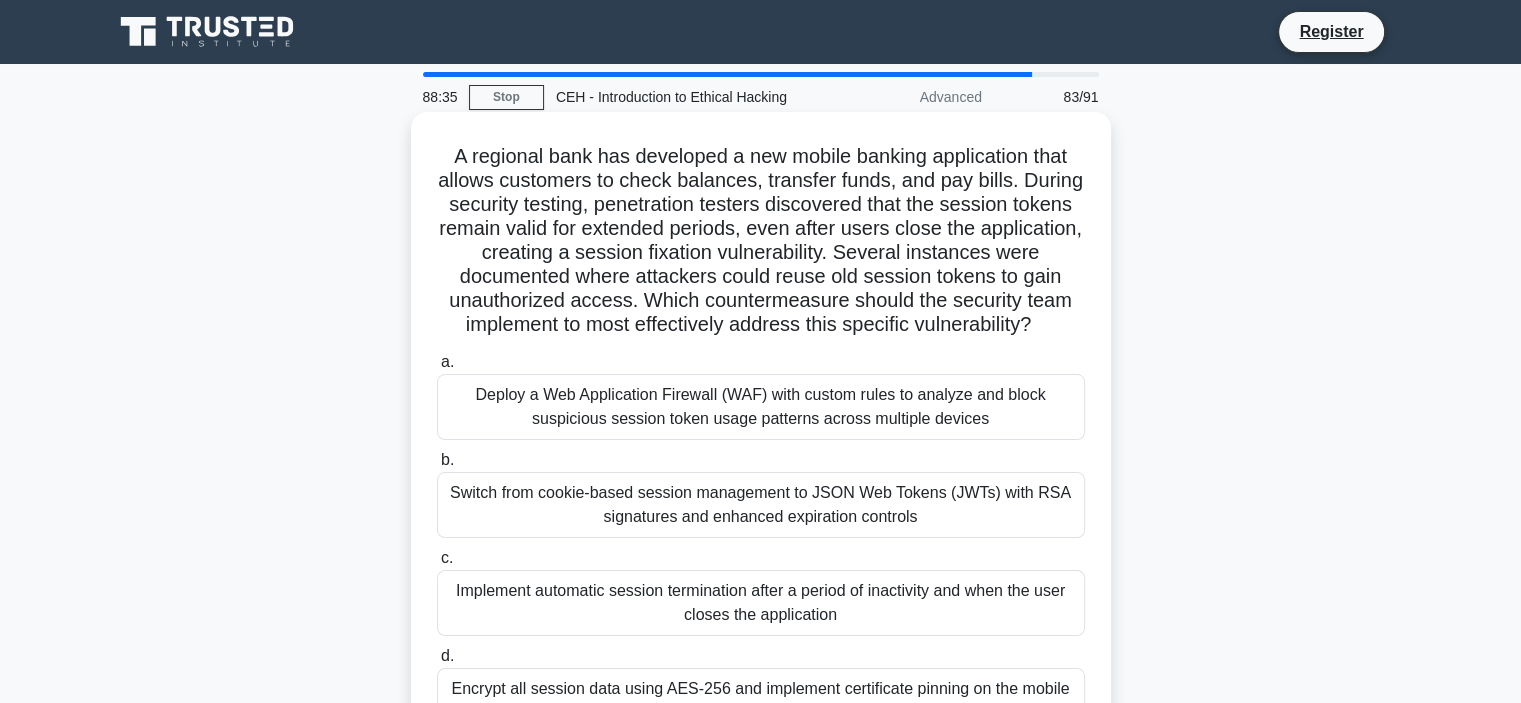 click on "Deploy a Web Application Firewall (WAF) with custom rules to analyze and block suspicious session token usage patterns across multiple devices" at bounding box center (761, 407) 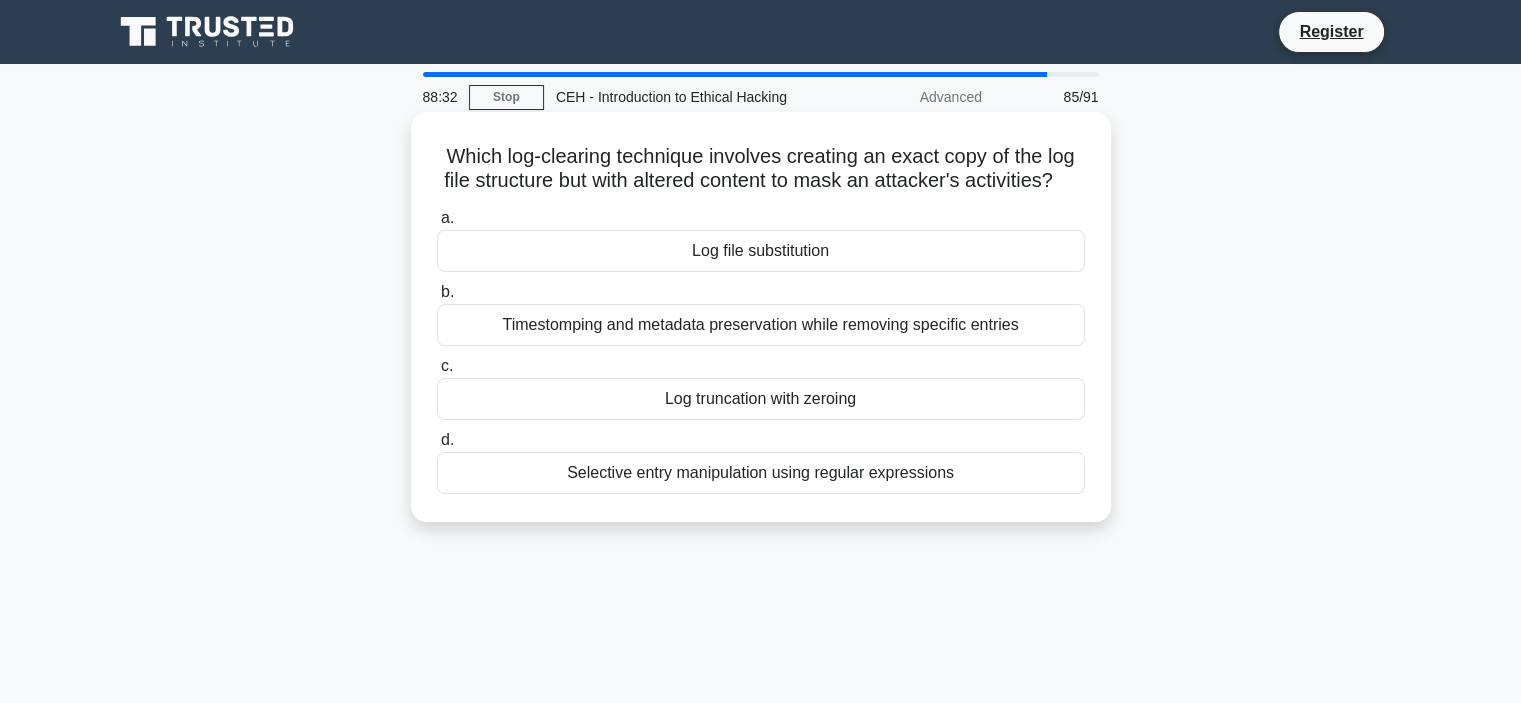 click on "Log truncation with zeroing" at bounding box center (761, 399) 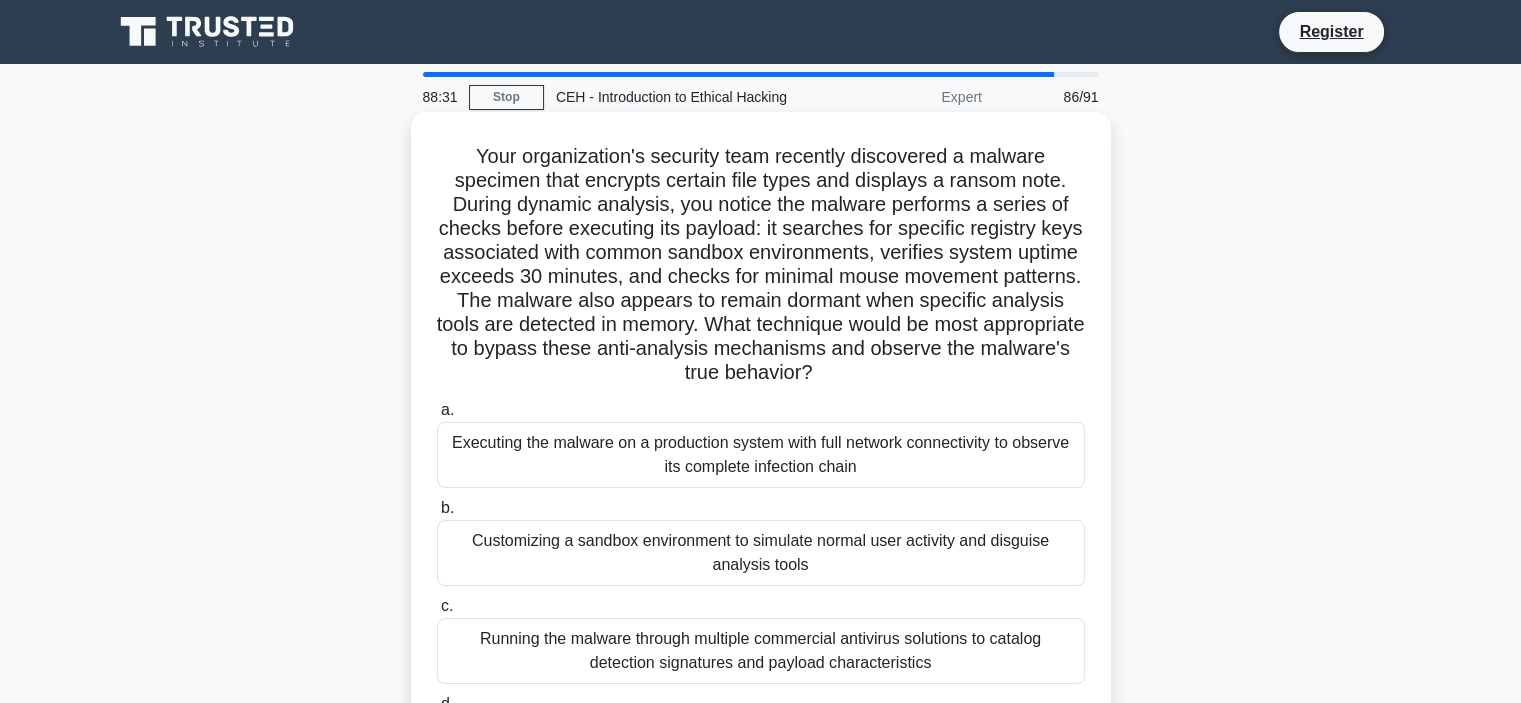 click on "Executing the malware on a production system with full network connectivity to observe its complete infection chain" at bounding box center (761, 455) 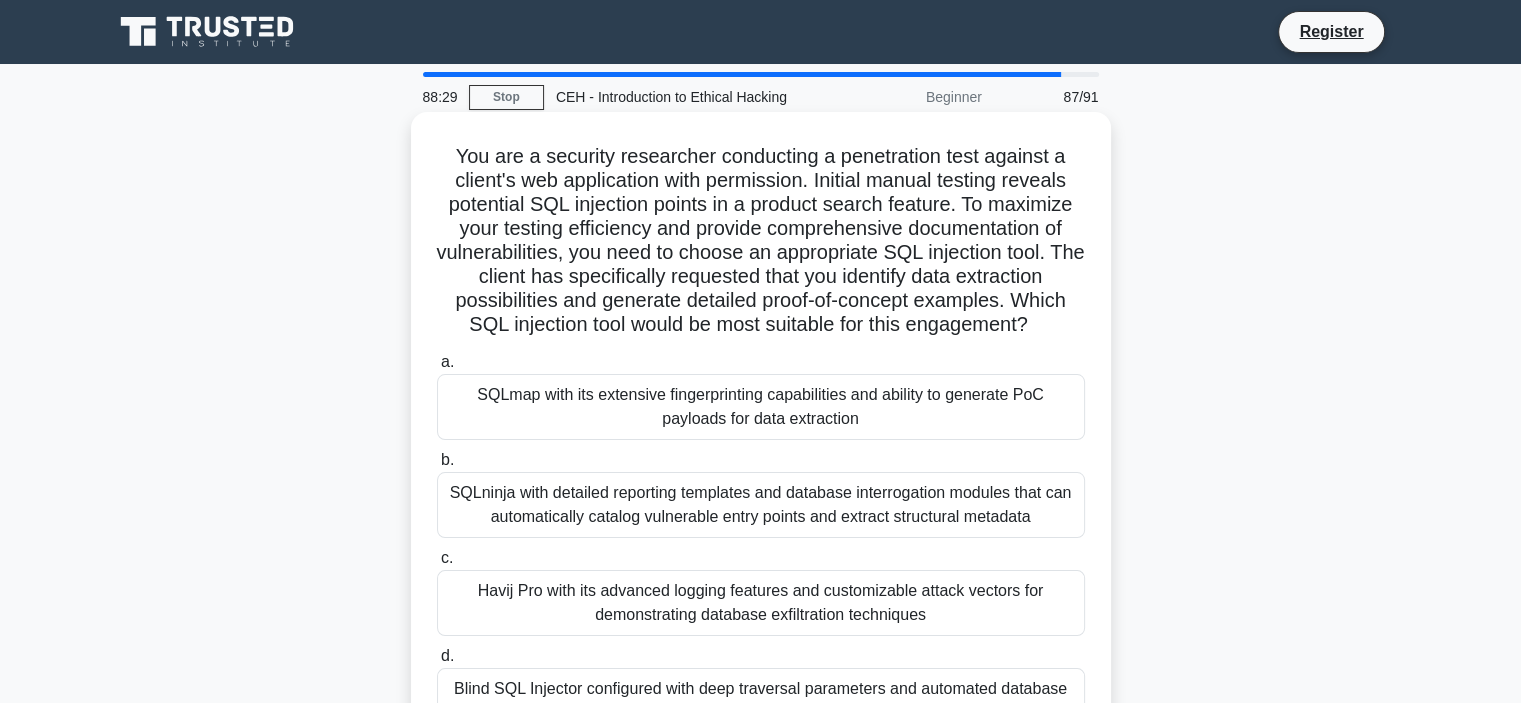 click on "SQLninja with detailed reporting templates and database interrogation modules that can automatically catalog vulnerable entry points and extract structural metadata" at bounding box center (761, 505) 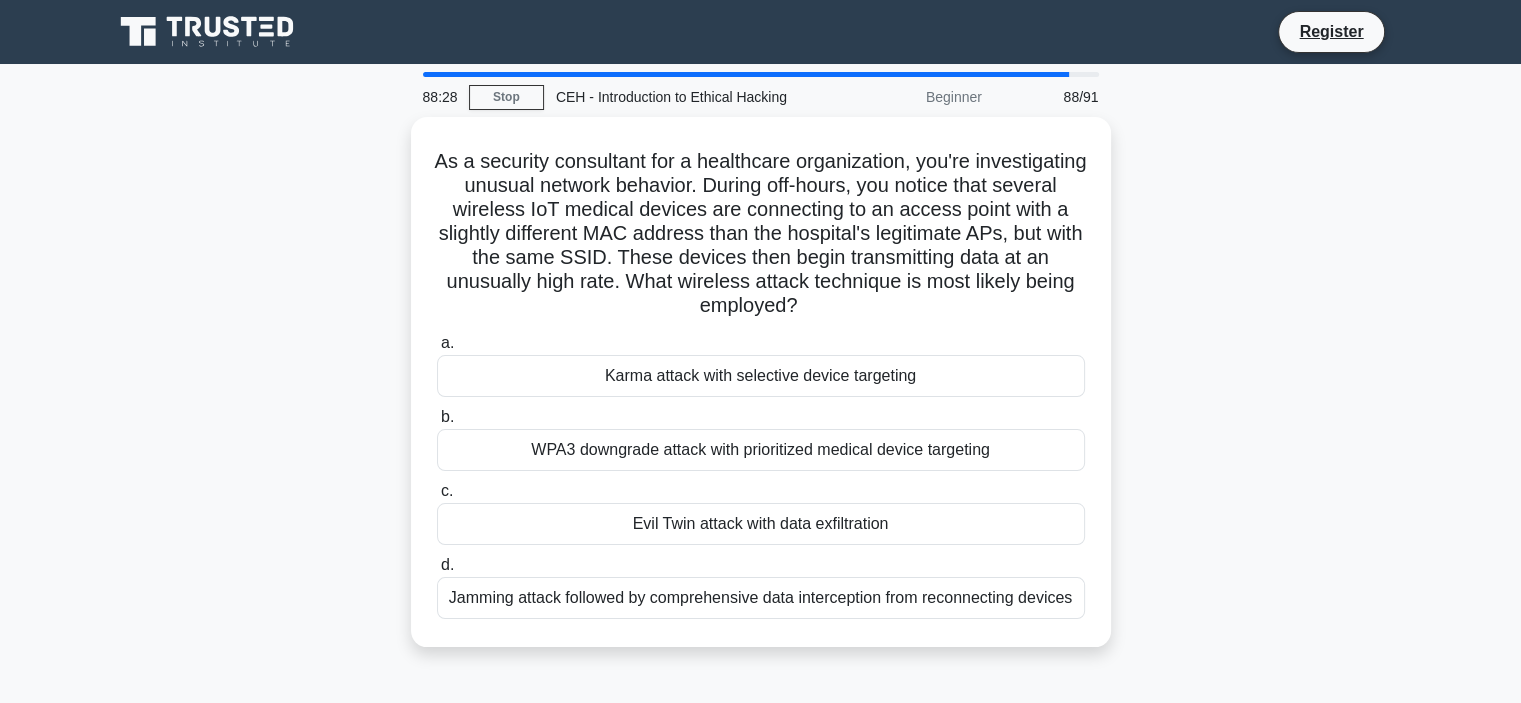 click on "Evil Twin attack with data exfiltration" at bounding box center [761, 524] 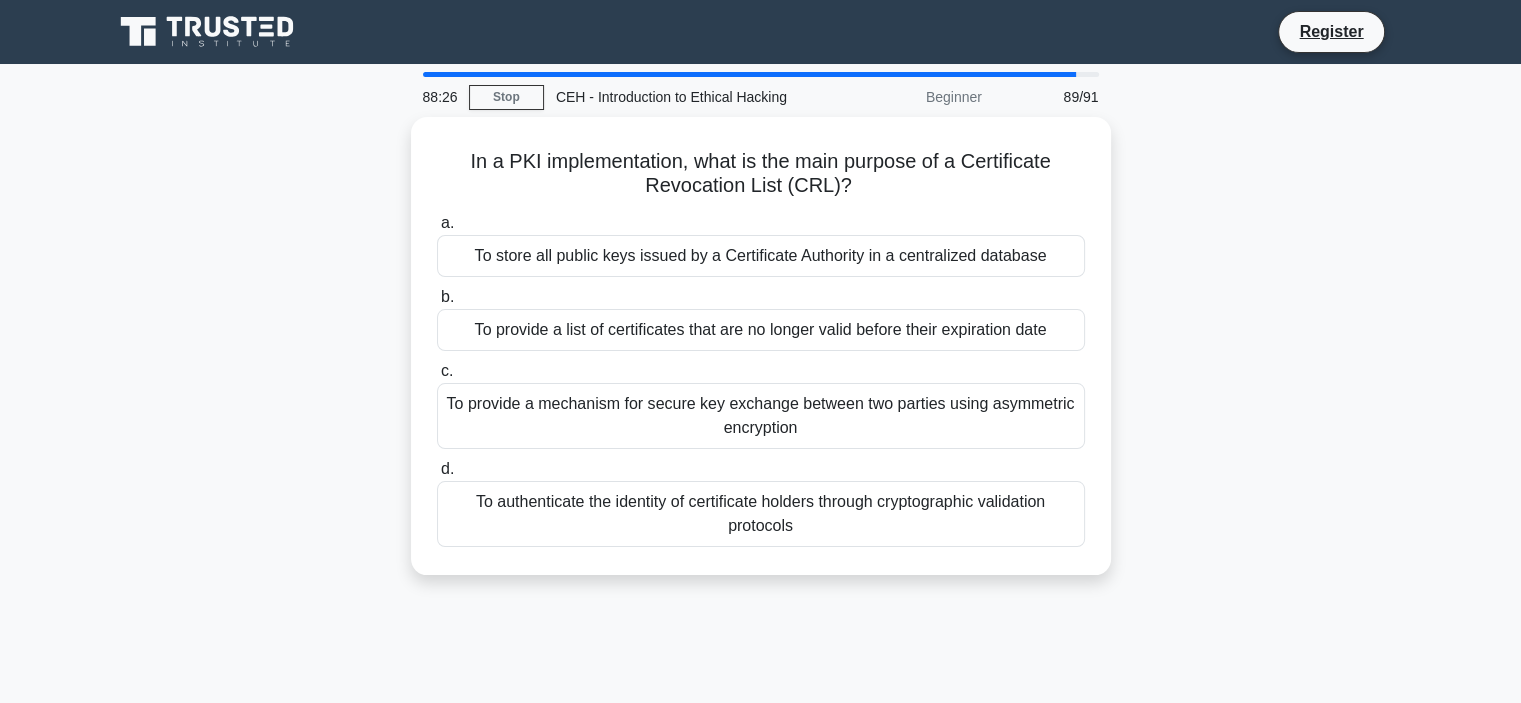 click on "To authenticate the identity of certificate holders through cryptographic validation protocols" at bounding box center (761, 514) 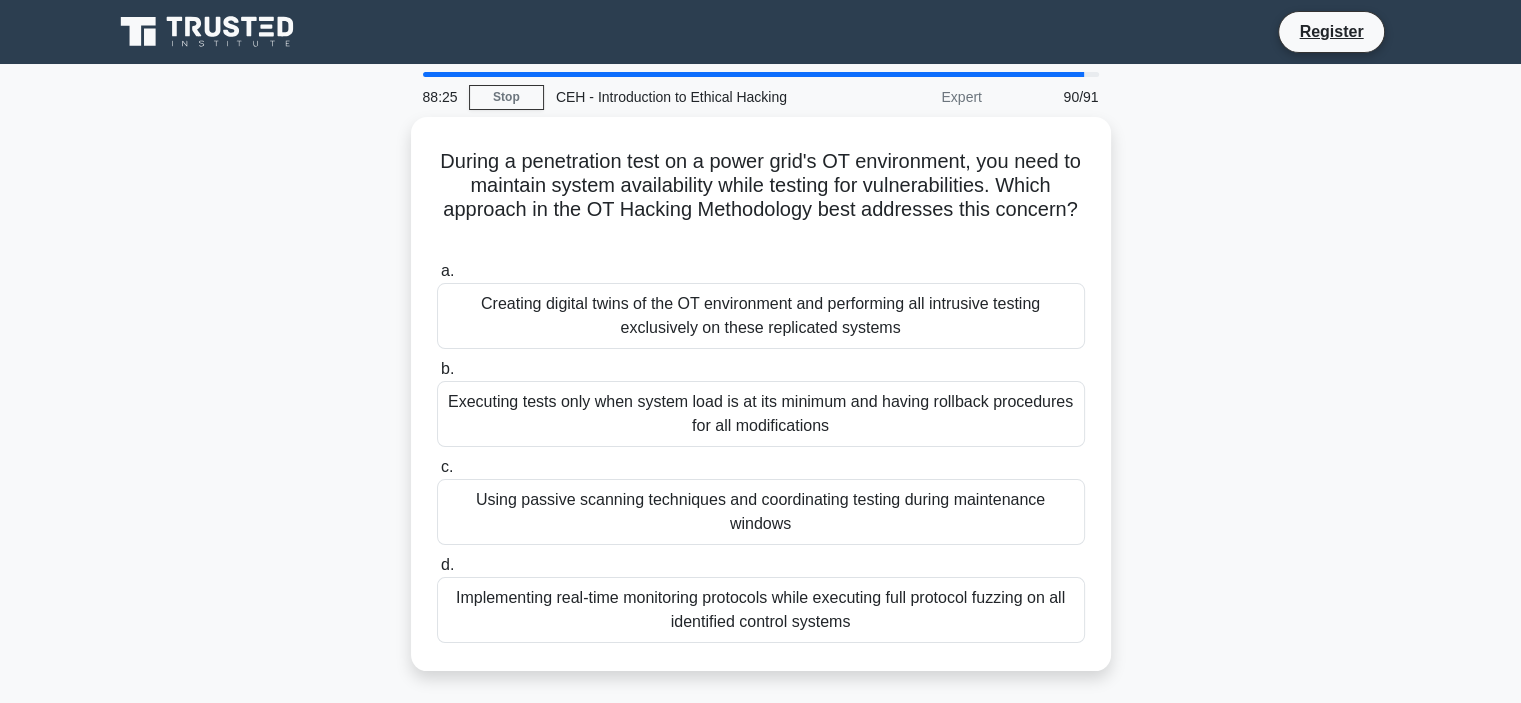 click on "Using passive scanning techniques and coordinating testing during maintenance windows" at bounding box center [761, 512] 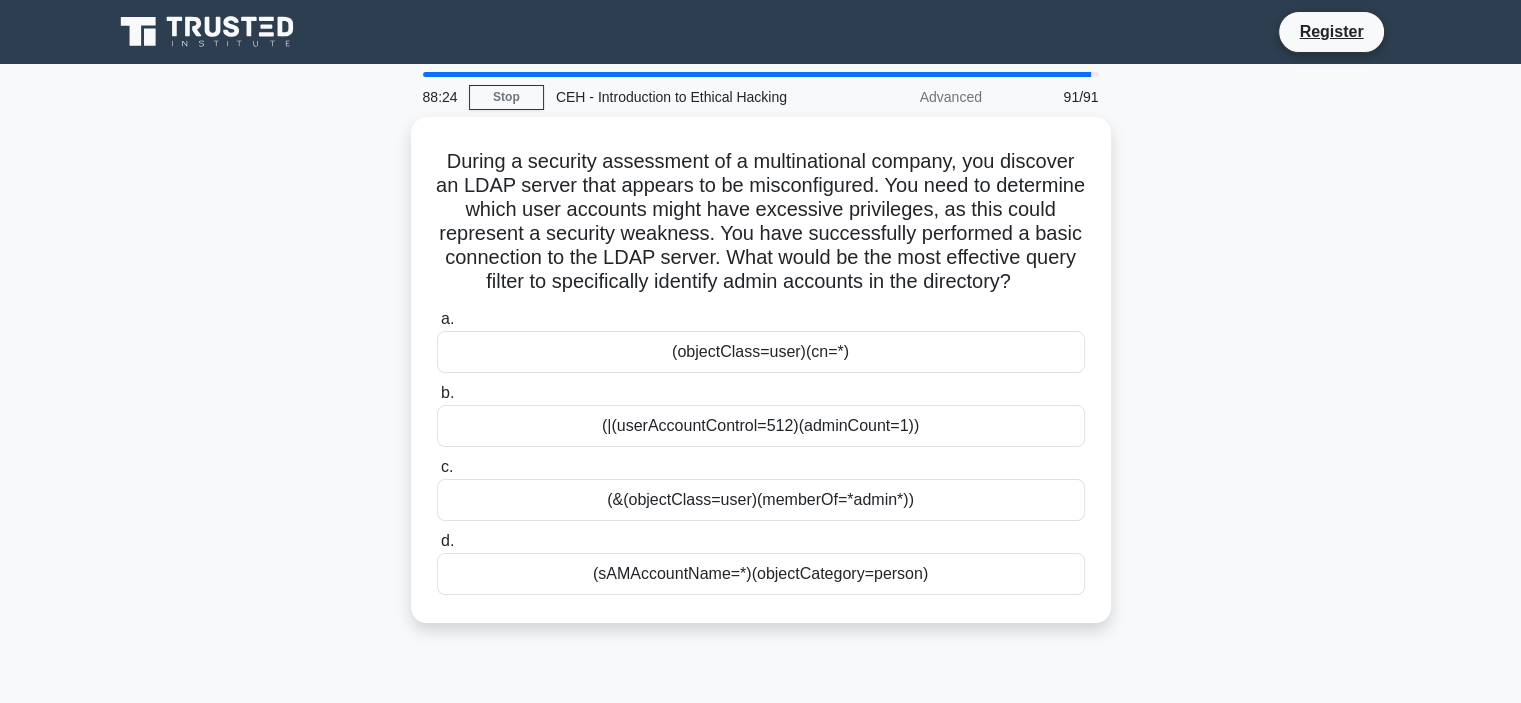 click on "(&(objectClass=user)(memberOf=*admin*))" at bounding box center (761, 500) 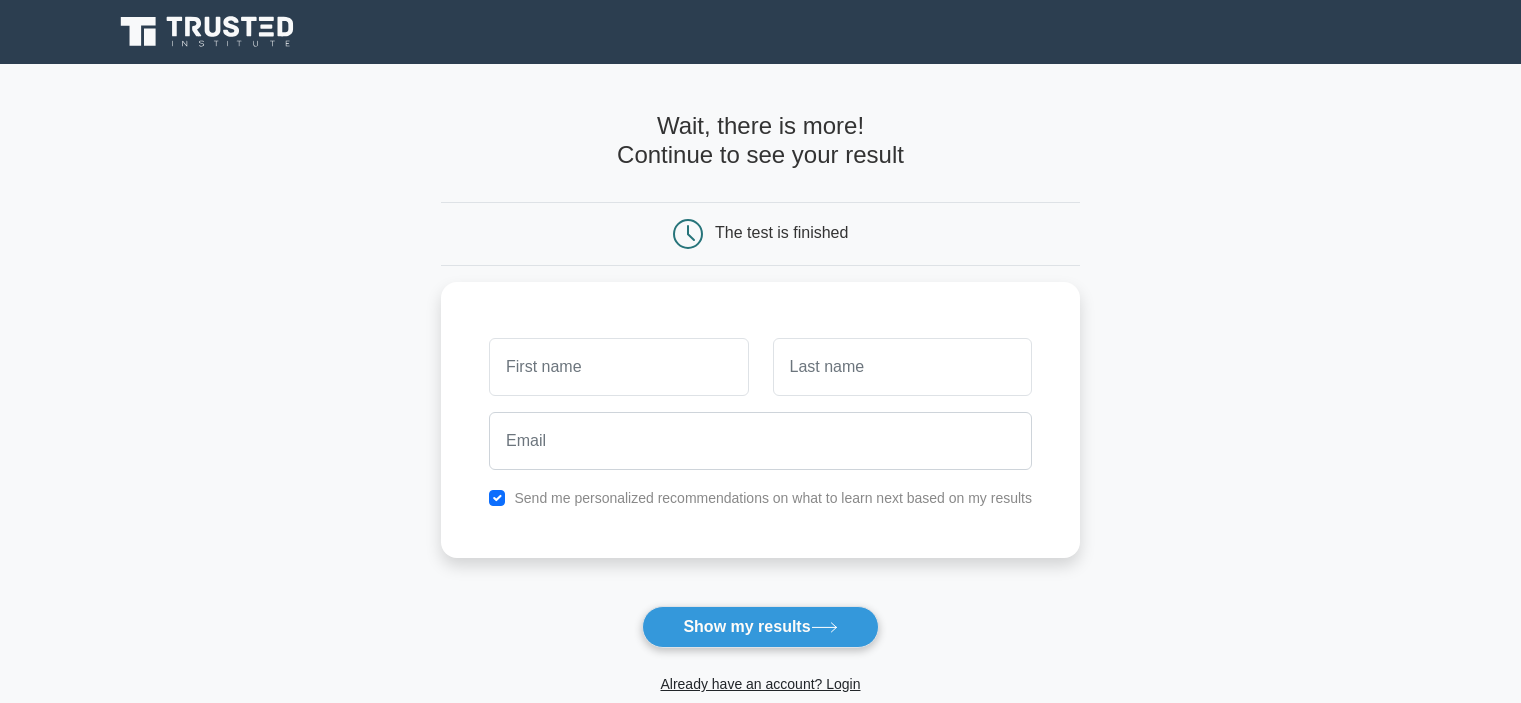 scroll, scrollTop: 0, scrollLeft: 0, axis: both 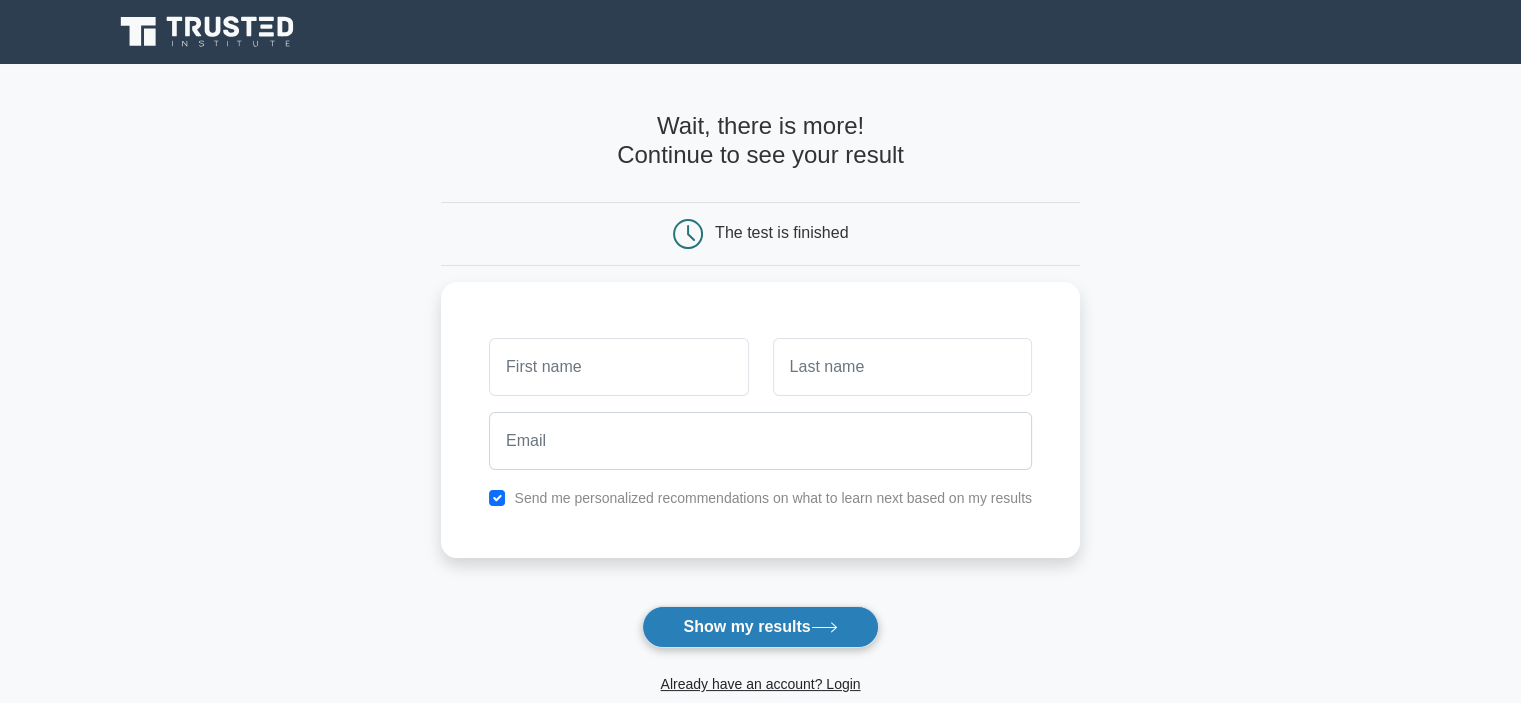 click on "Show my results" at bounding box center [760, 627] 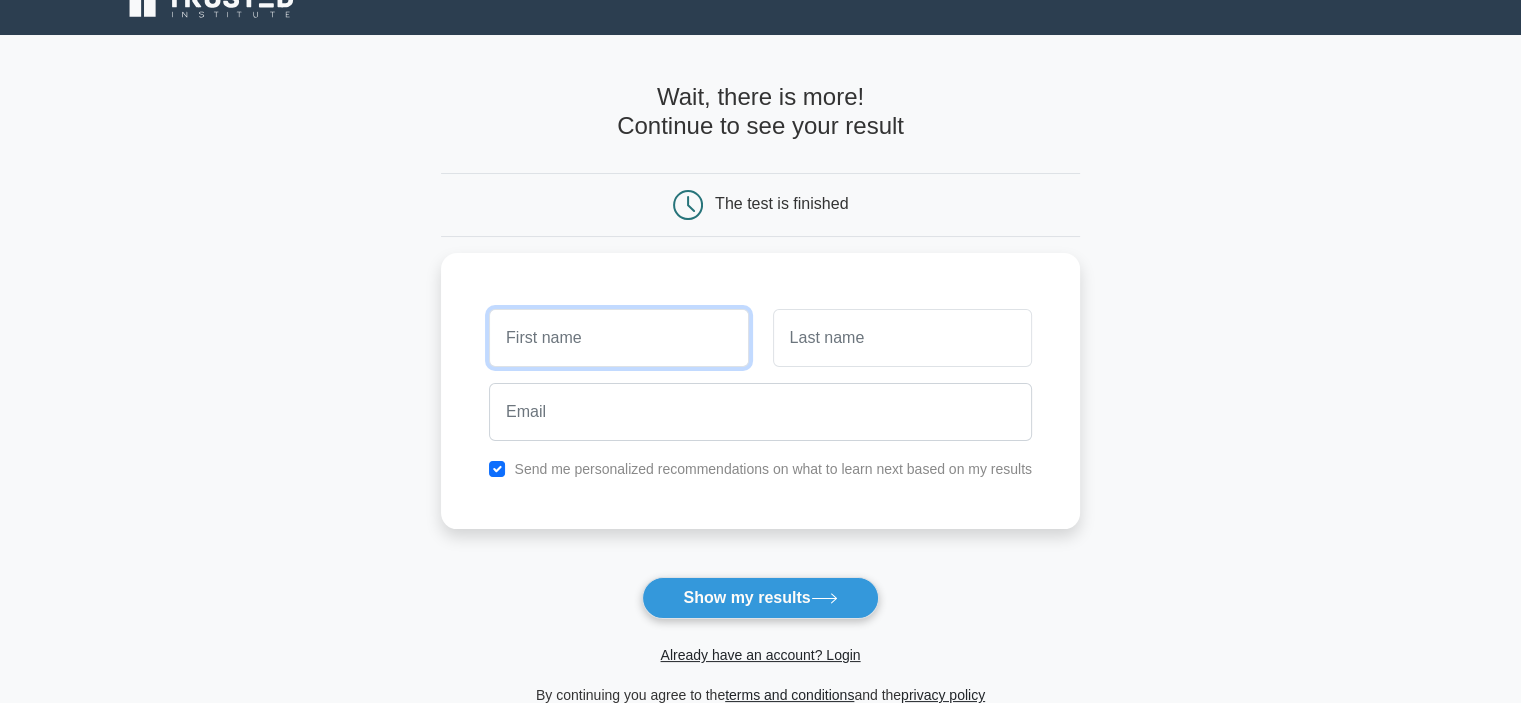 scroll, scrollTop: 0, scrollLeft: 0, axis: both 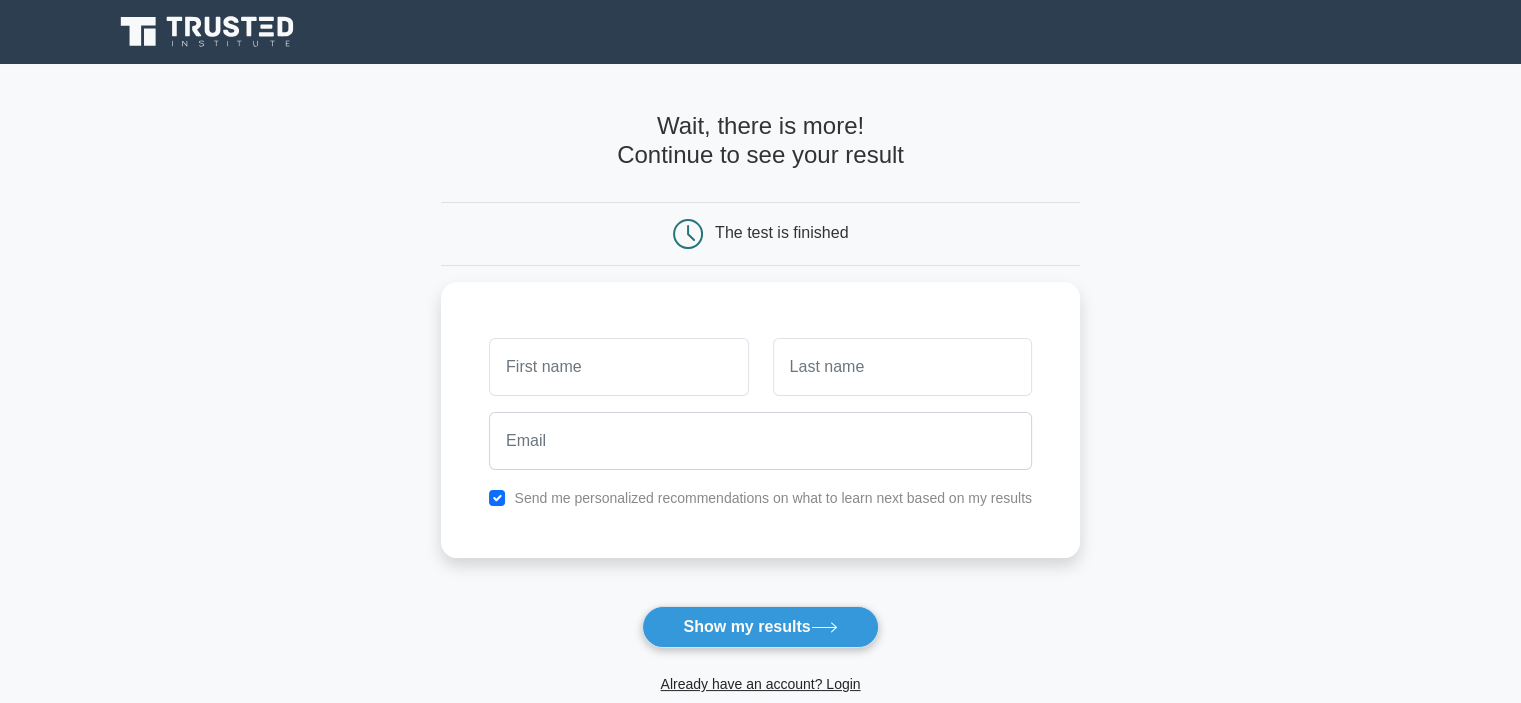 click 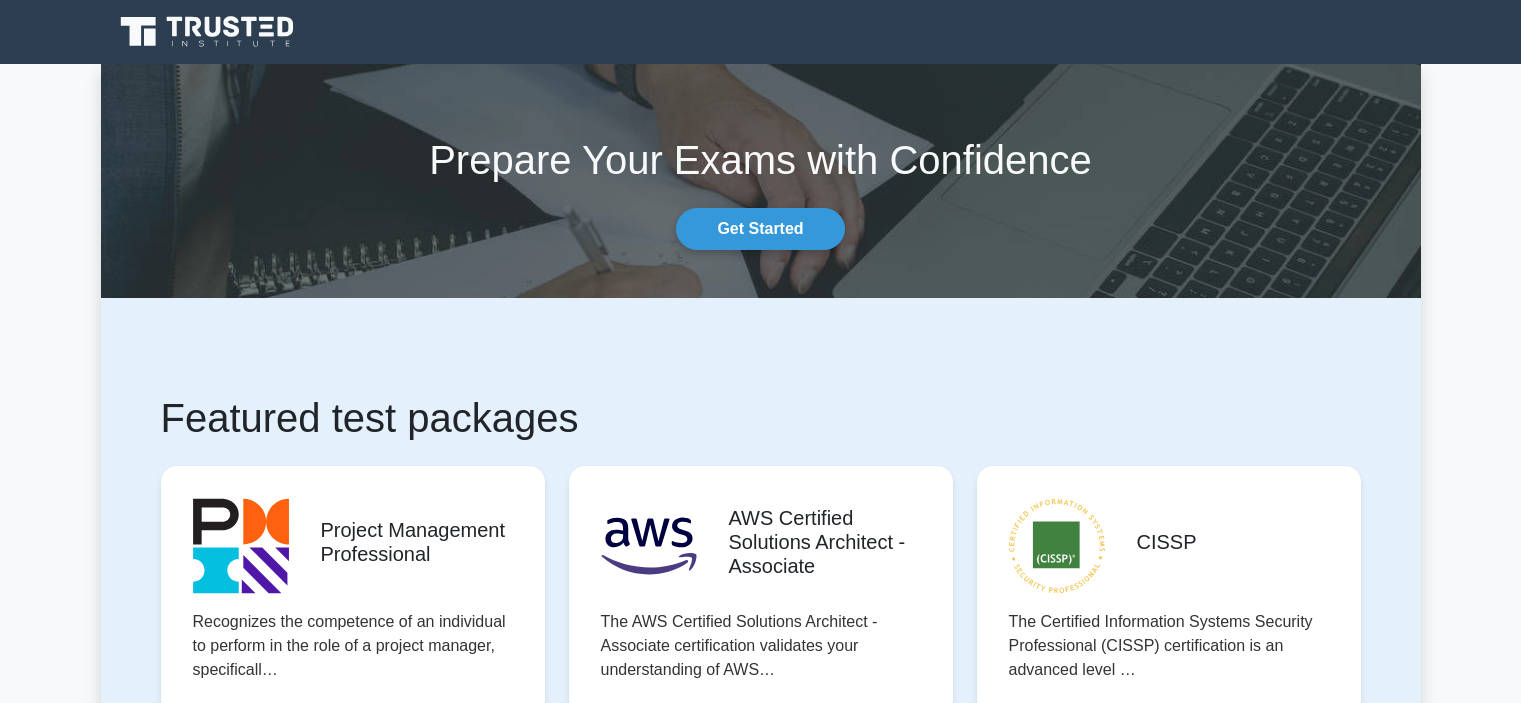 scroll, scrollTop: 0, scrollLeft: 0, axis: both 